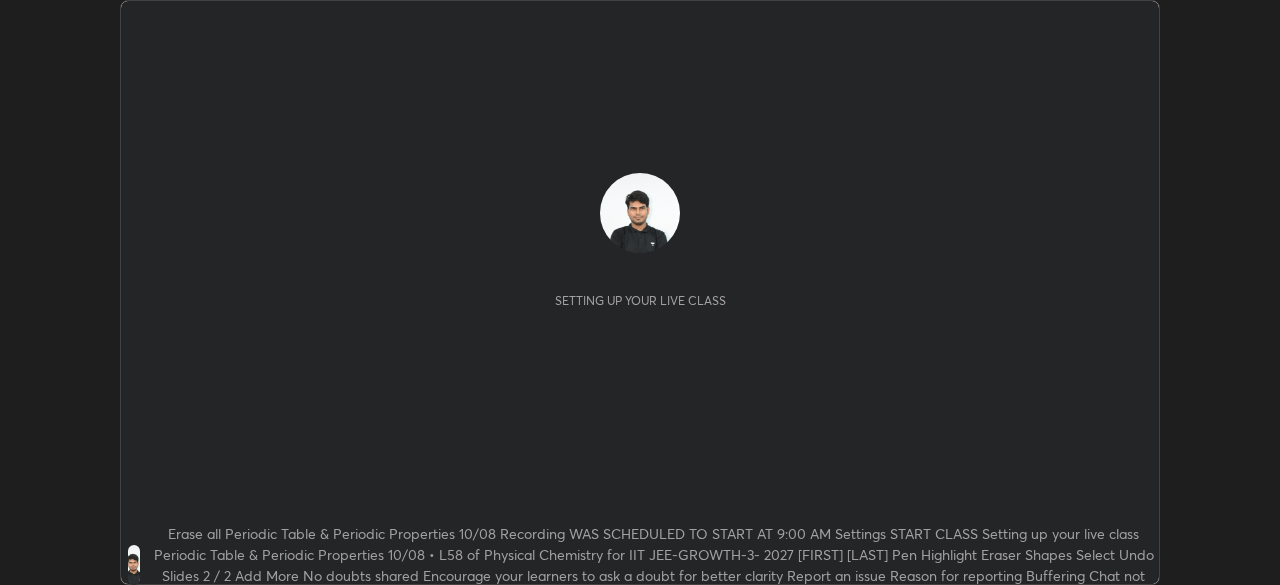 scroll, scrollTop: 0, scrollLeft: 0, axis: both 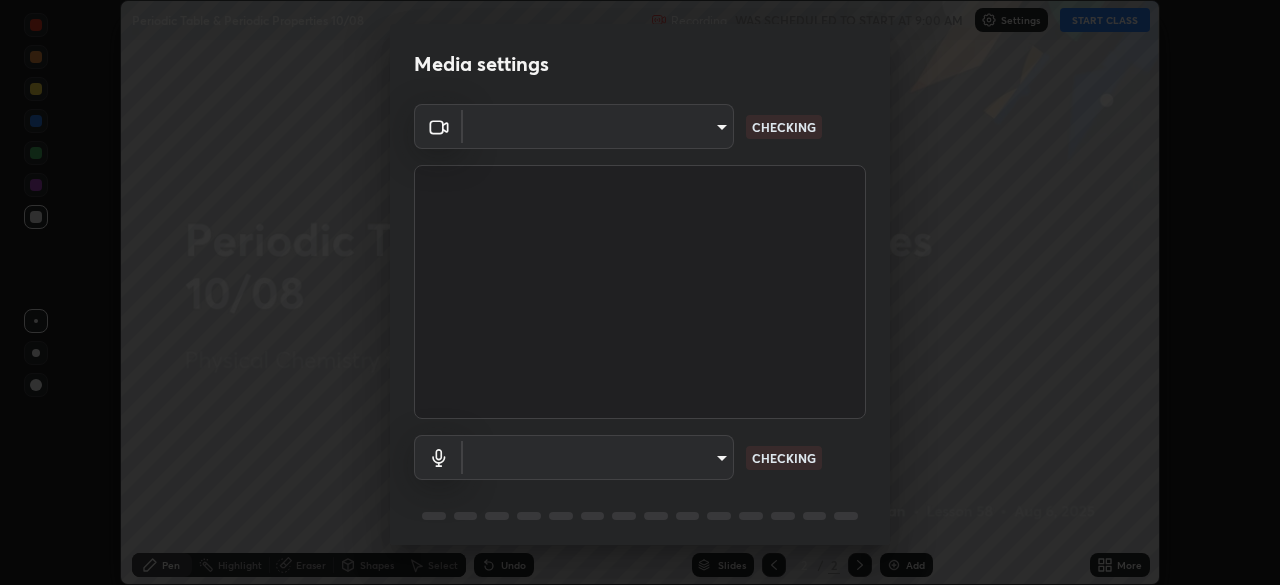 click on "Erase all Periodic Table & Periodic Properties 10/08 Recording WAS SCHEDULED TO START AT 9:00 AM Settings START CLASS Setting up your live class Periodic Table & Periodic Properties 10/08 • L58 of Physical Chemistry for IIT JEE-GROWTH-3- 2027 [FIRST] [LAST] Pen Highlight Eraser Shapes Select Undo Slides 2 / 2 Add More No doubts shared Encourage your learners to ask a doubt for better clarity Report an issue Reason for reporting Buffering Chat not working Audio - Video sync issue Educator video quality low ​ Attach an image Report Media settings ​ CHECKING ​ CHECKING 1 / 5 Next" at bounding box center [640, 292] 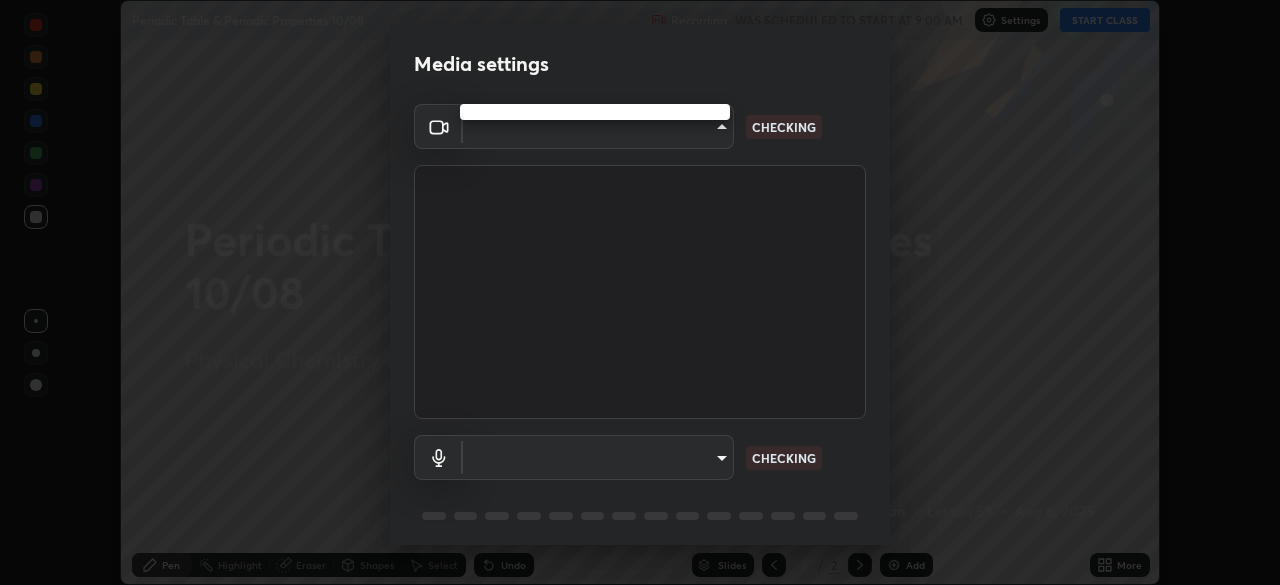 click at bounding box center [640, 292] 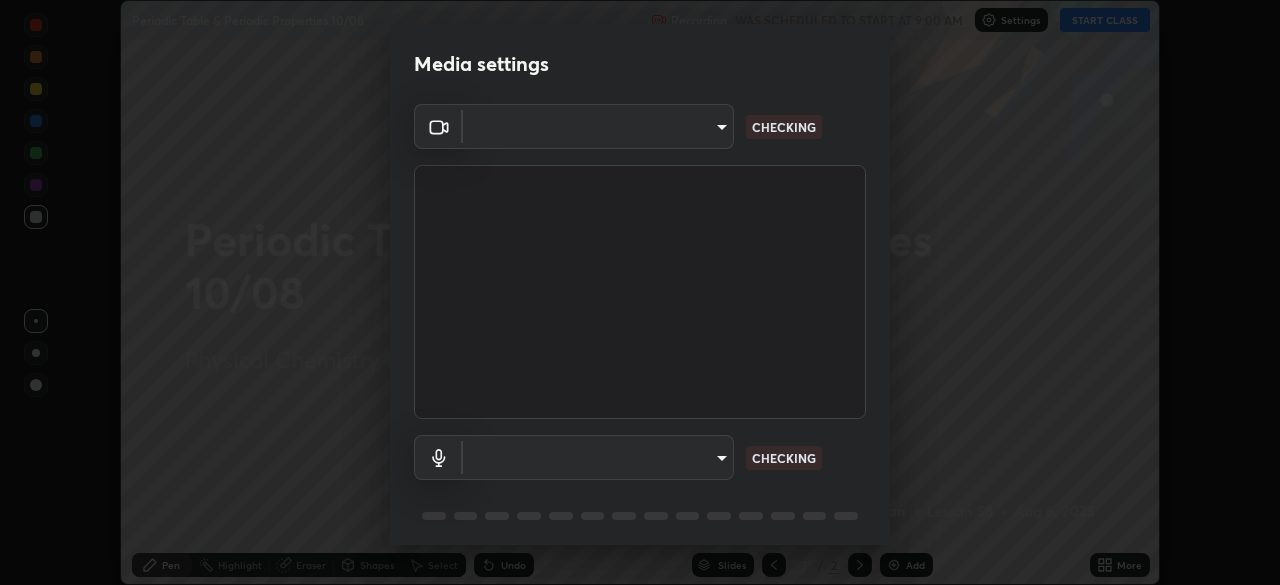 type on "8af73e8d16ef8e3bb7c62716022b9fe157133e9521606ce818031bd72dda2f9e" 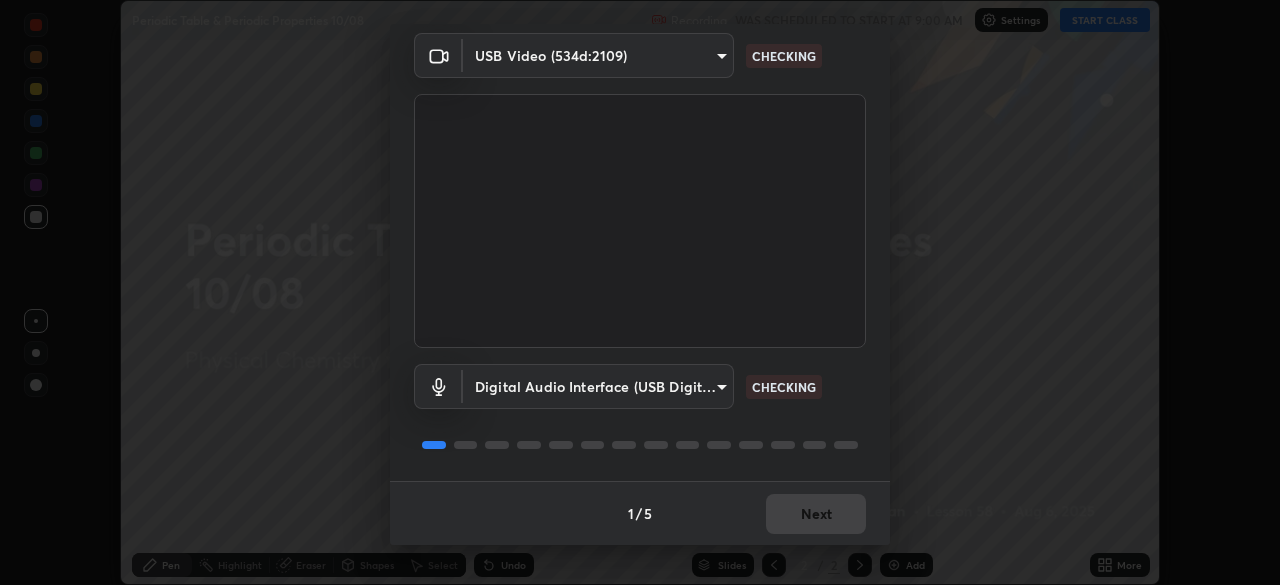 click on "Erase all Periodic Table & Periodic Properties 10/08 Recording WAS SCHEDULED TO START AT 9:00 AM Settings START CLASS Setting up your live class Periodic Table & Periodic Properties 10/08 • L58 of Physical Chemistry for IIT JEE-GROWTH-3- 2027 [FIRST] [LAST] Pen Highlight Eraser Shapes Select Undo Slides 2 / 2 Add More No doubts shared Encourage your learners to ask a doubt for better clarity Report an issue Reason for reporting Buffering Chat not working Audio - Video sync issue Educator video quality low ​ Attach an image Report Media settings USB Video (534d:2109) 8af73e8d16ef8e3bb7c62716022b9fe157133e9521606ce818031bd72dda2f9e CHECKING Digital Audio Interface (USB Digital Audio) 32bfdab7dbe72c35781114410bcfa462a123b92e9f25767086b8796cd092dc63 CHECKING 1 / 5 Next" at bounding box center (640, 292) 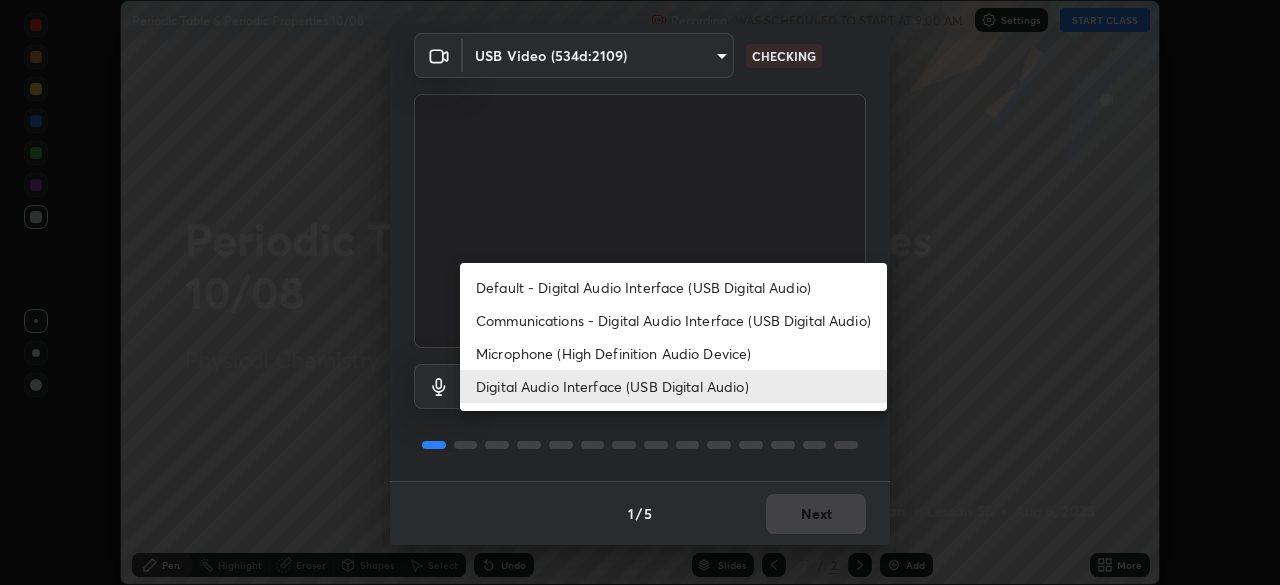click on "Digital Audio Interface (USB Digital Audio)" at bounding box center [673, 386] 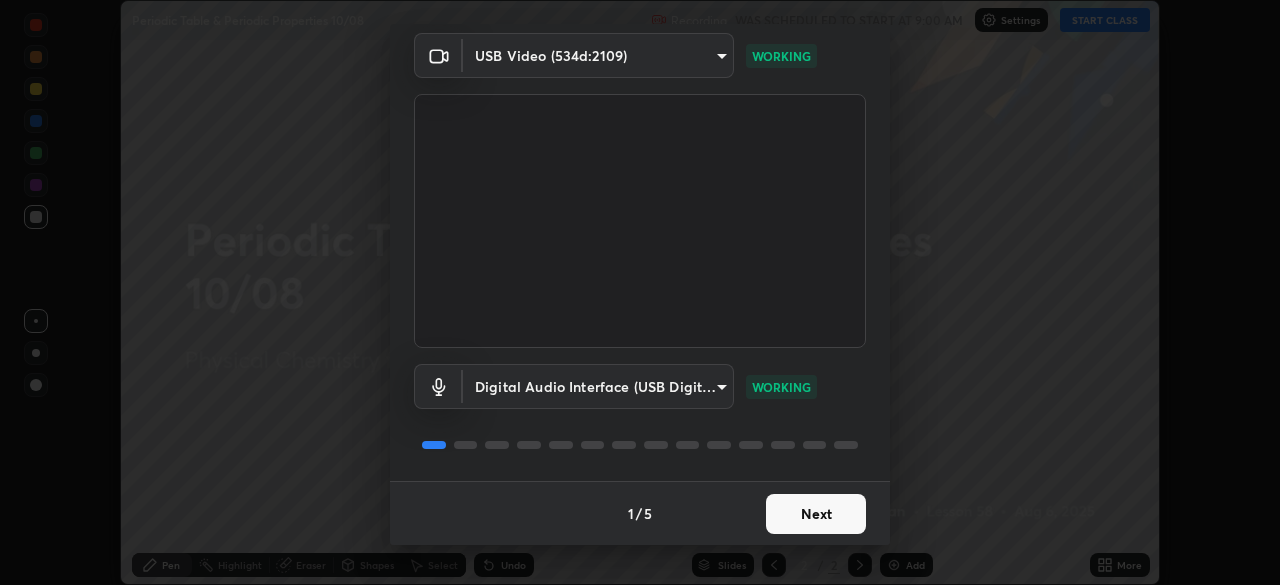 click on "Next" at bounding box center (816, 514) 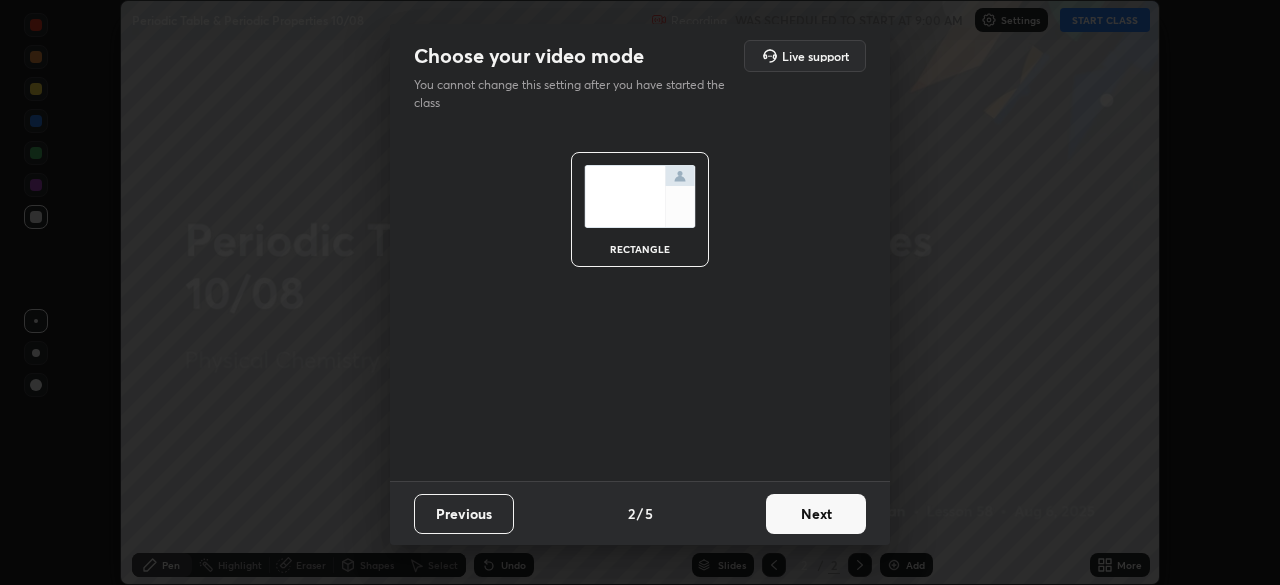 scroll, scrollTop: 0, scrollLeft: 0, axis: both 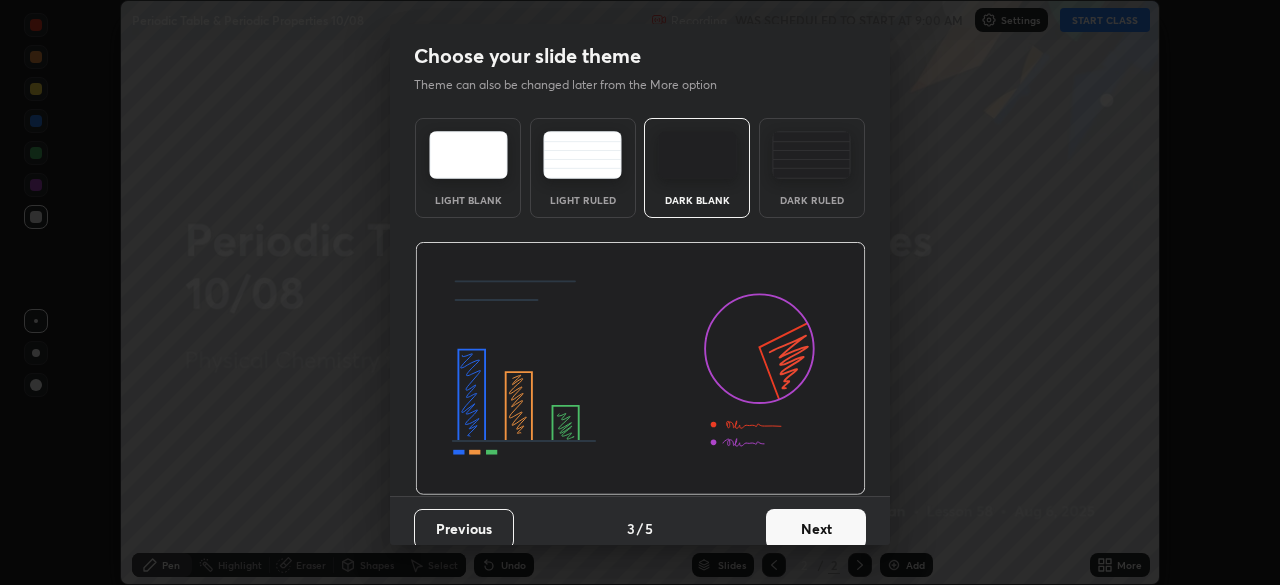 click on "Next" at bounding box center [816, 529] 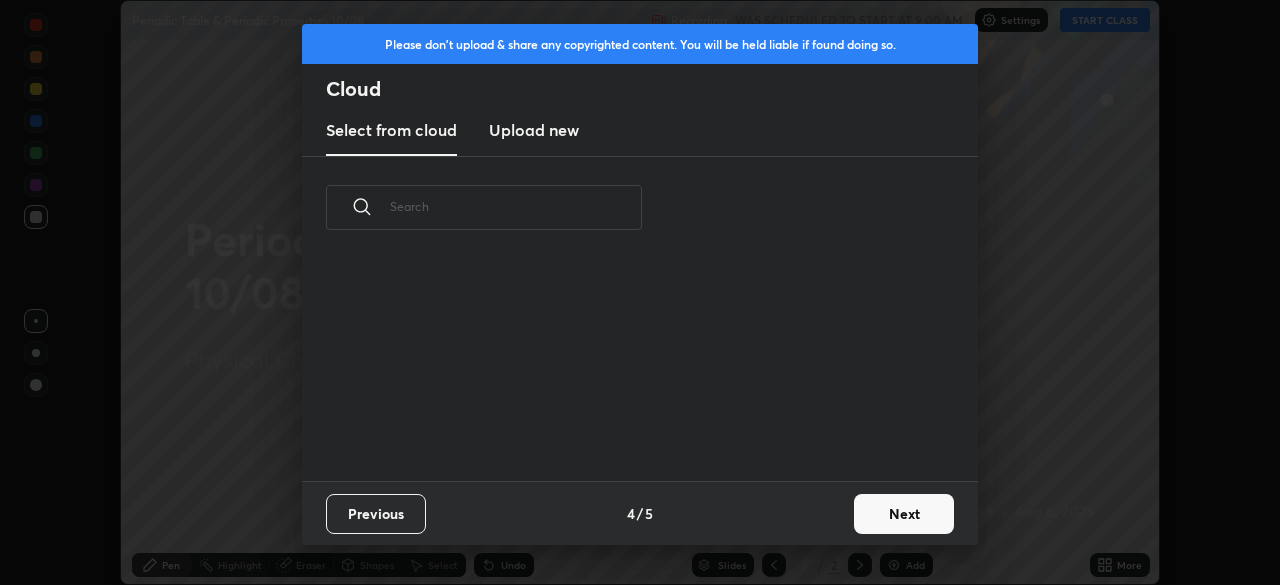 click on "Next" at bounding box center [904, 514] 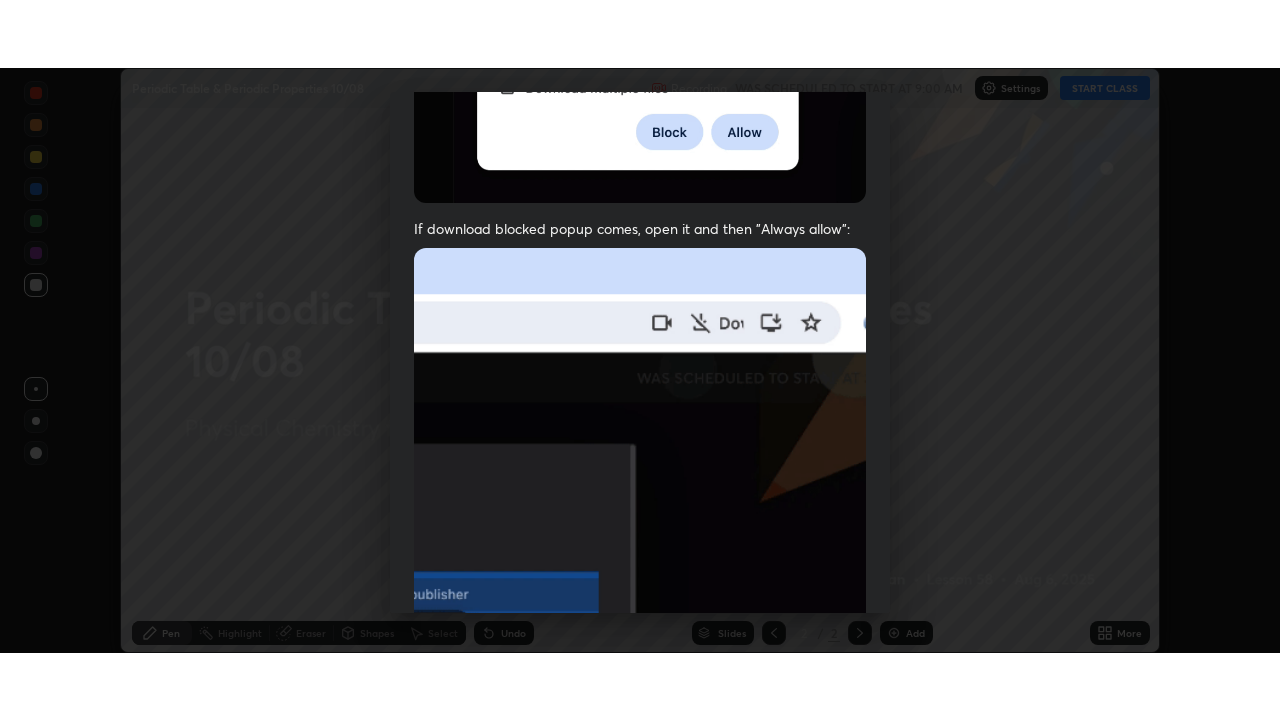 scroll, scrollTop: 479, scrollLeft: 0, axis: vertical 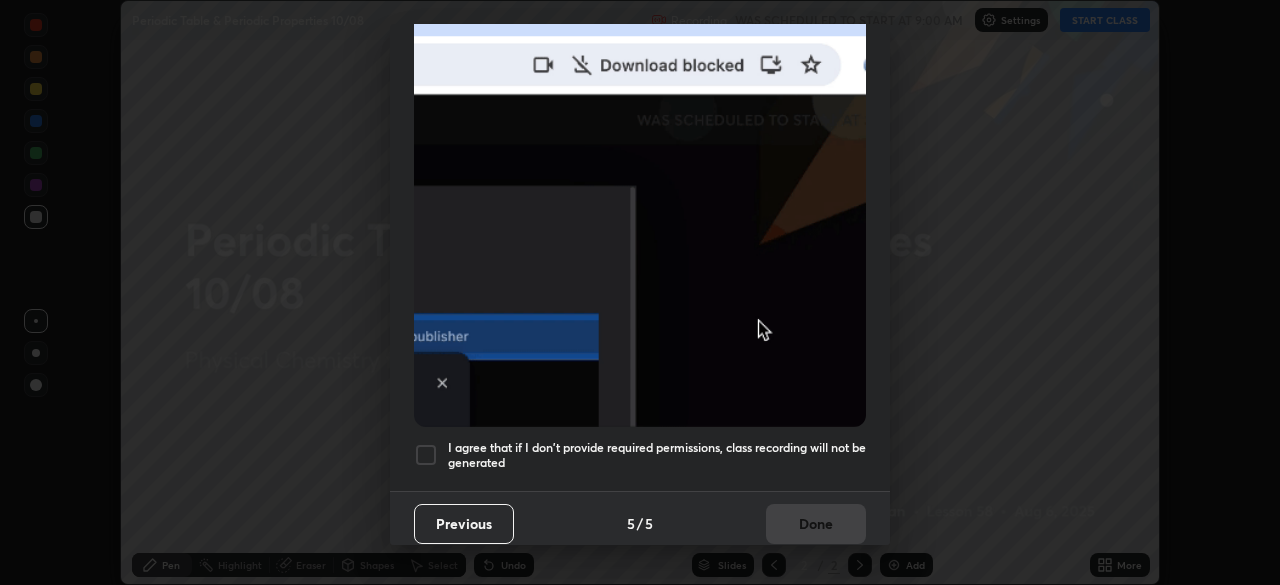 click at bounding box center (426, 455) 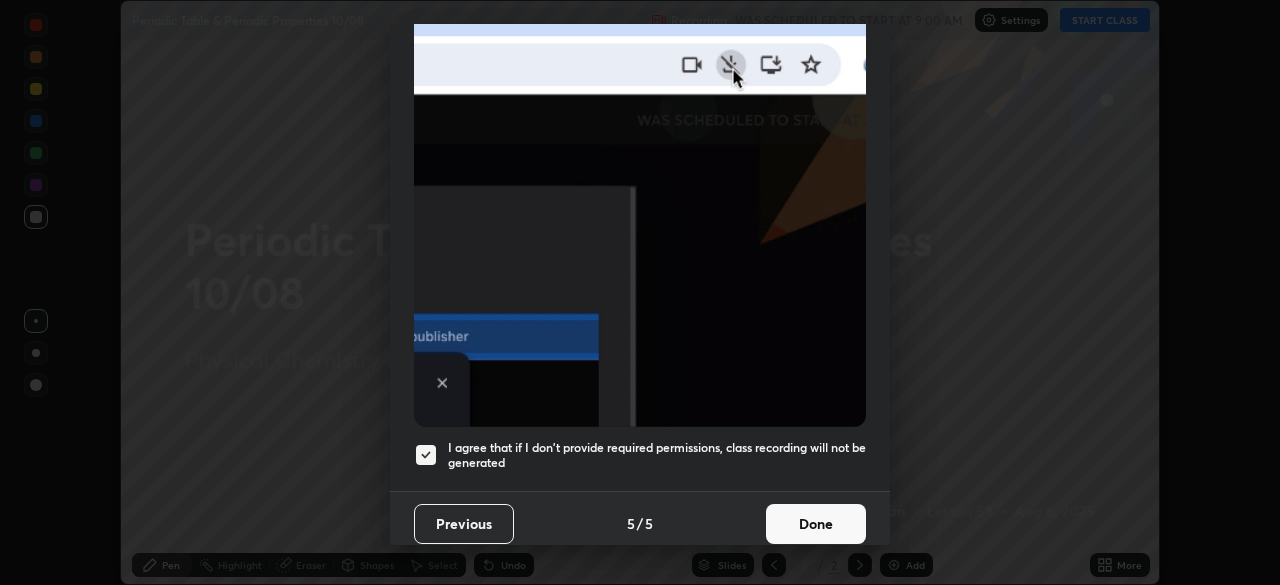 click on "Done" at bounding box center [816, 524] 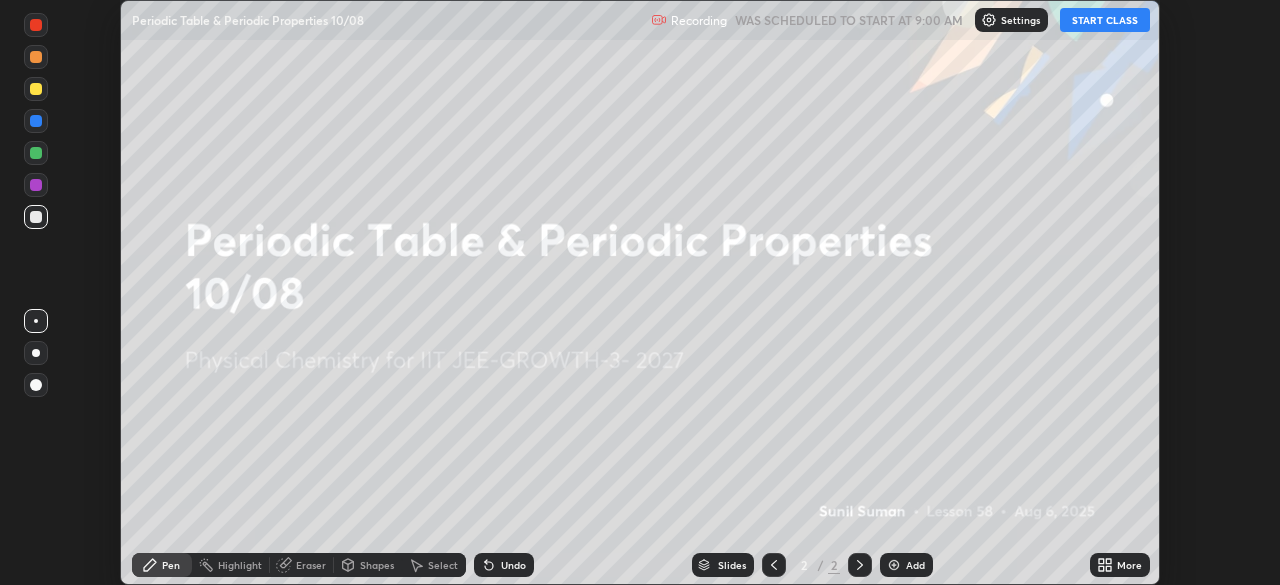 click on "More" at bounding box center [1120, 565] 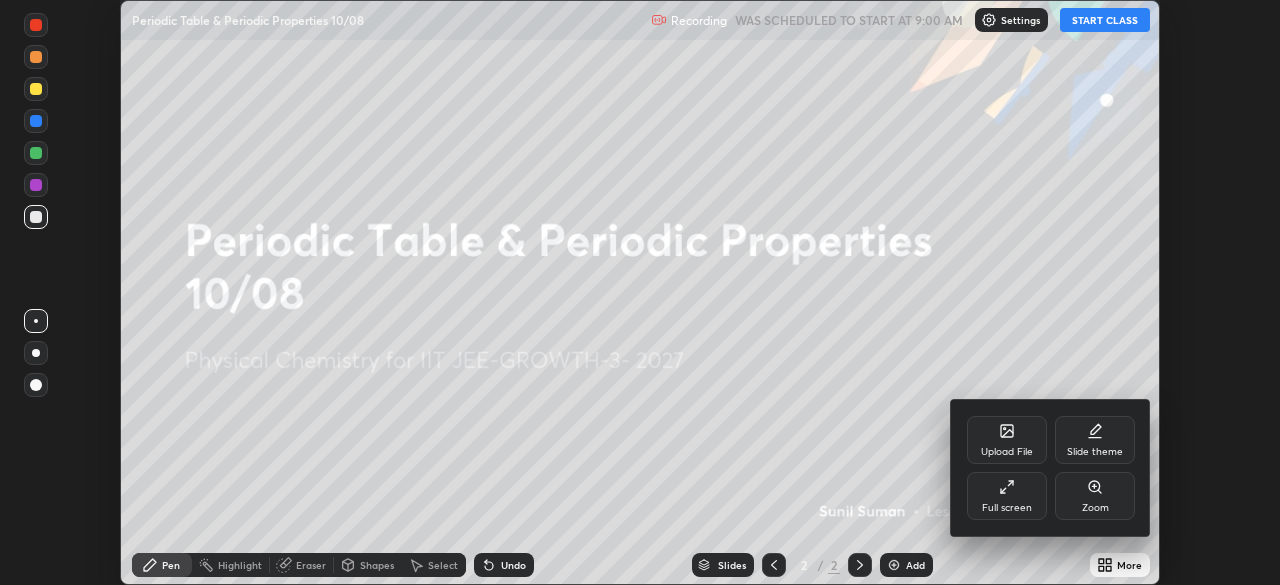 click on "Full screen" at bounding box center [1007, 508] 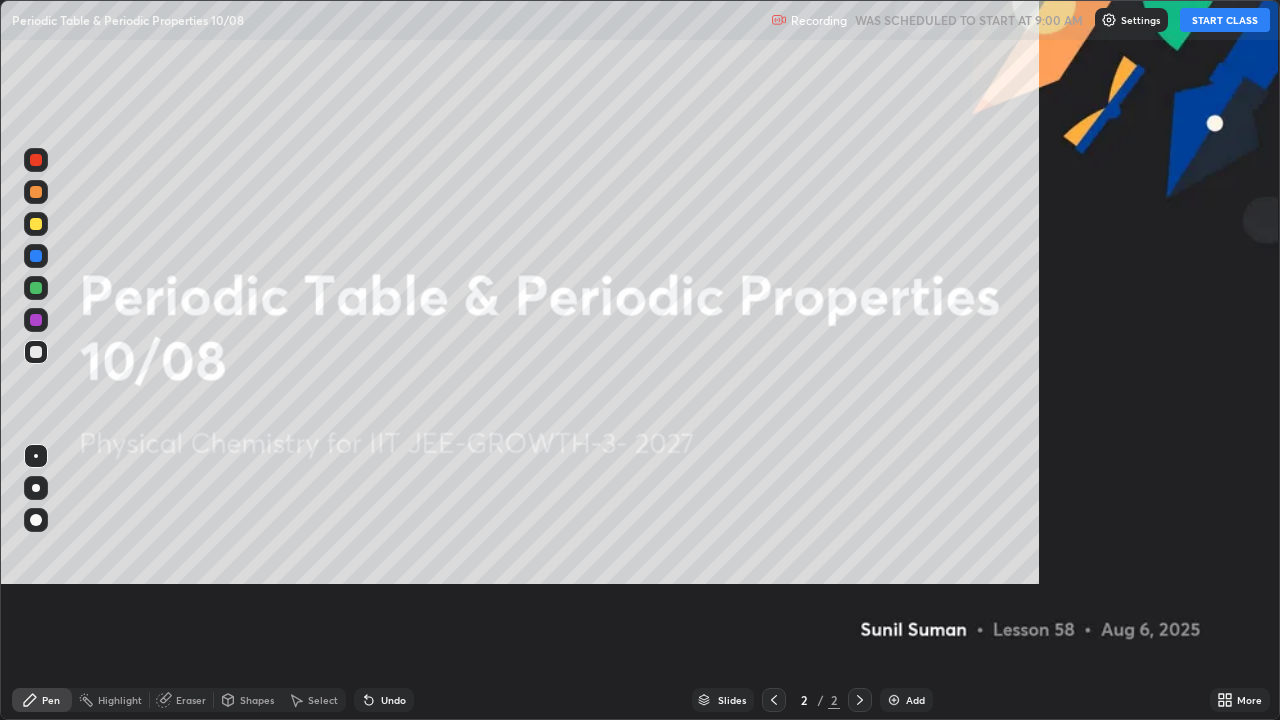 scroll, scrollTop: 99280, scrollLeft: 98720, axis: both 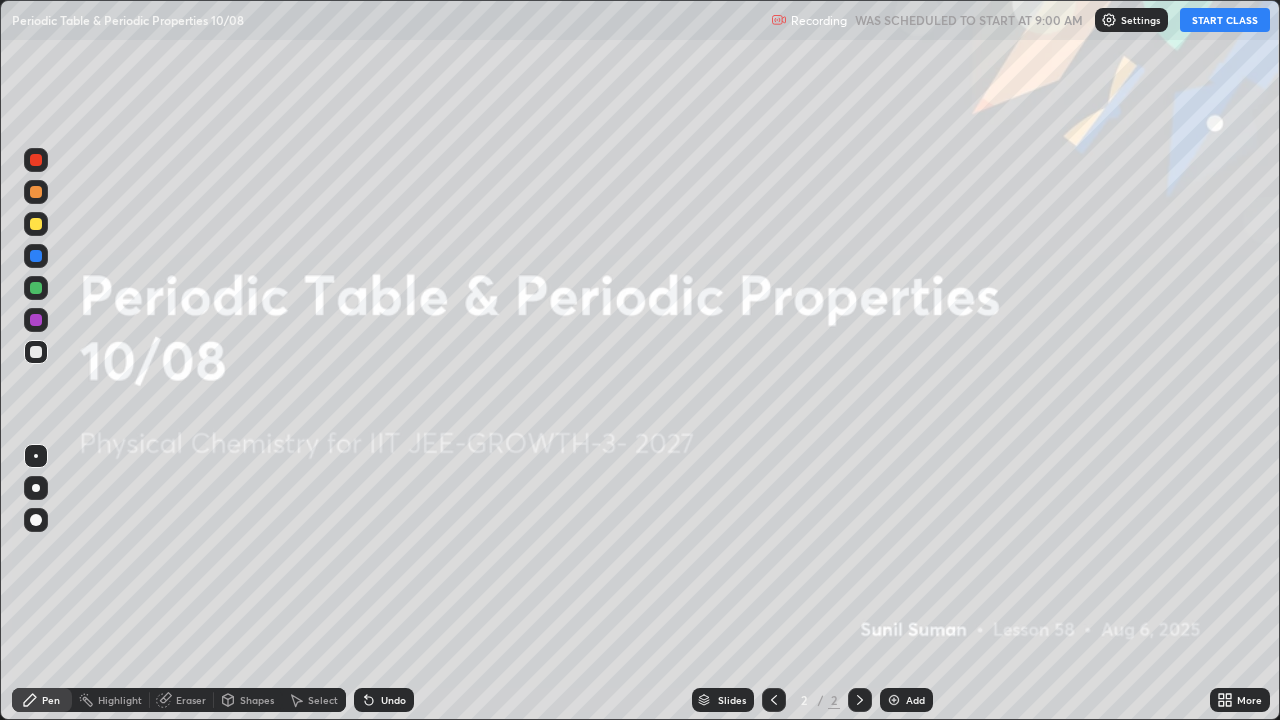 click at bounding box center (1109, 20) 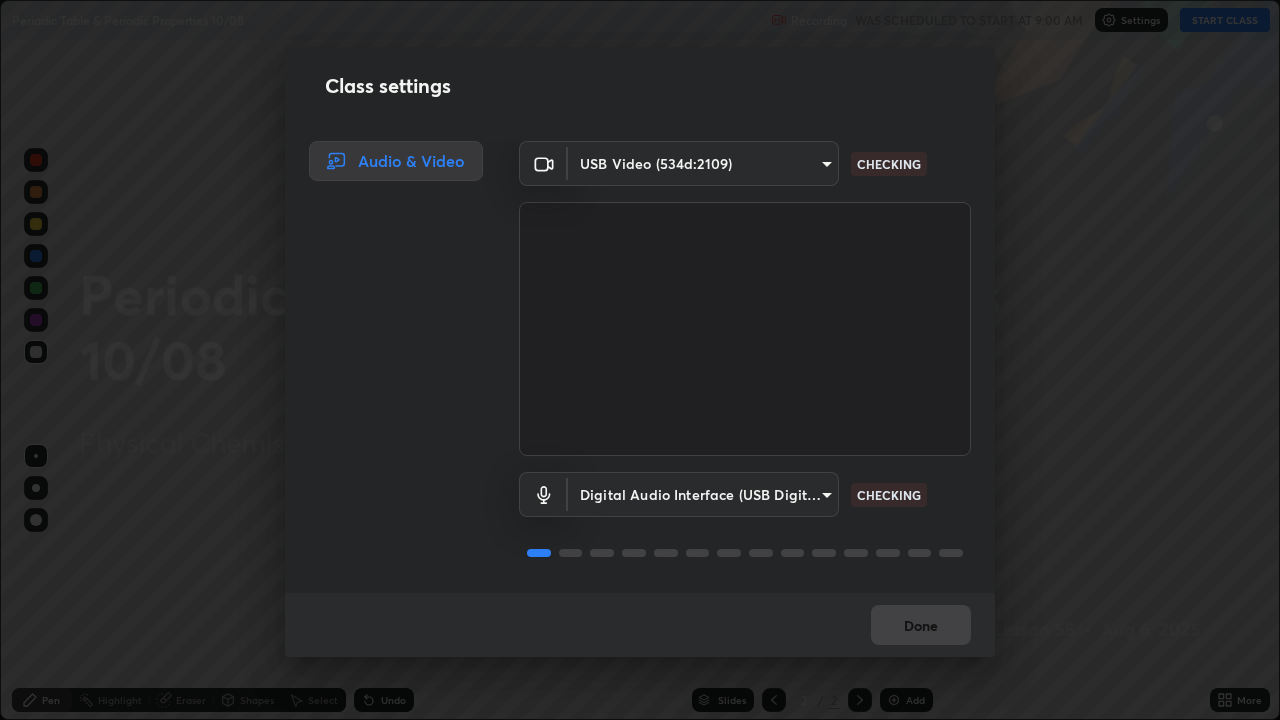 scroll, scrollTop: 2, scrollLeft: 0, axis: vertical 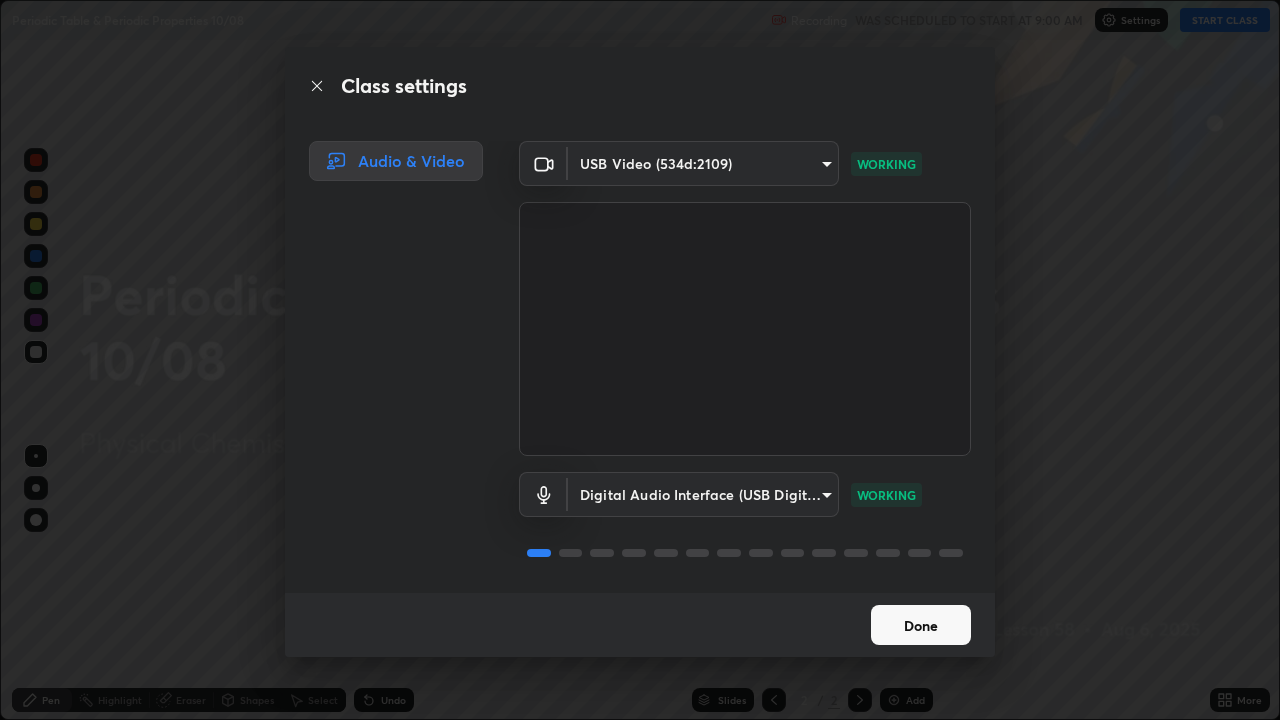 click on "Done" at bounding box center (921, 625) 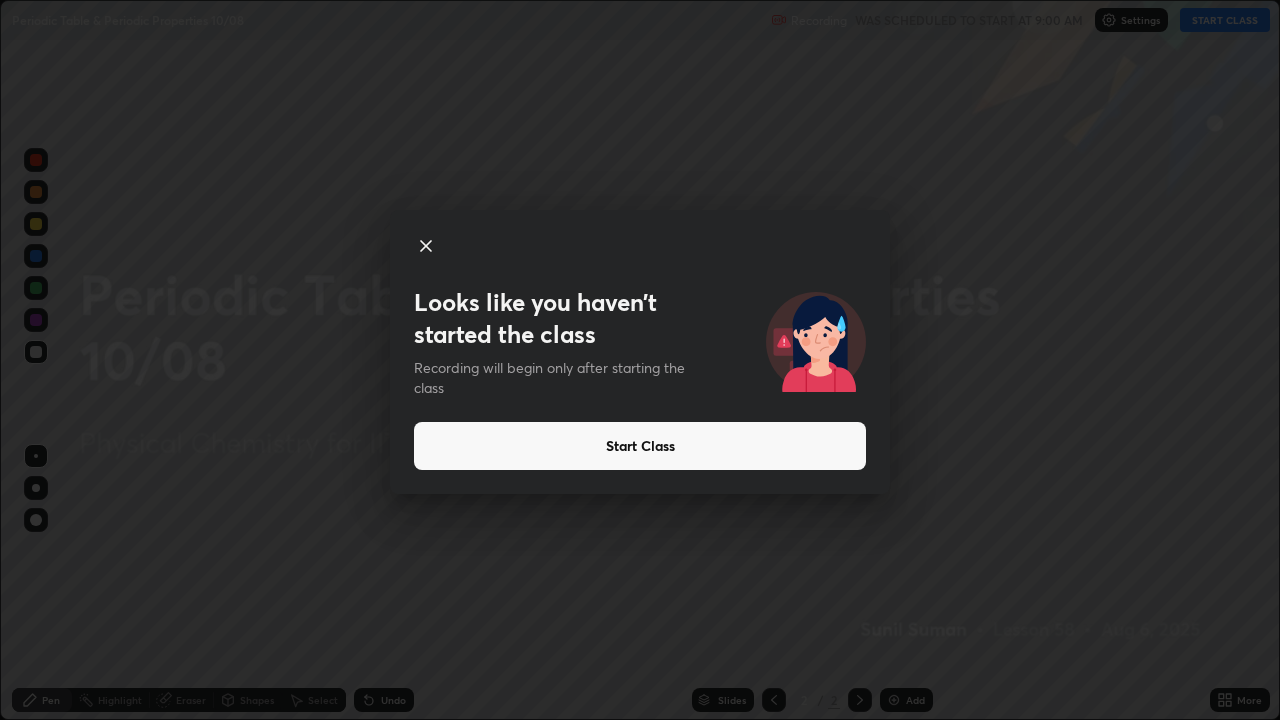 click 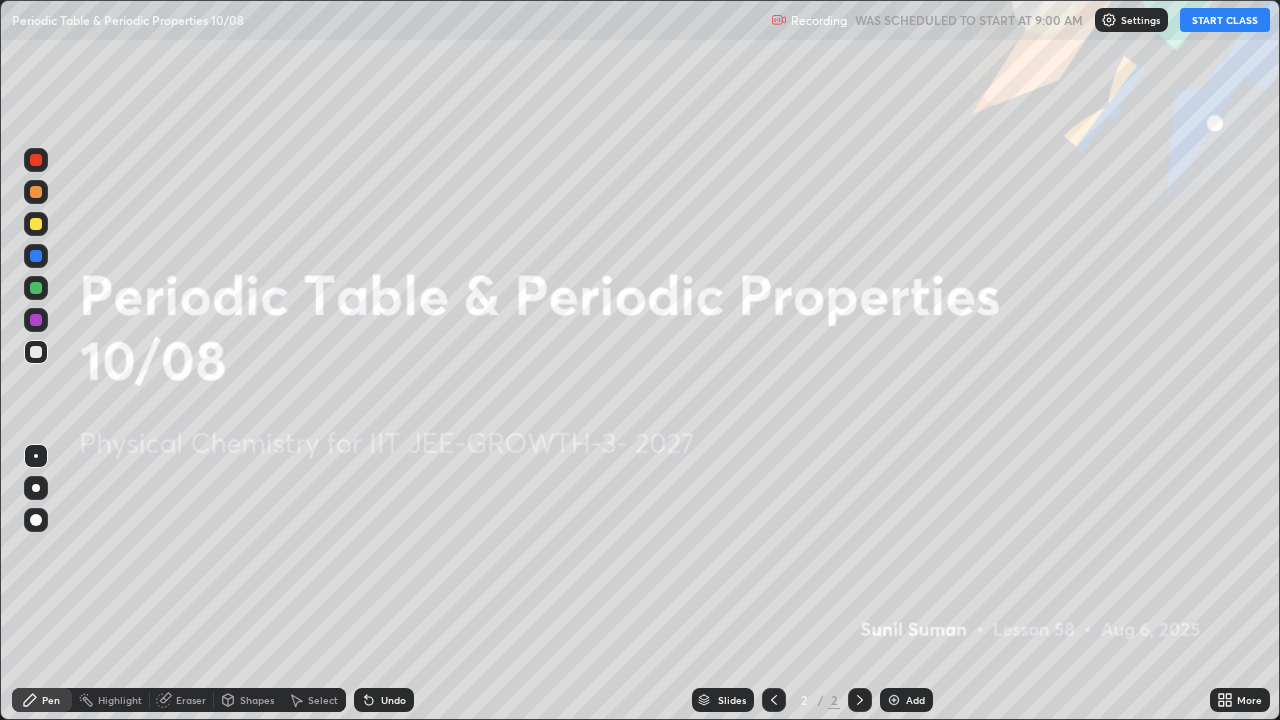 click at bounding box center [894, 700] 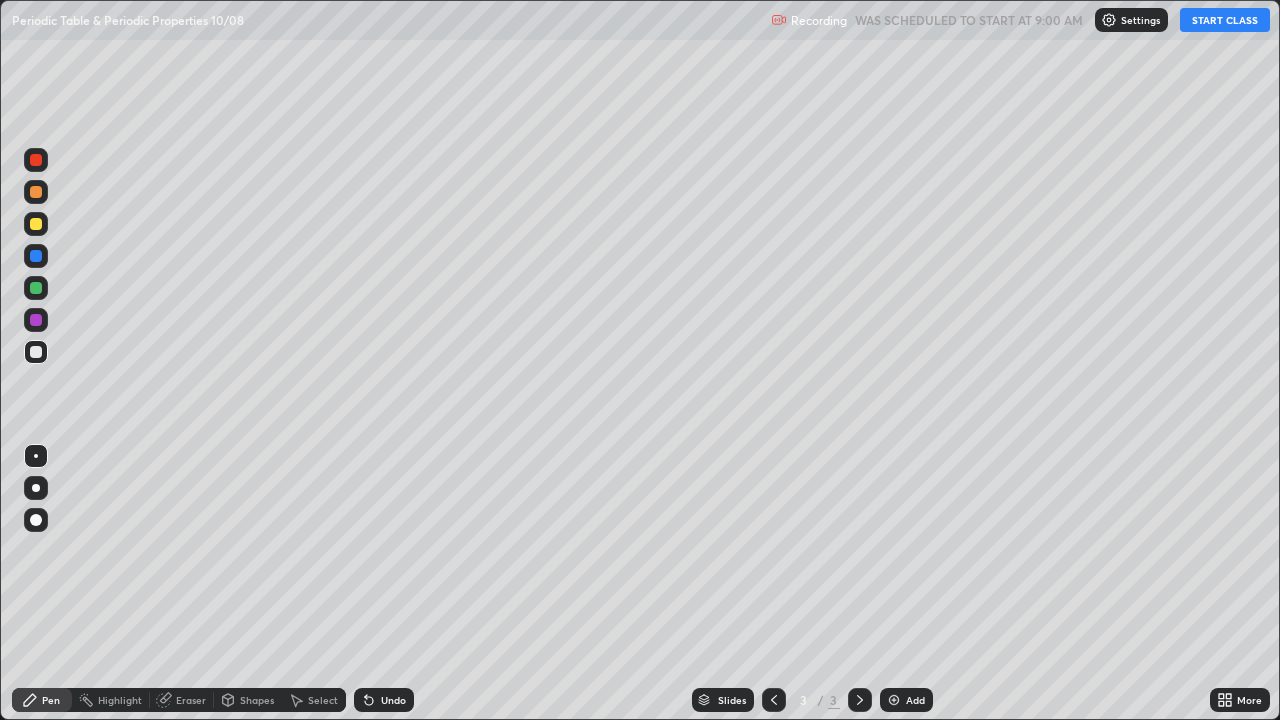 click on "START CLASS" at bounding box center [1225, 20] 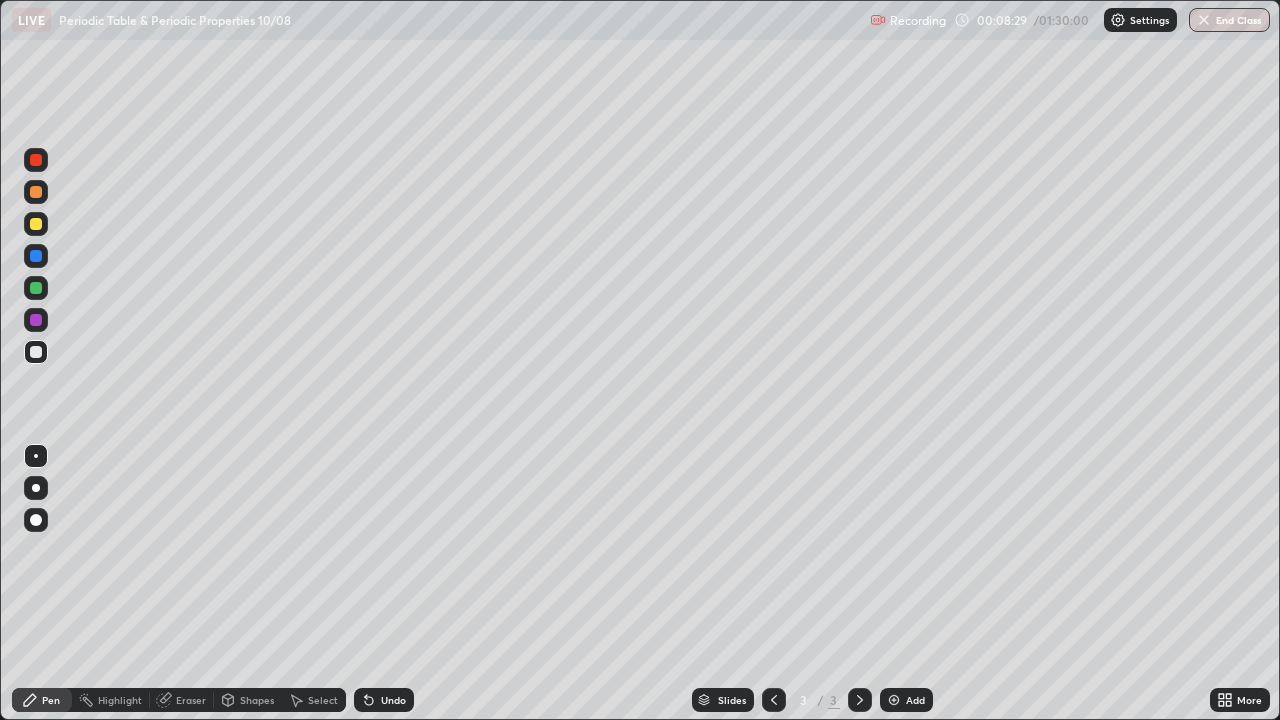 click at bounding box center [894, 700] 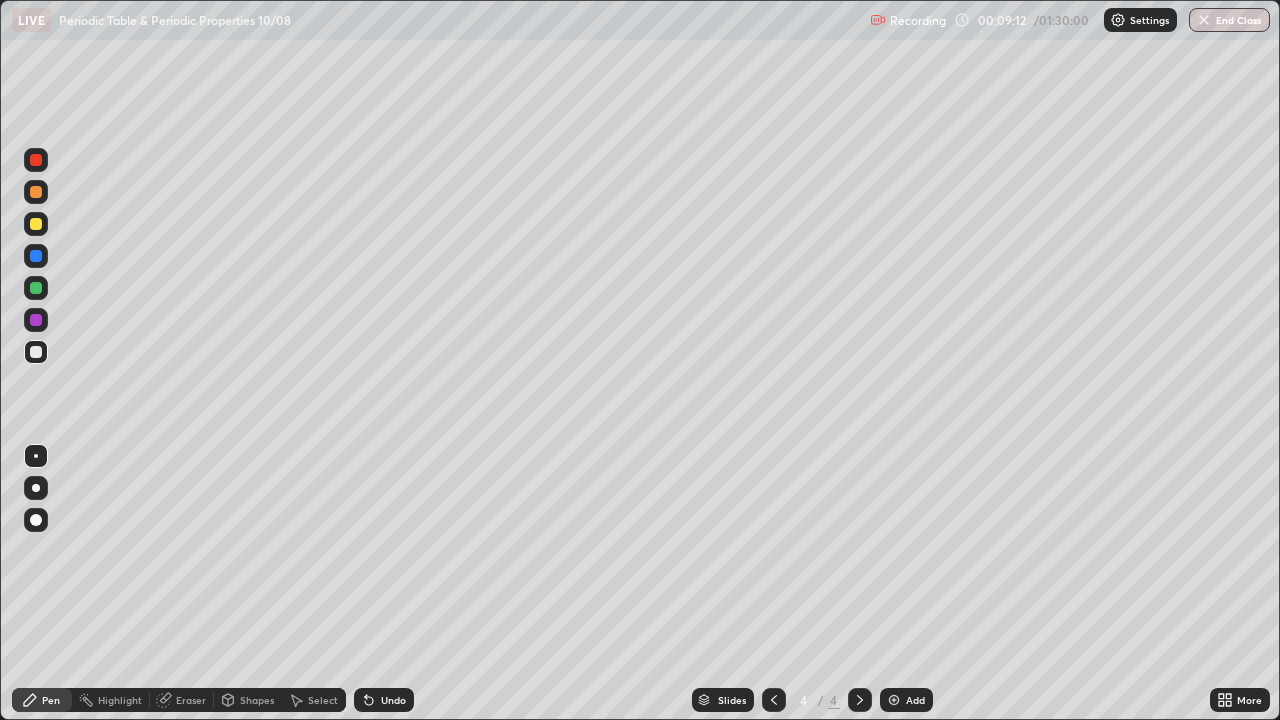 click at bounding box center (36, 224) 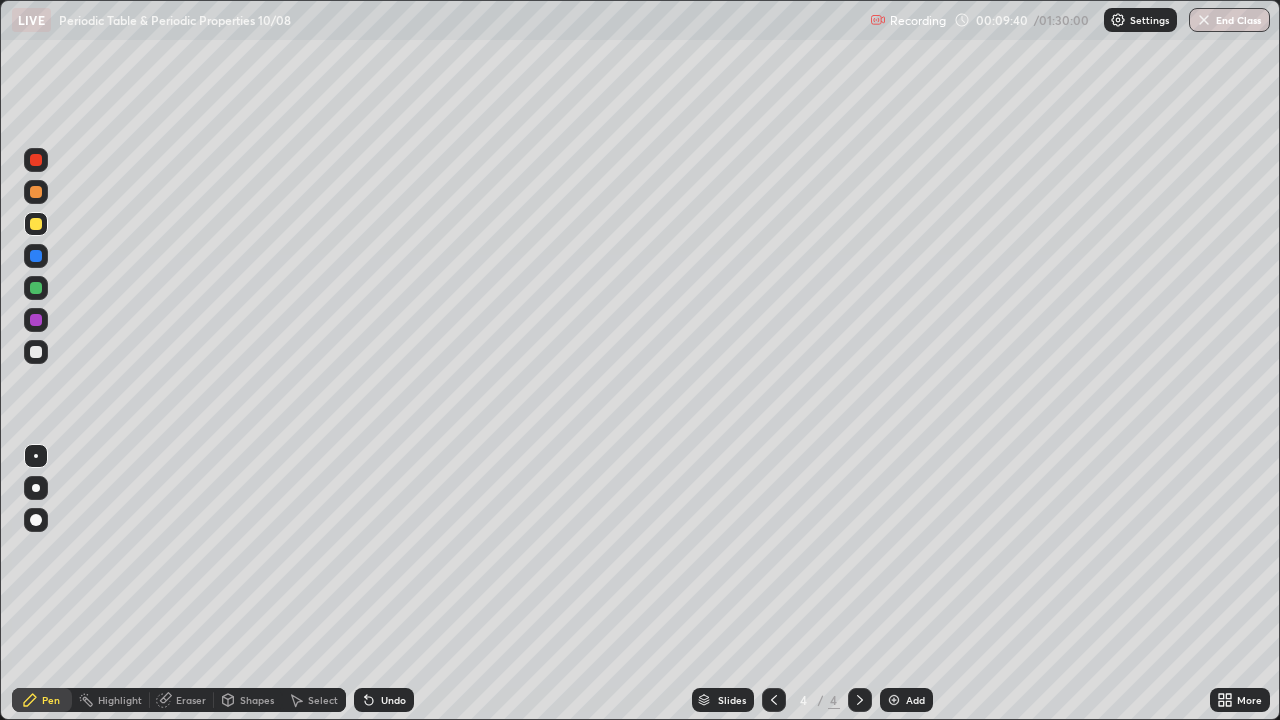 click at bounding box center [36, 192] 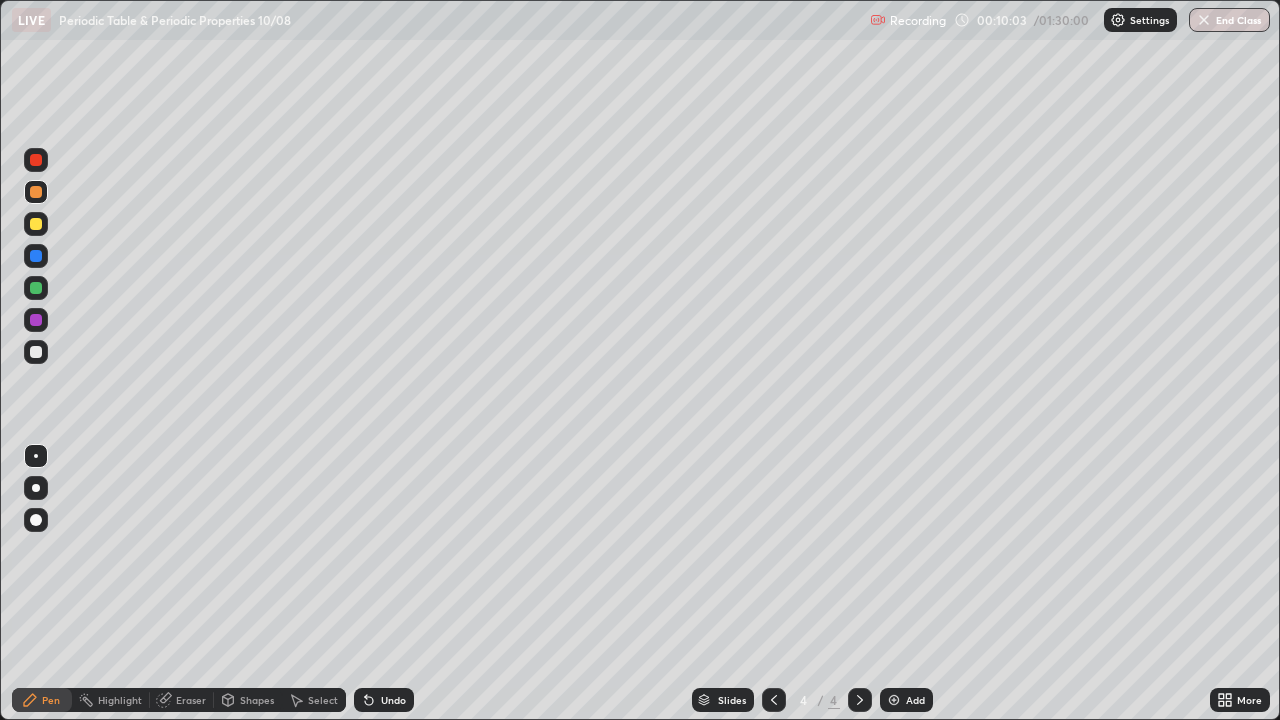 click at bounding box center (36, 224) 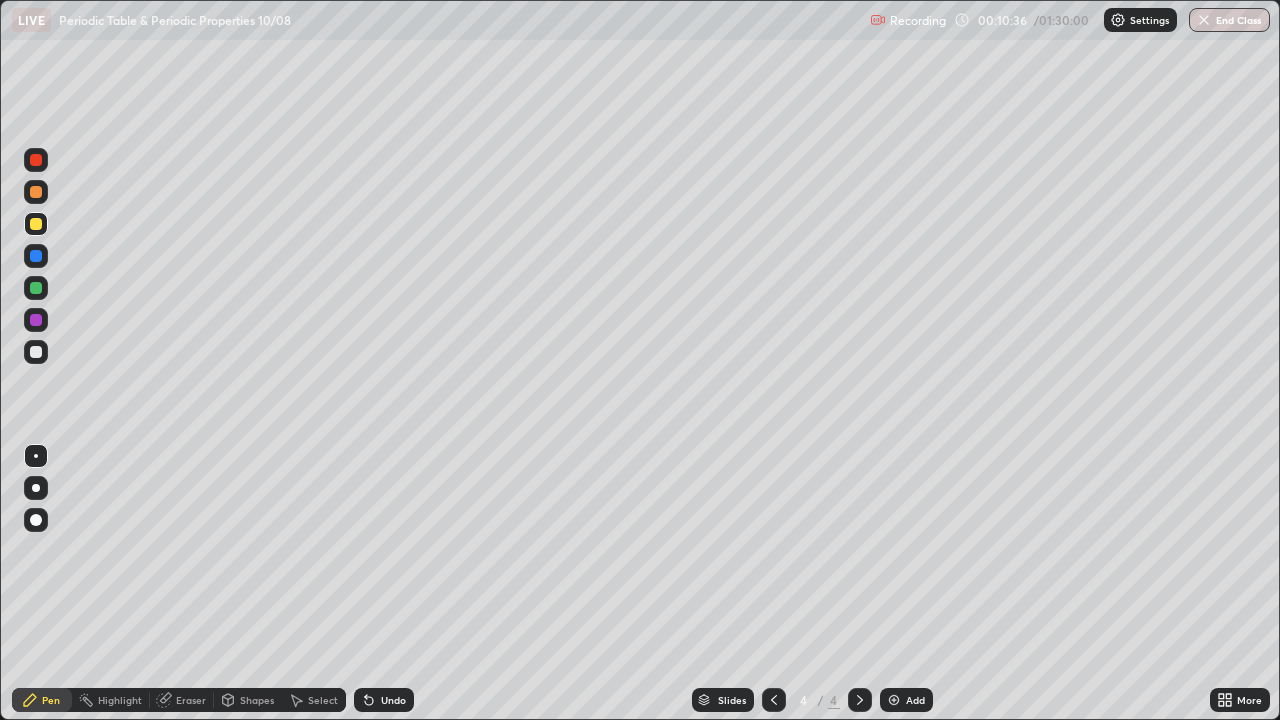click at bounding box center (36, 192) 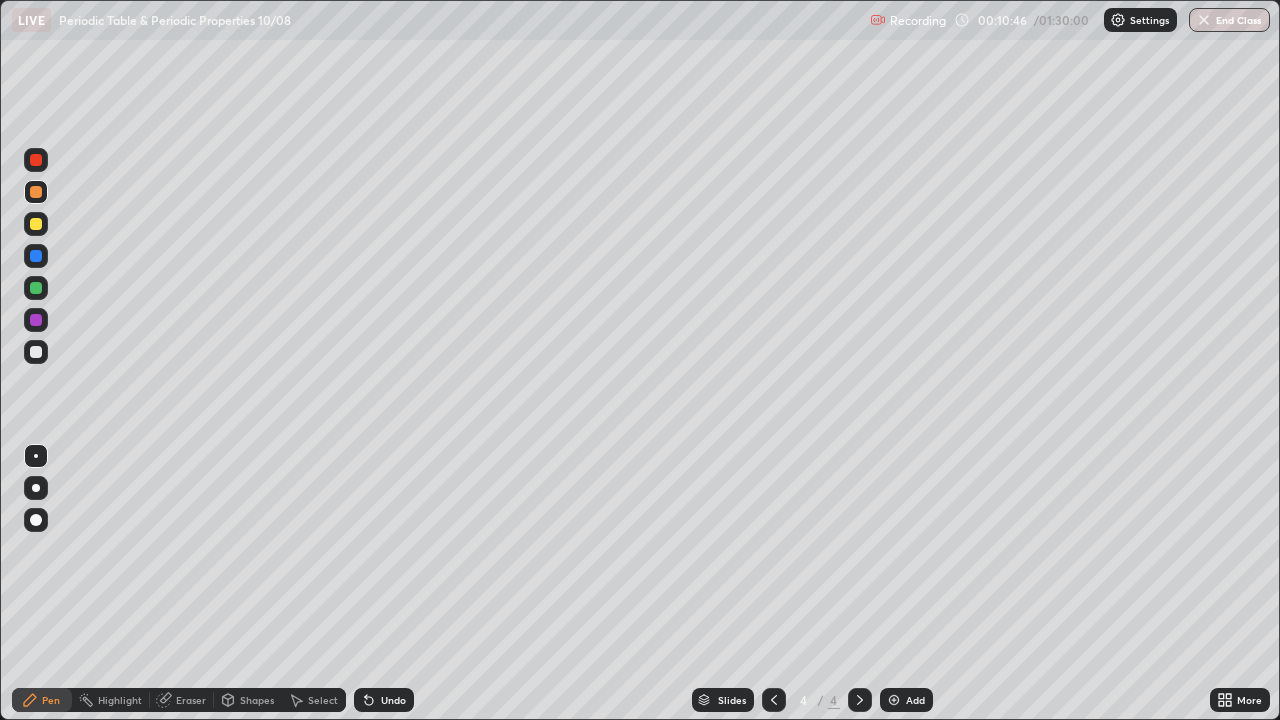 click at bounding box center (36, 352) 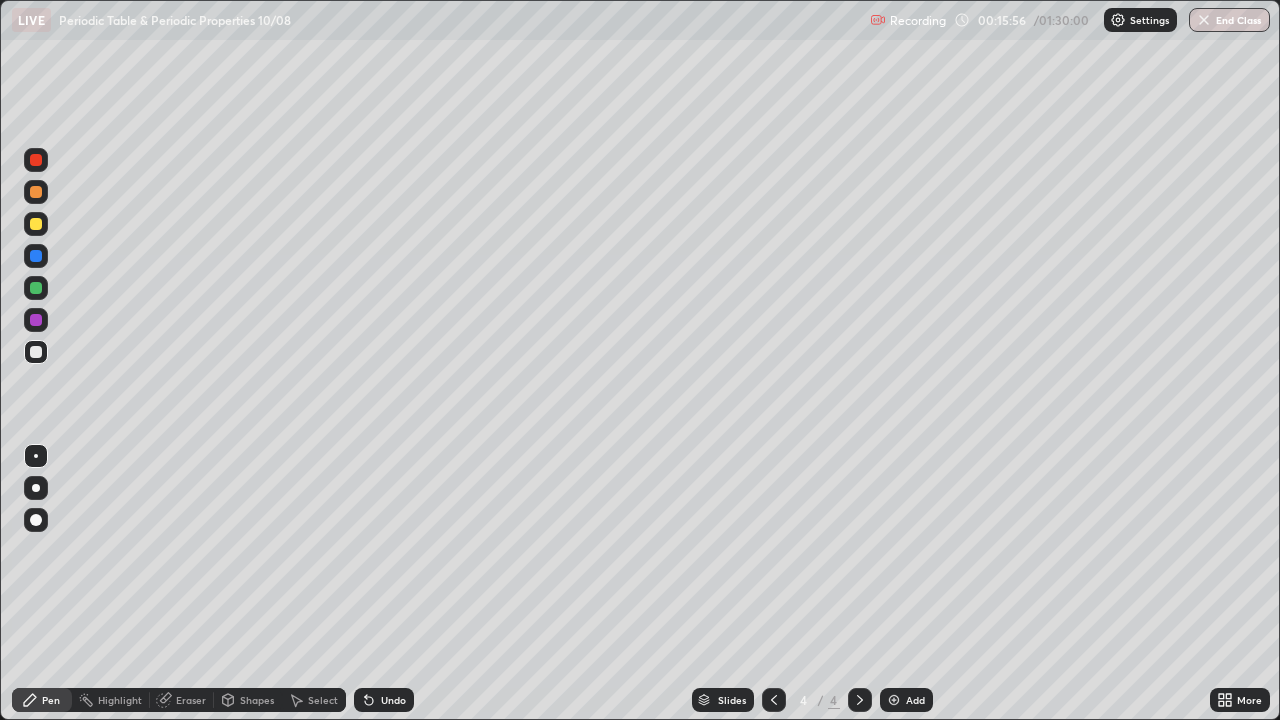 click at bounding box center (894, 700) 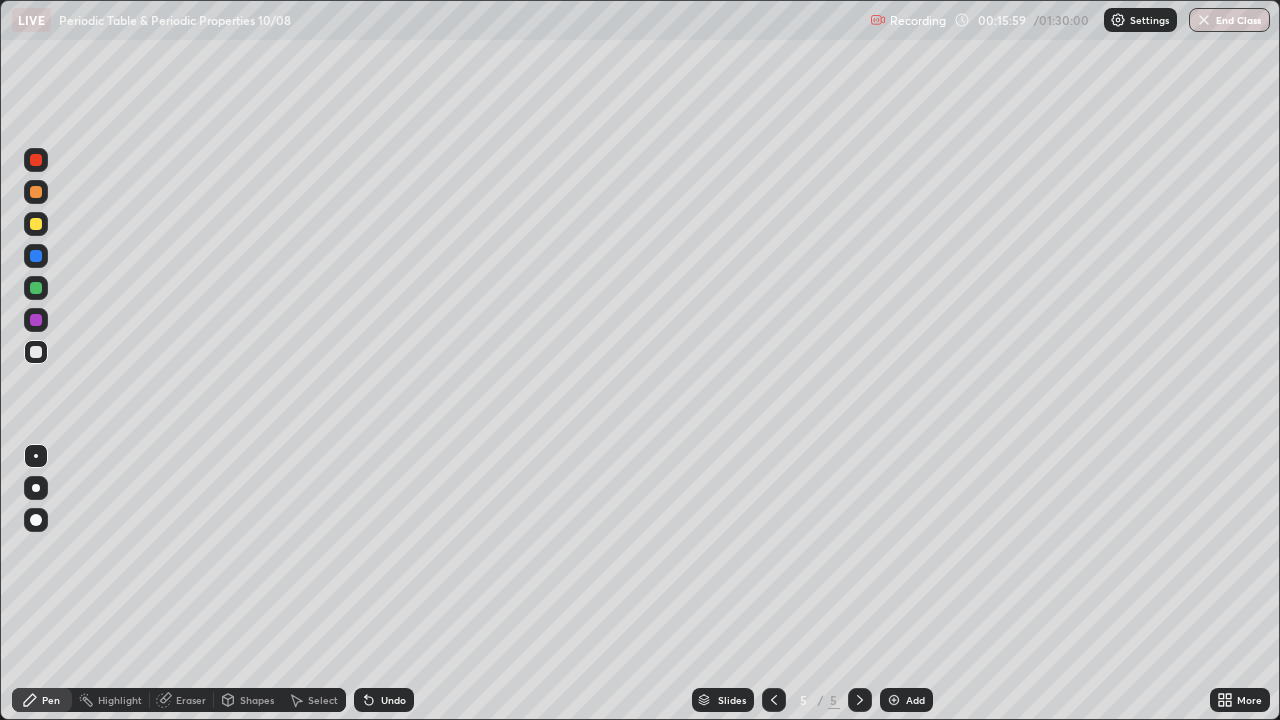 click 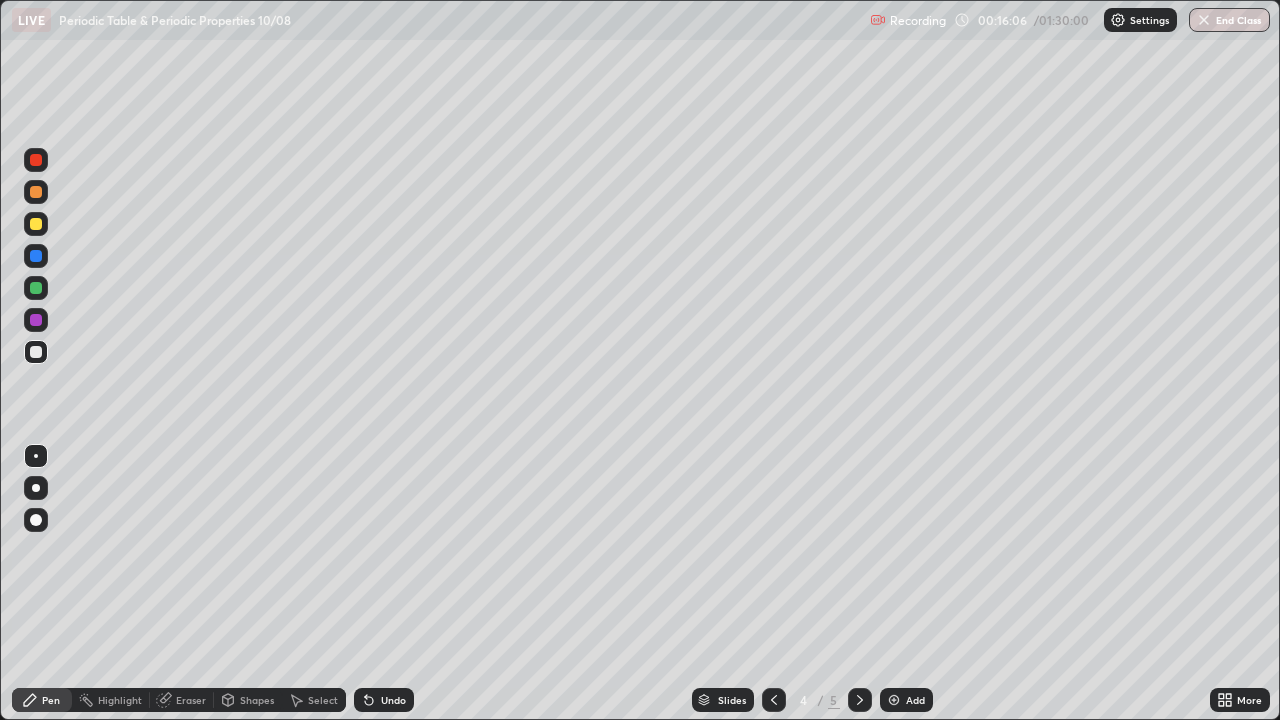 click at bounding box center (36, 352) 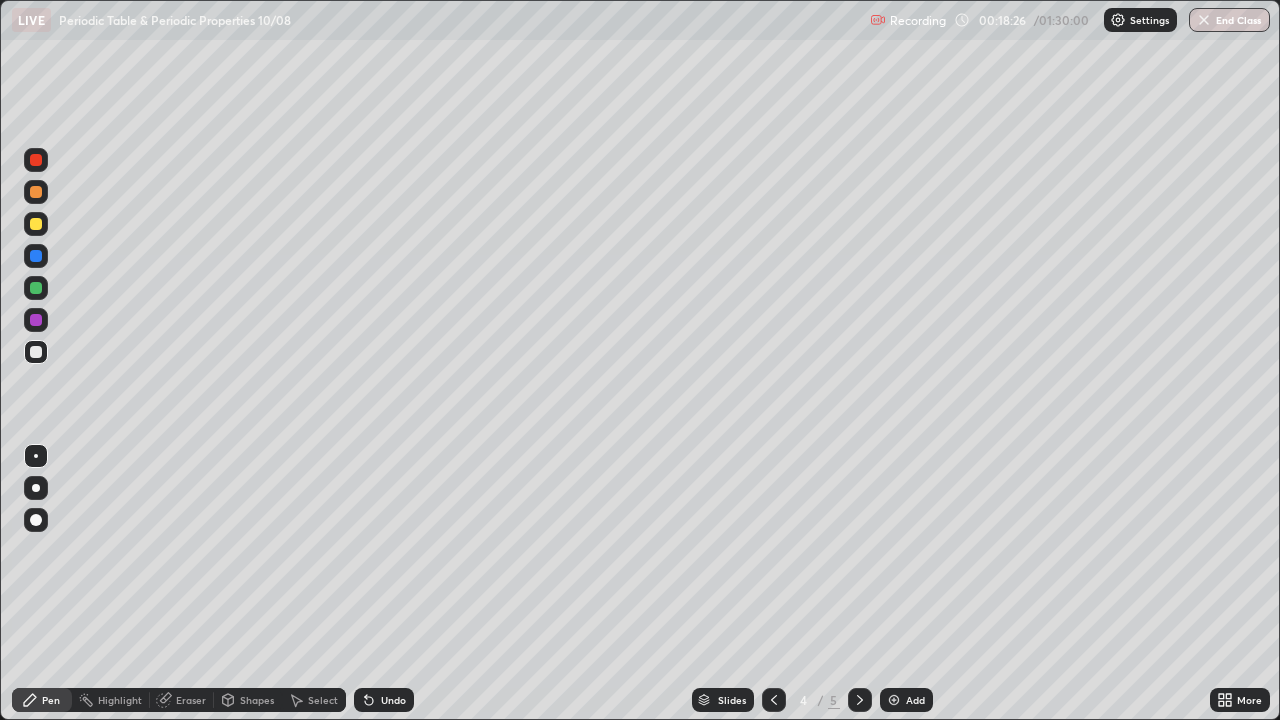 click at bounding box center (894, 700) 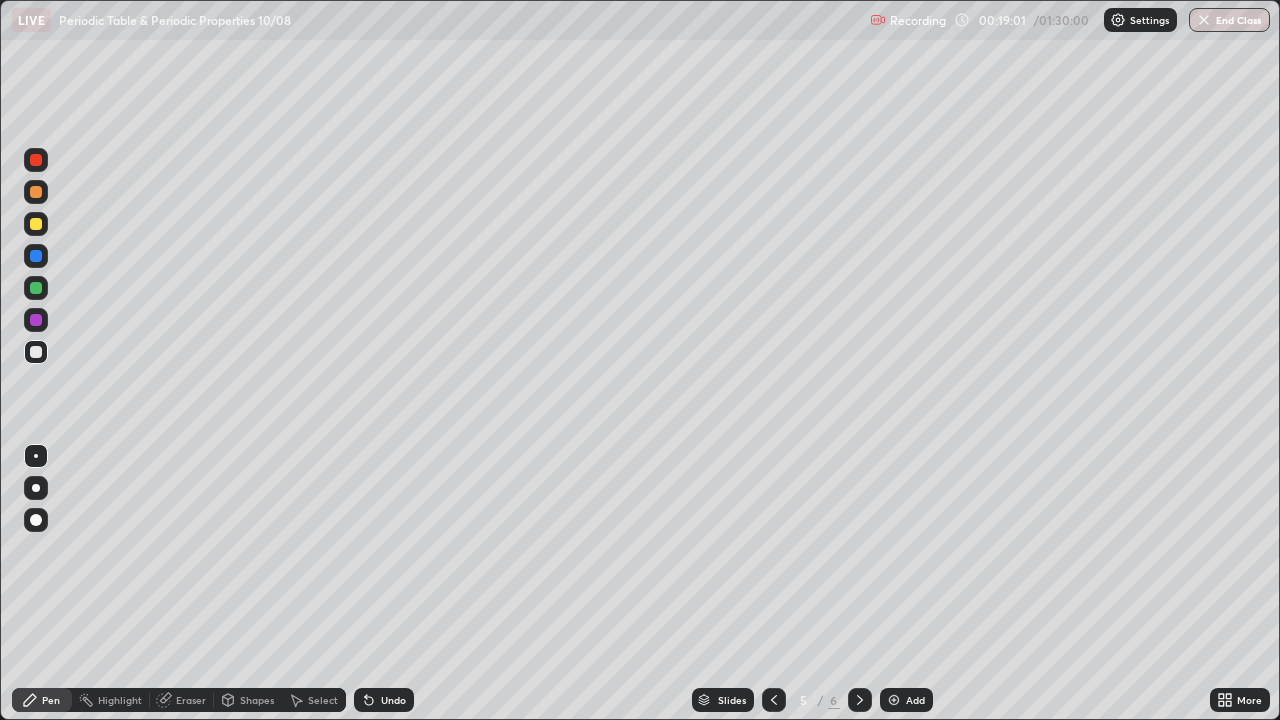 click at bounding box center (36, 352) 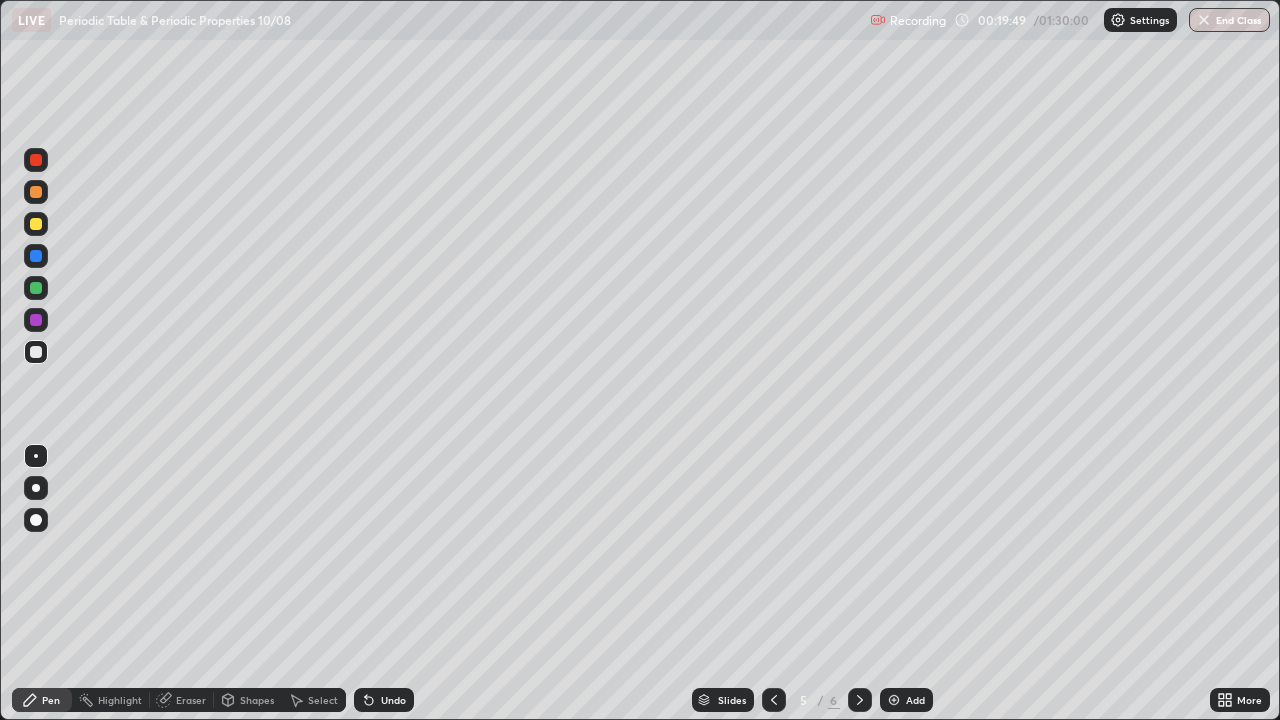 click 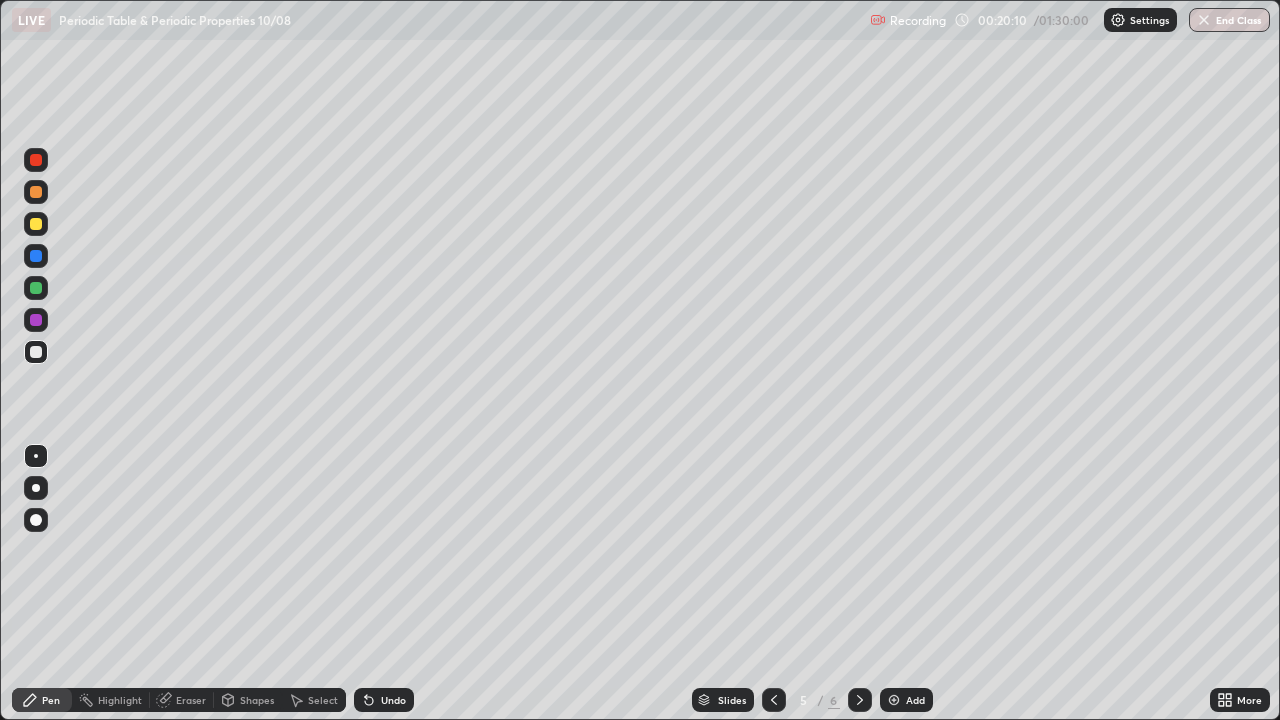 click at bounding box center (36, 224) 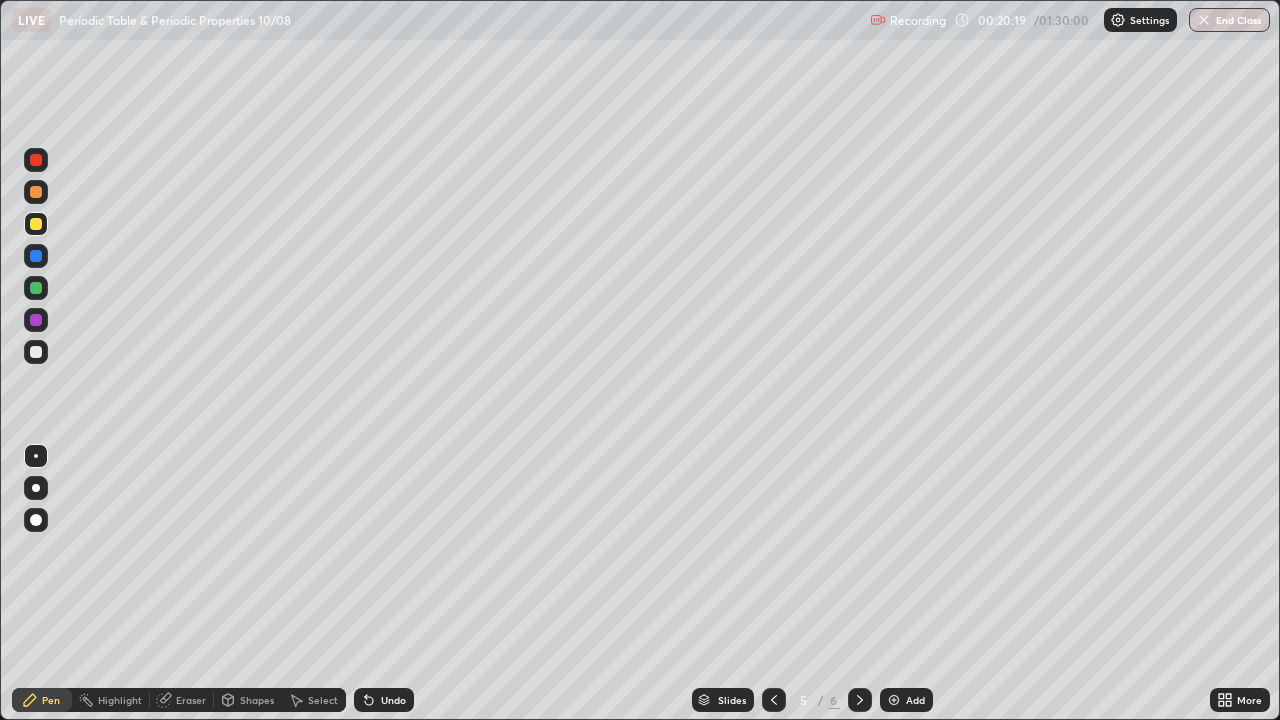 click at bounding box center (36, 352) 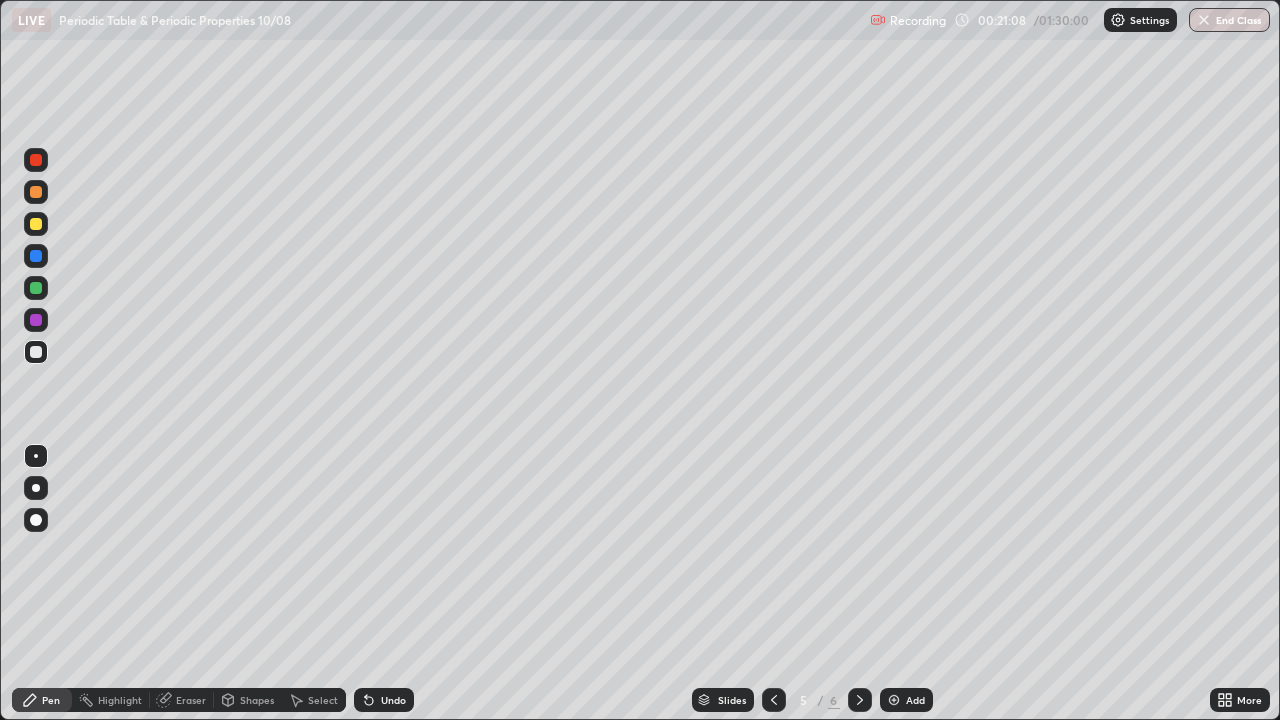 click at bounding box center (36, 224) 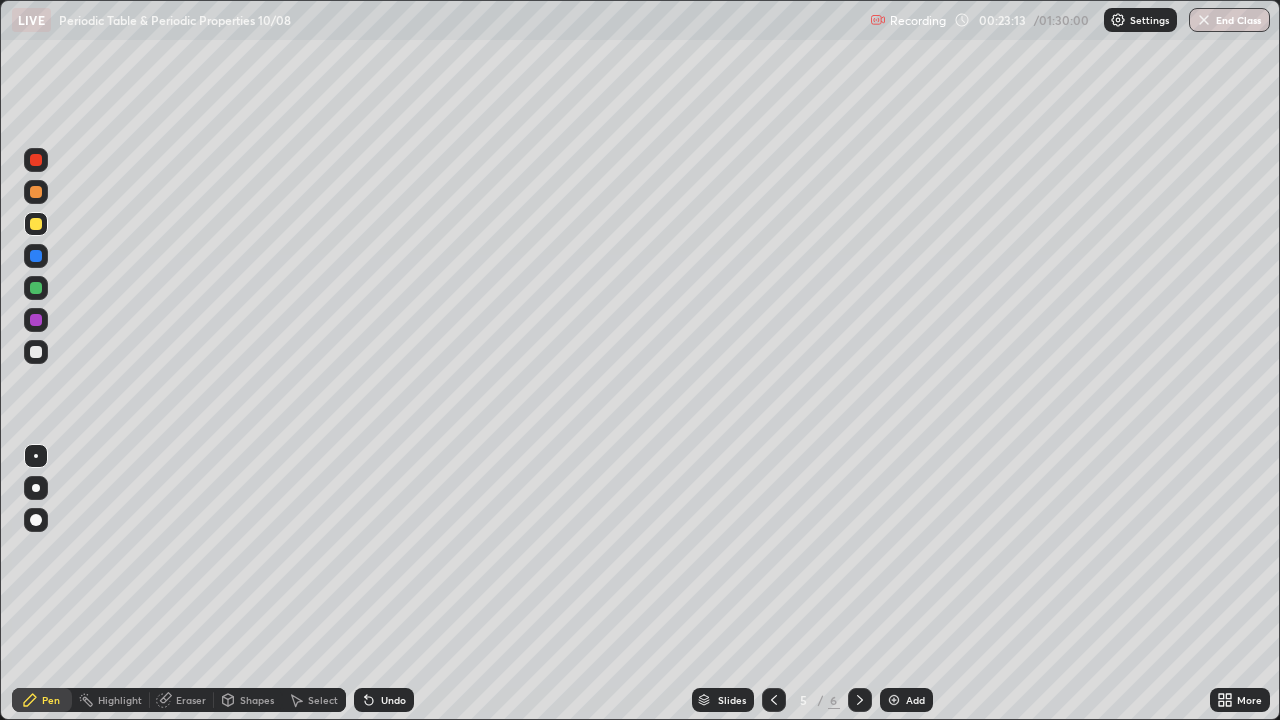 click at bounding box center (36, 352) 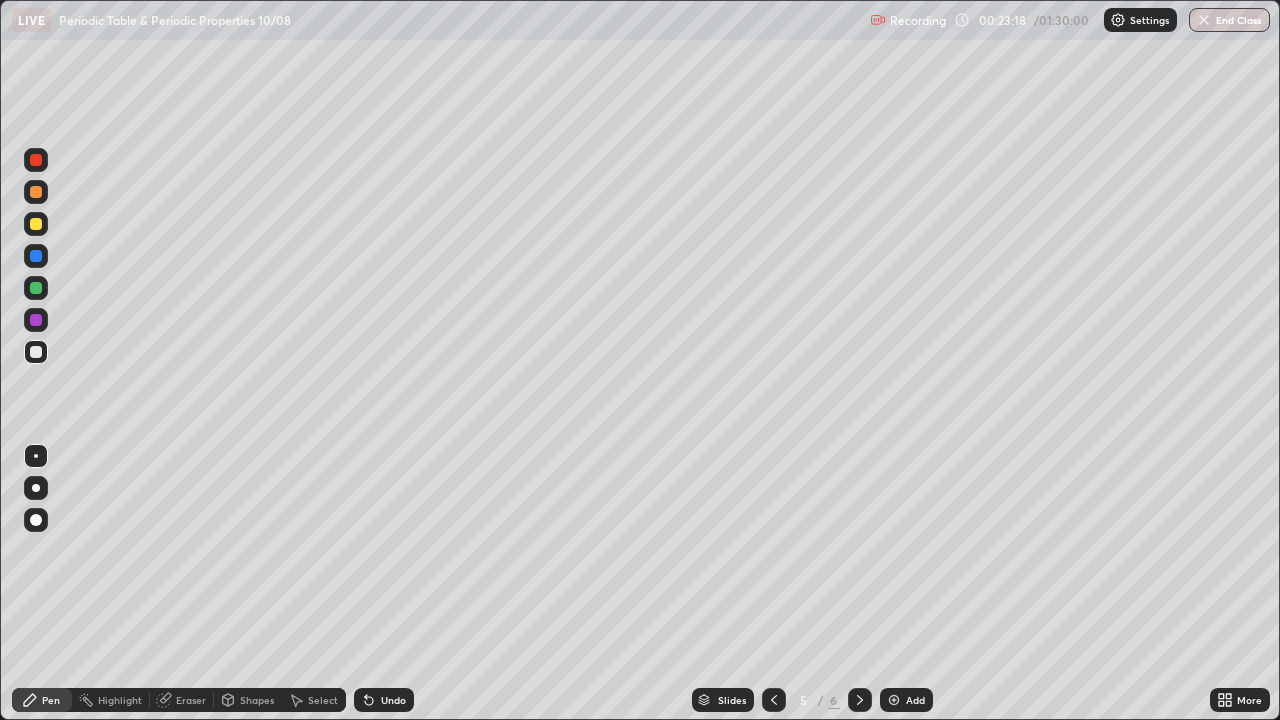 click at bounding box center (36, 352) 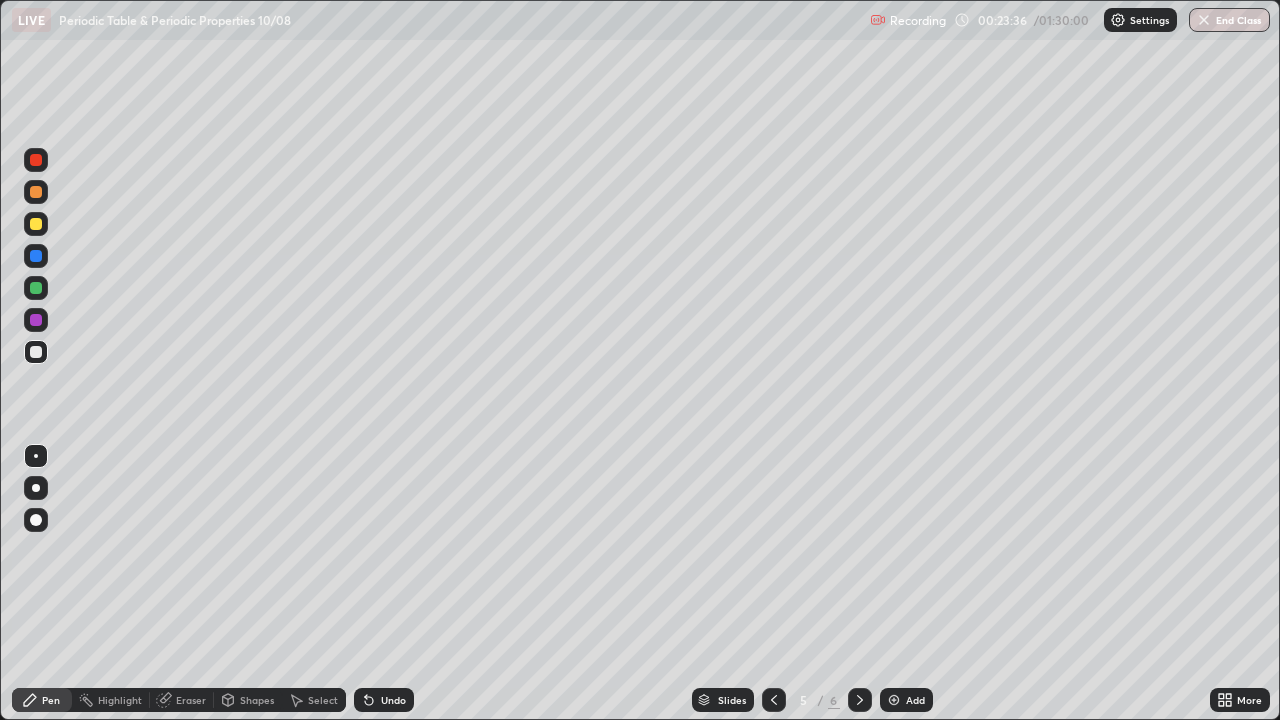 click at bounding box center (894, 700) 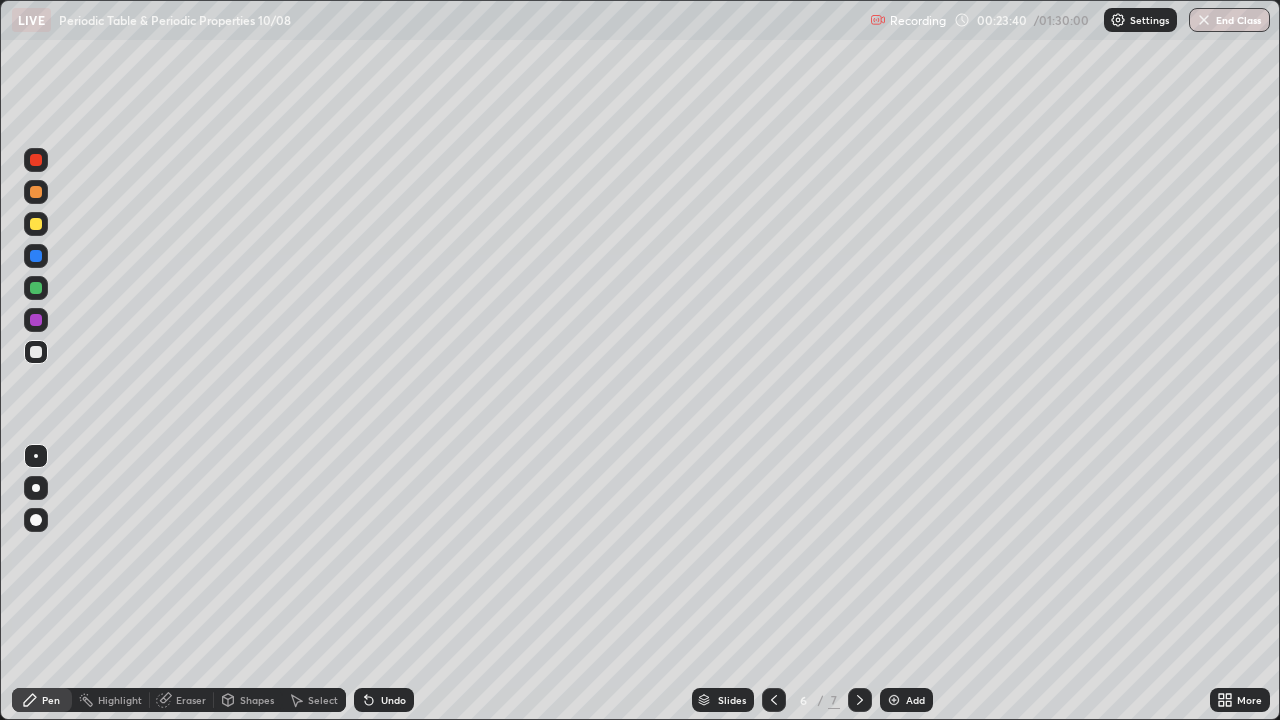 click at bounding box center (36, 352) 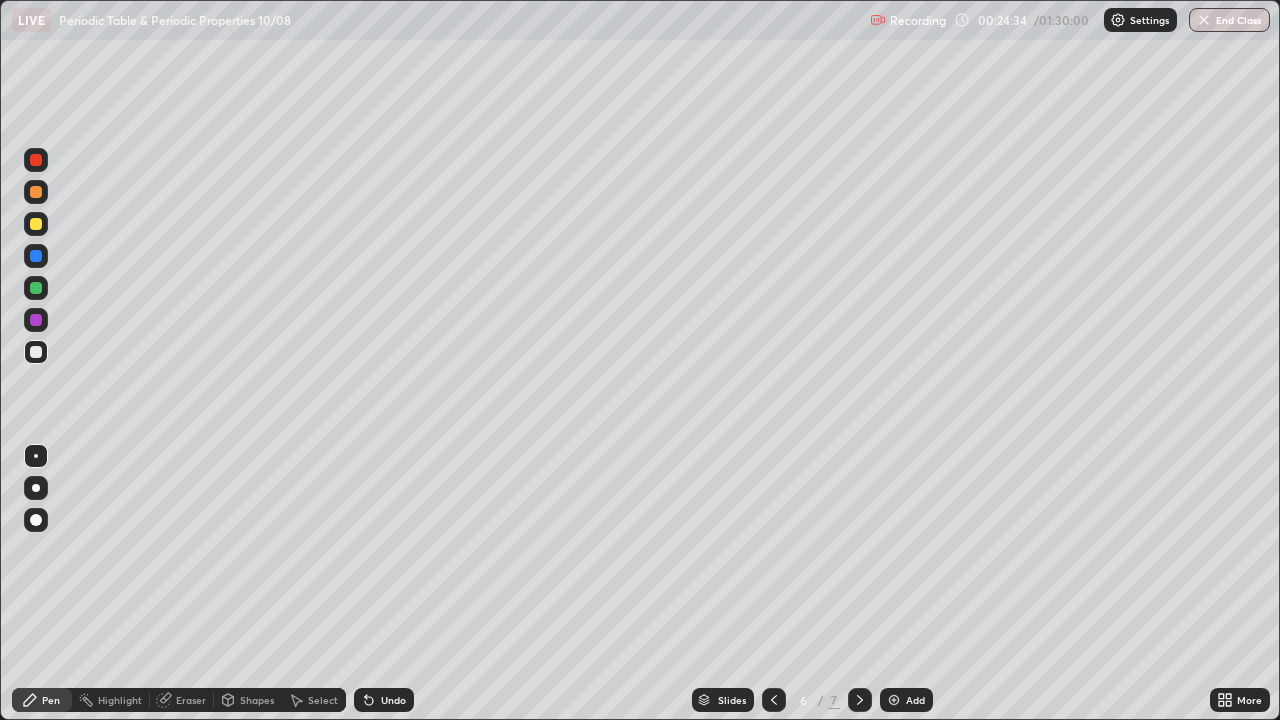 click 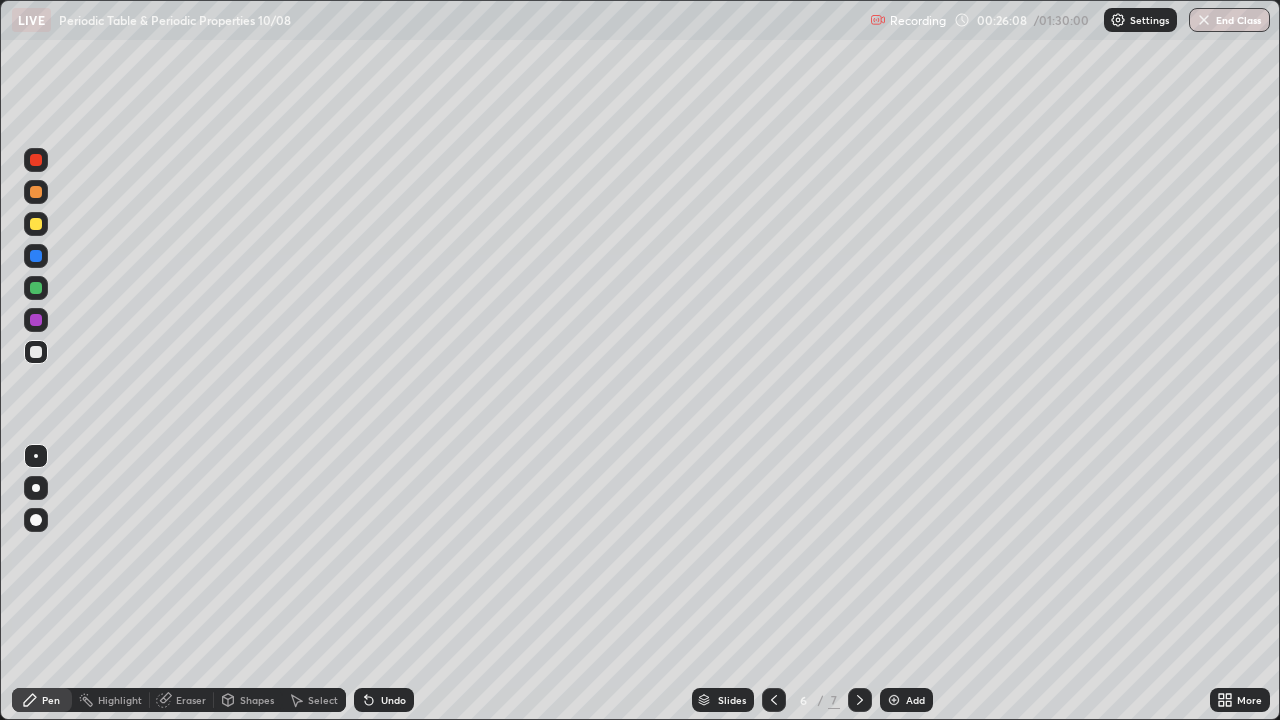 click on "Eraser" at bounding box center [182, 700] 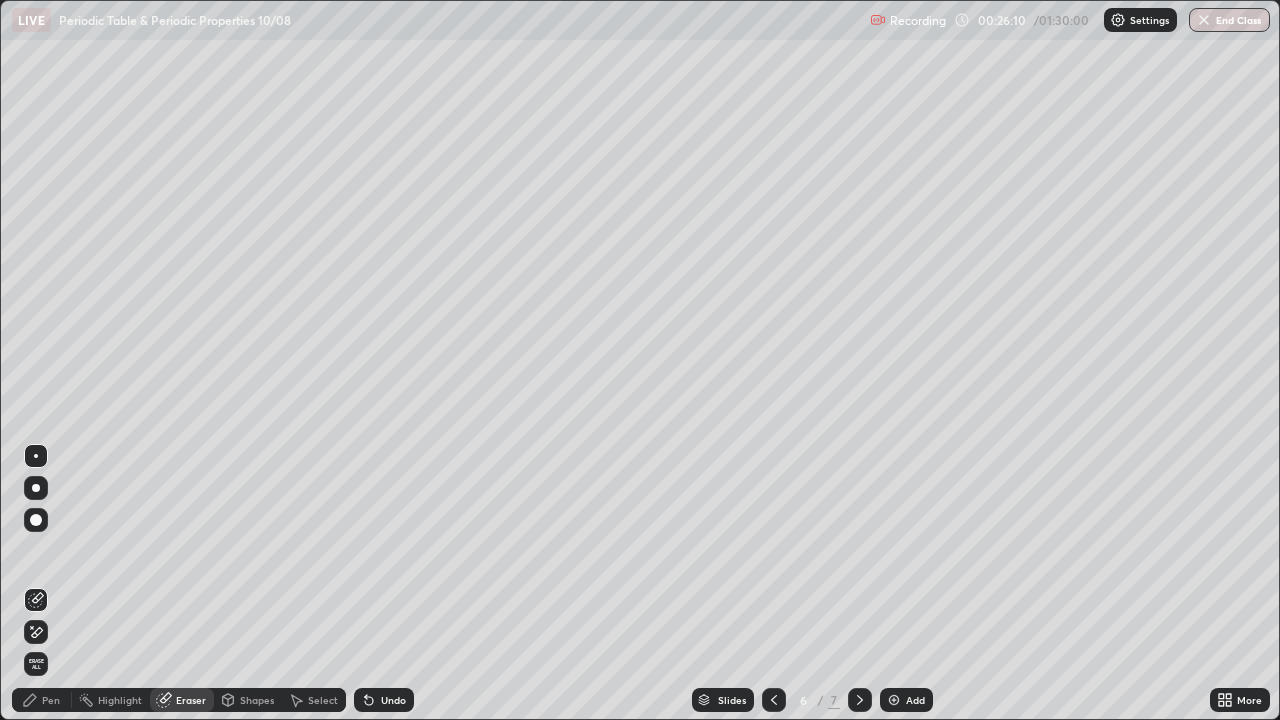 click on "Pen" at bounding box center [42, 700] 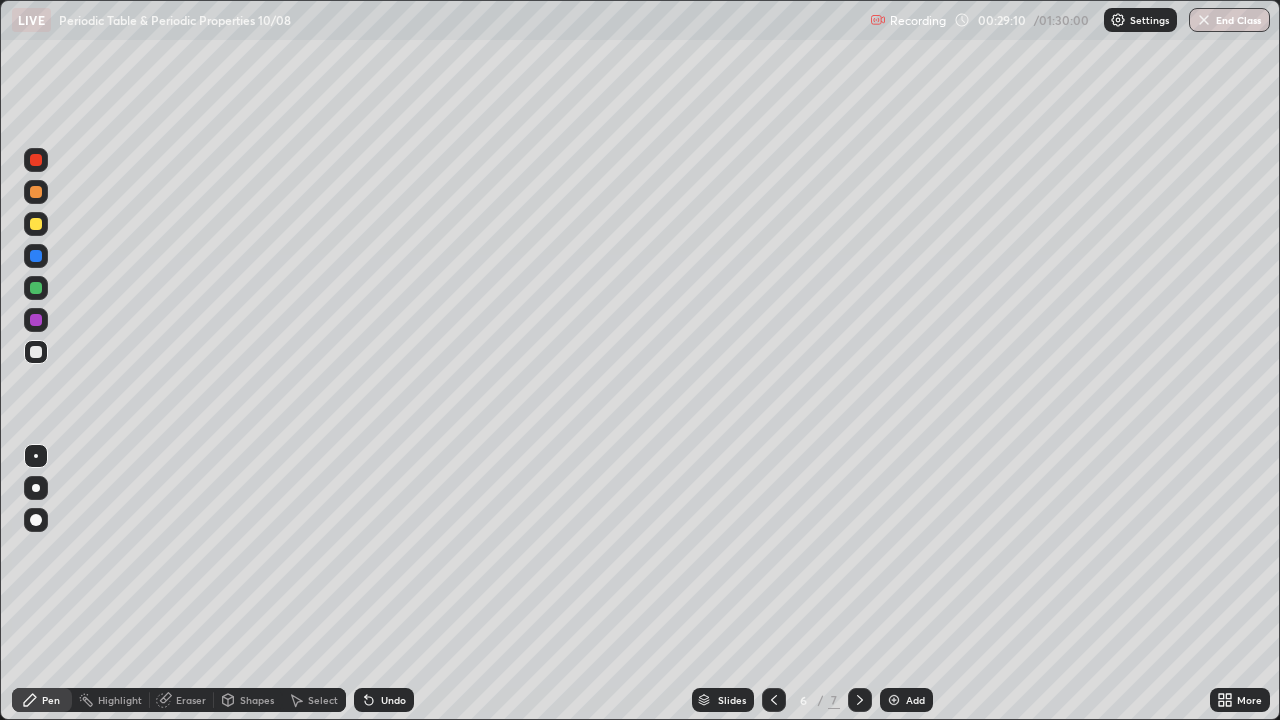 click at bounding box center [36, 352] 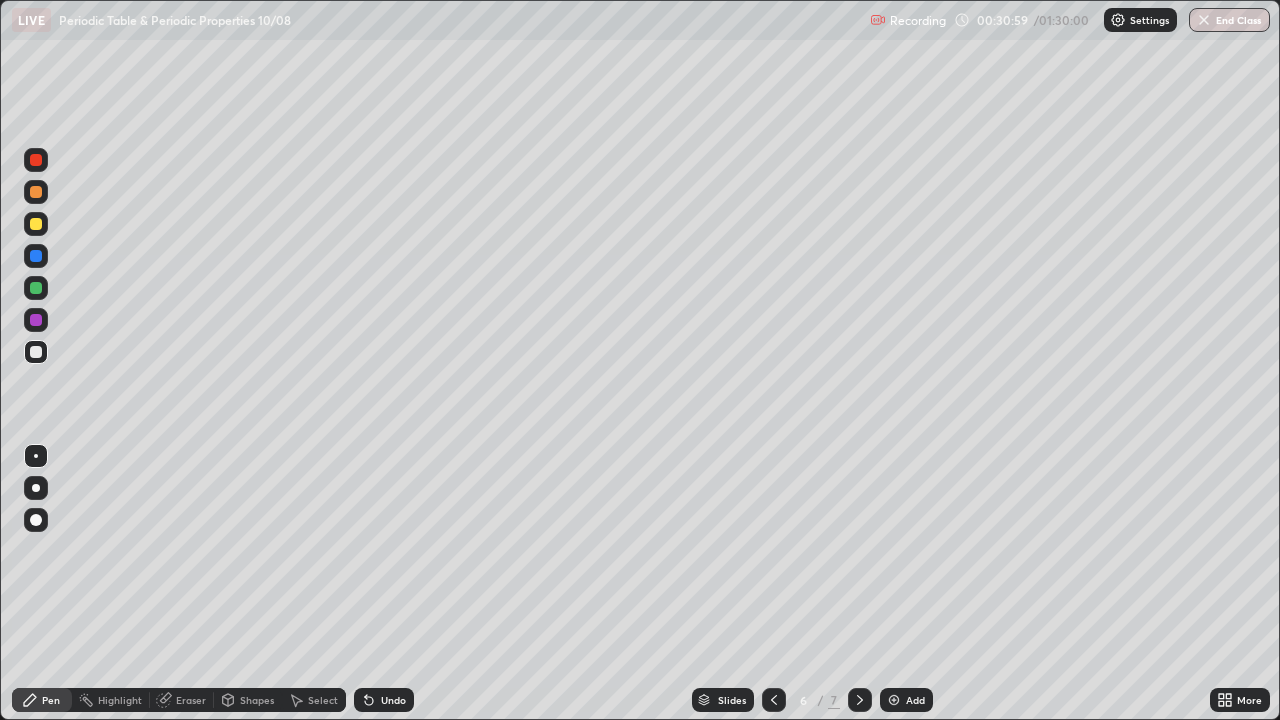 click at bounding box center (894, 700) 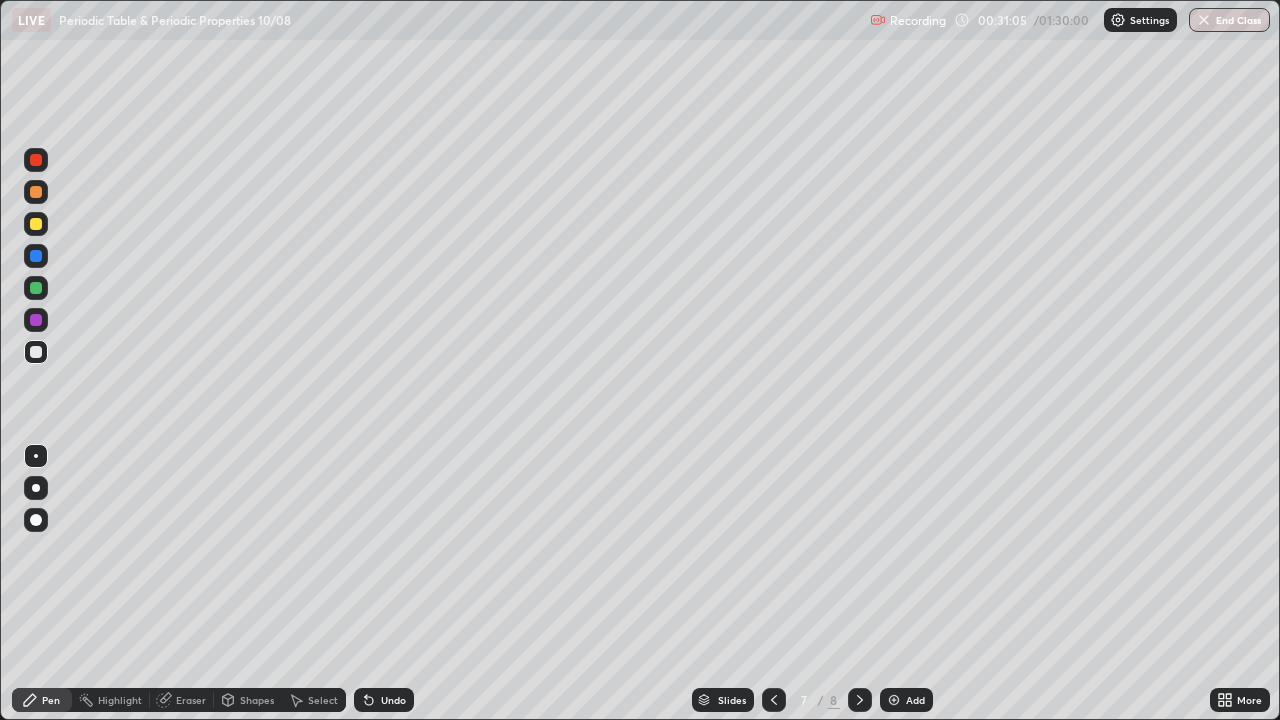 click at bounding box center (36, 352) 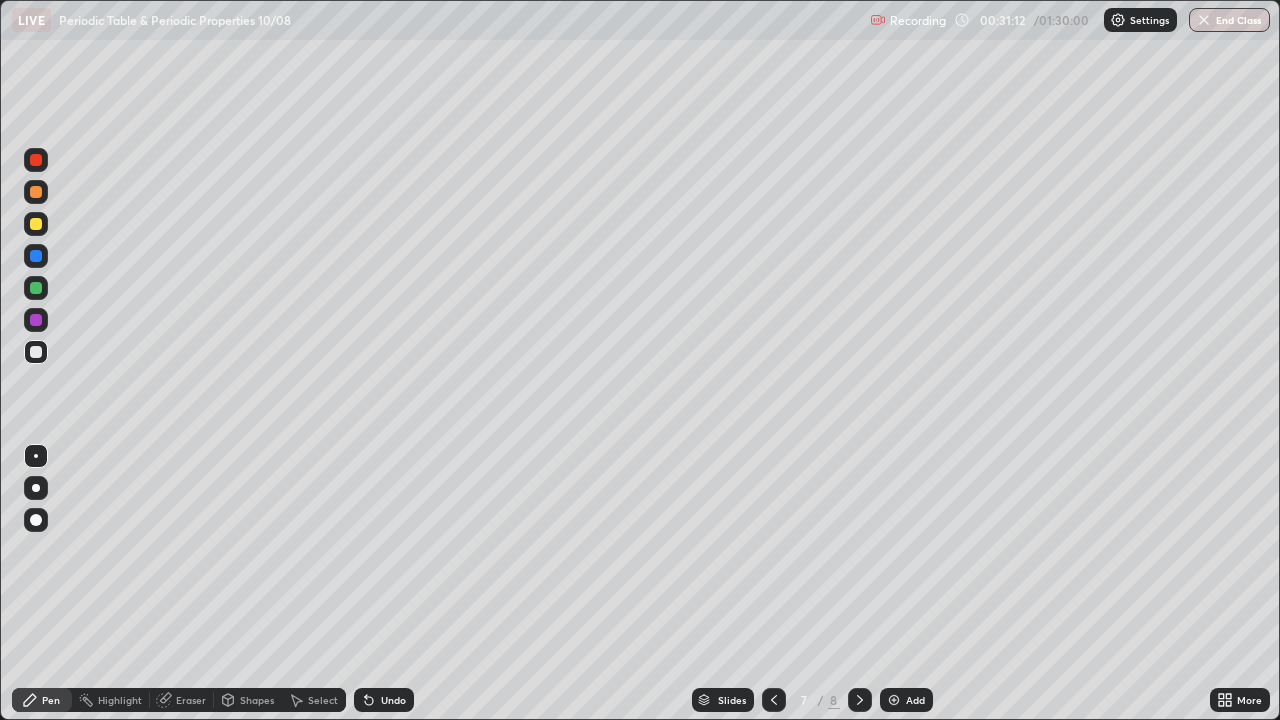 click at bounding box center (36, 224) 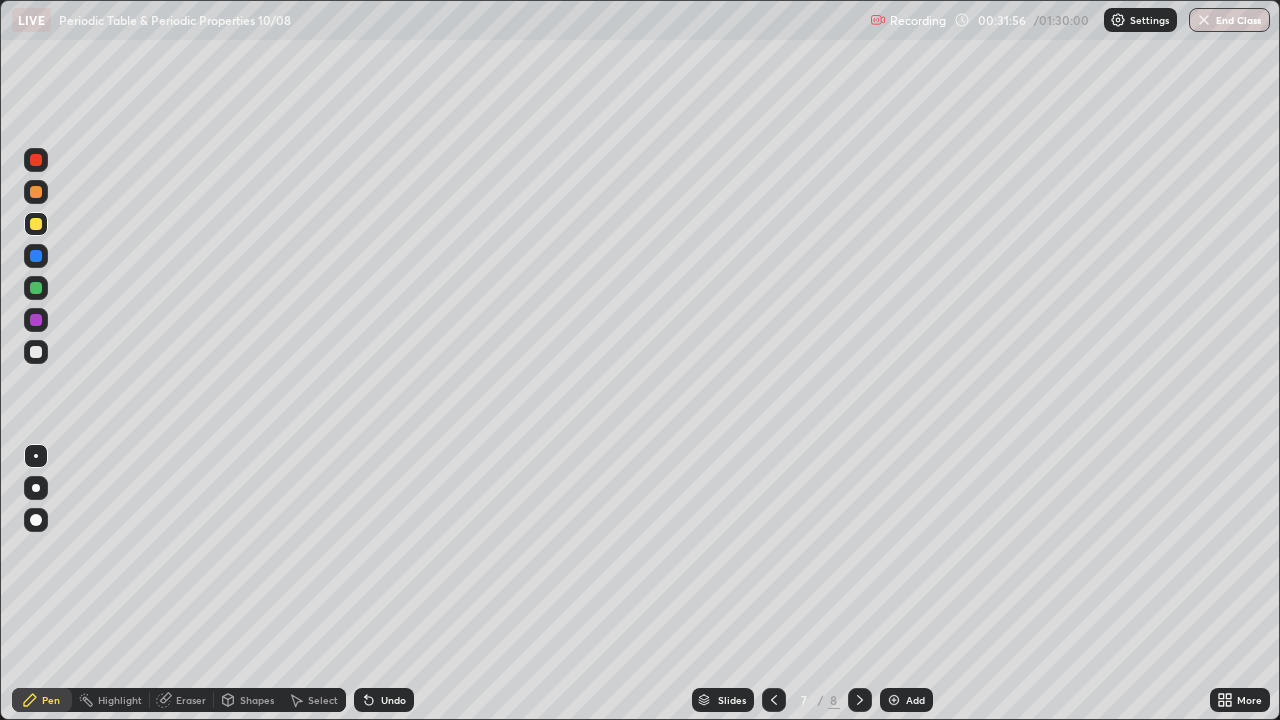 click at bounding box center (36, 352) 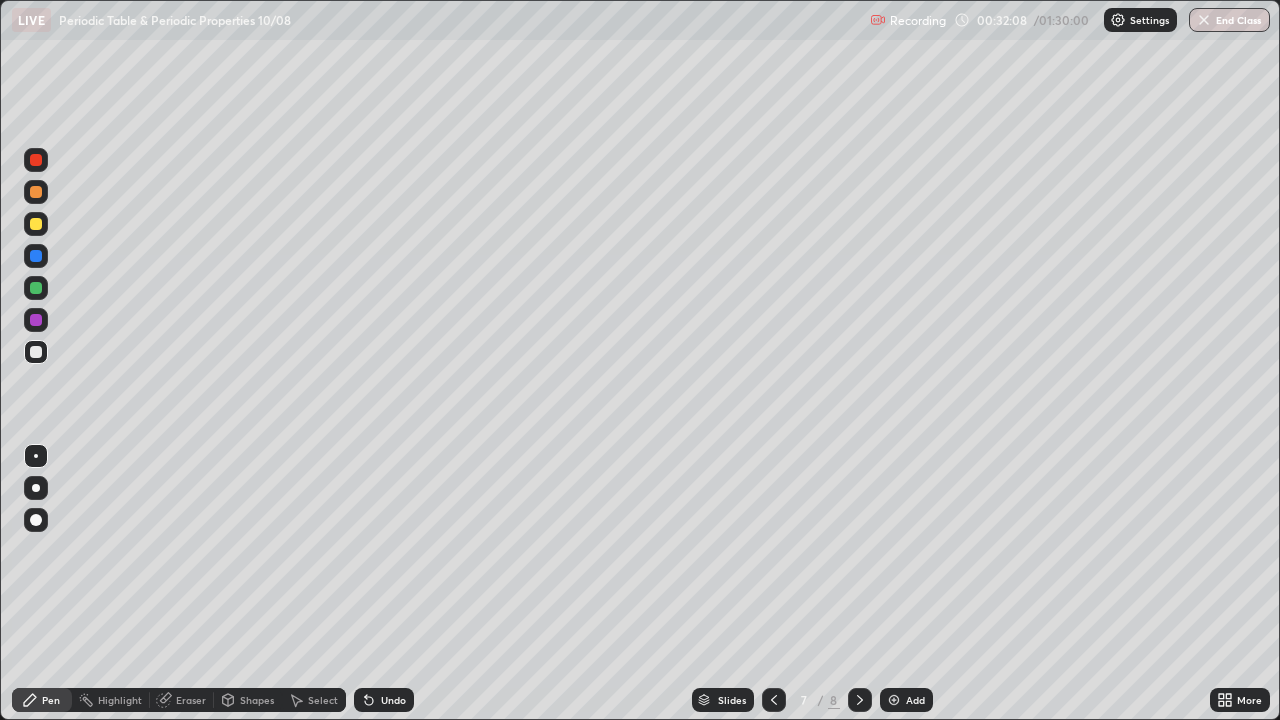 click at bounding box center [36, 192] 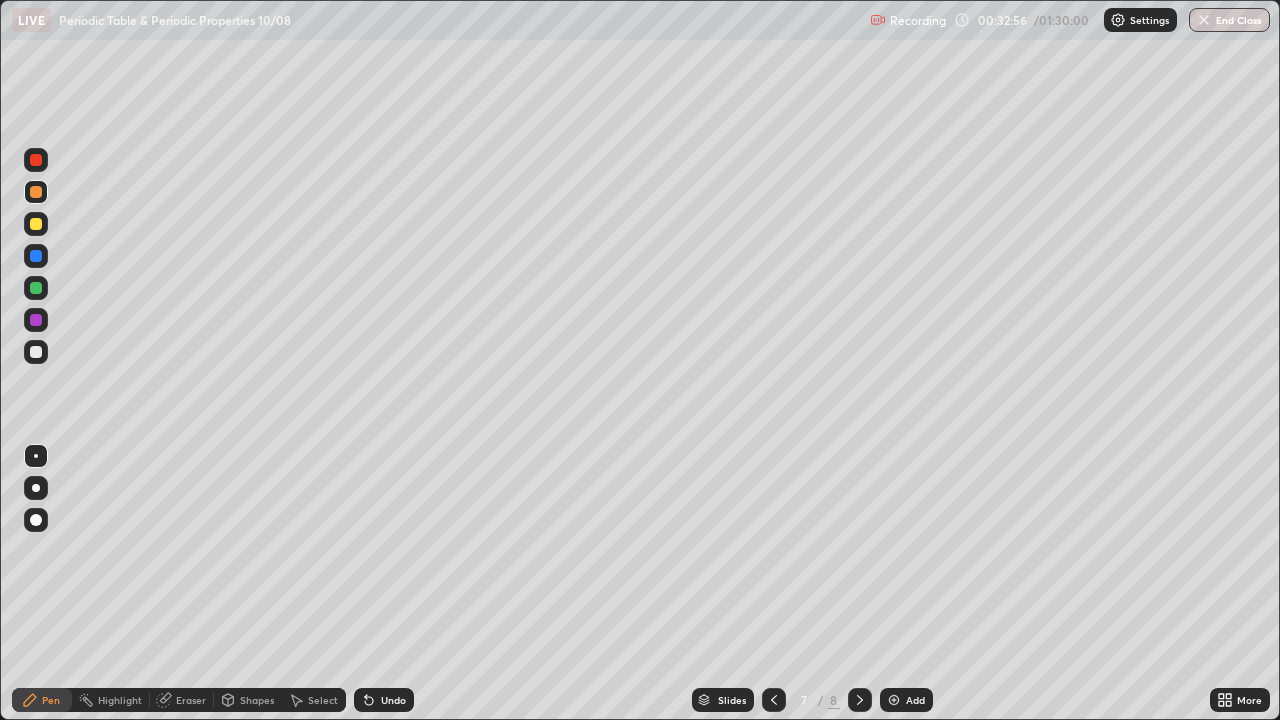 click at bounding box center [36, 352] 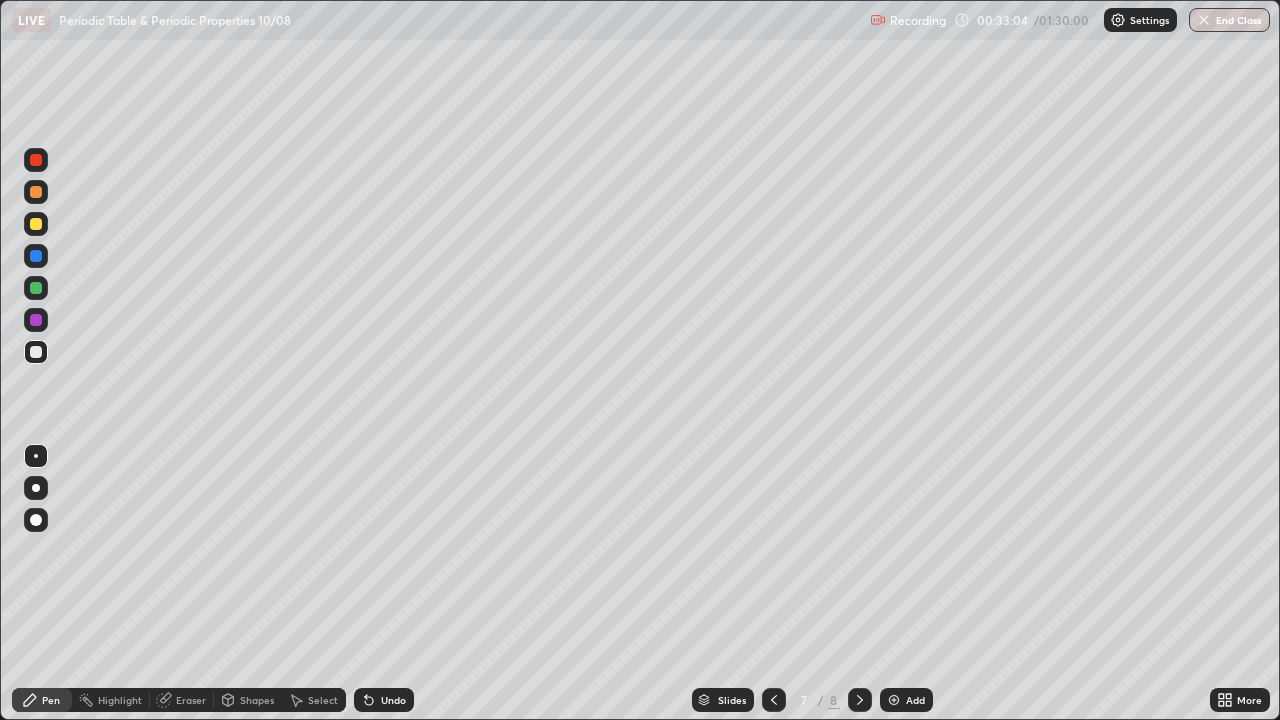 click at bounding box center (36, 224) 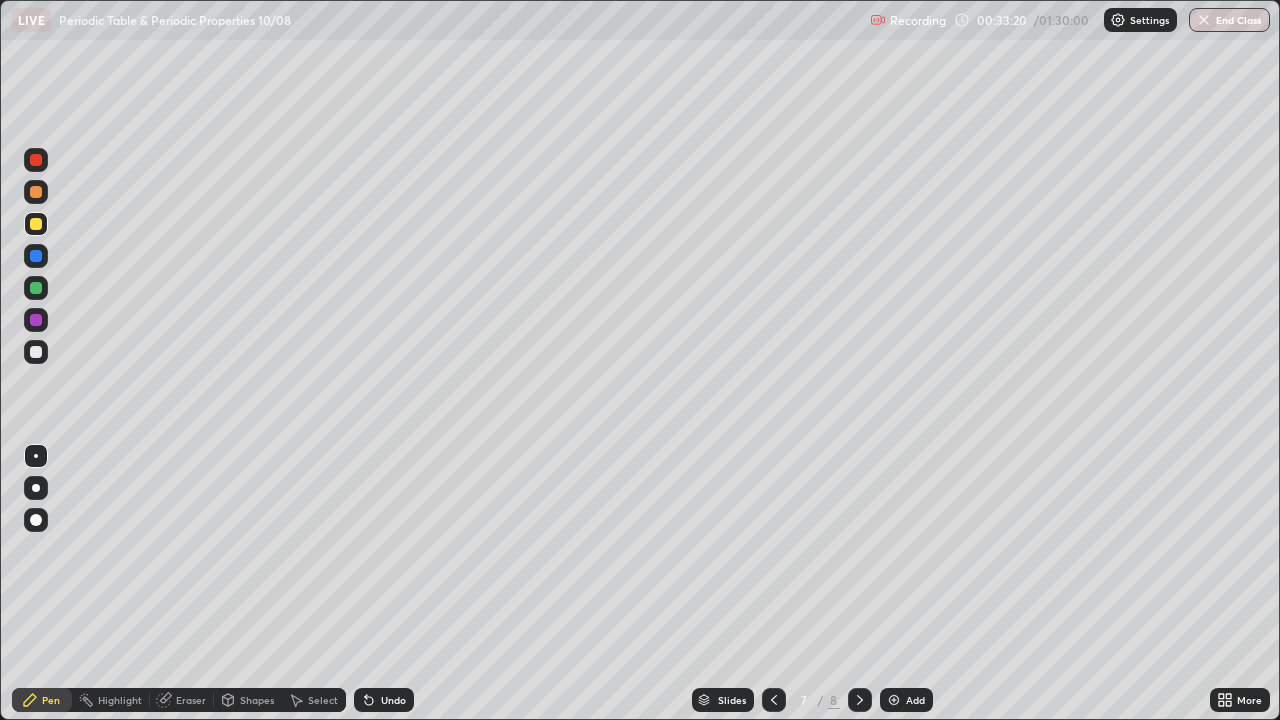 click at bounding box center [36, 288] 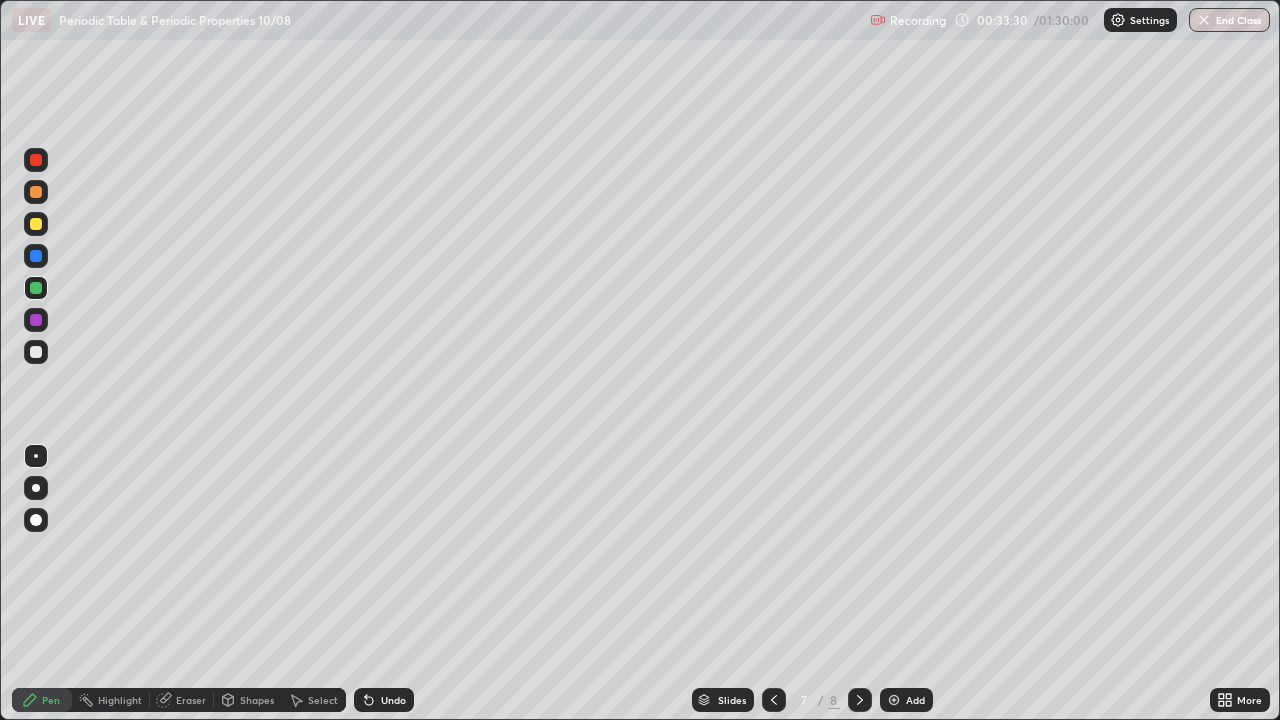 click at bounding box center [36, 352] 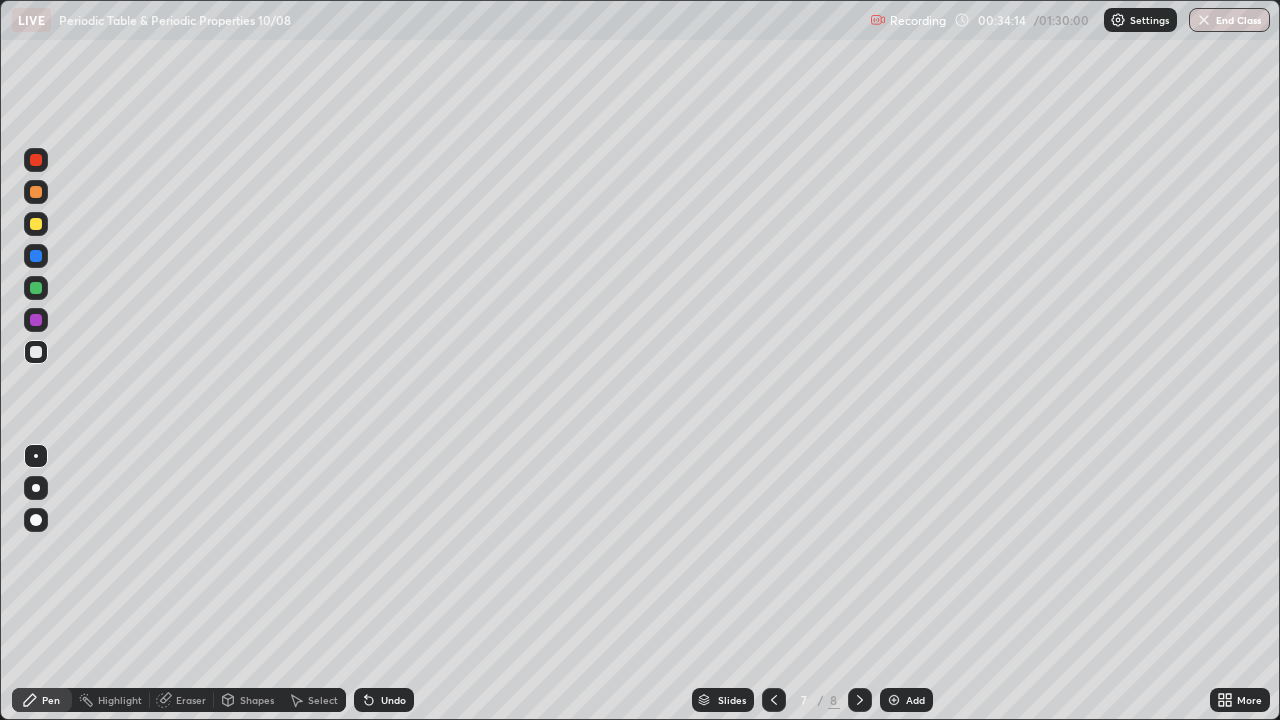 click 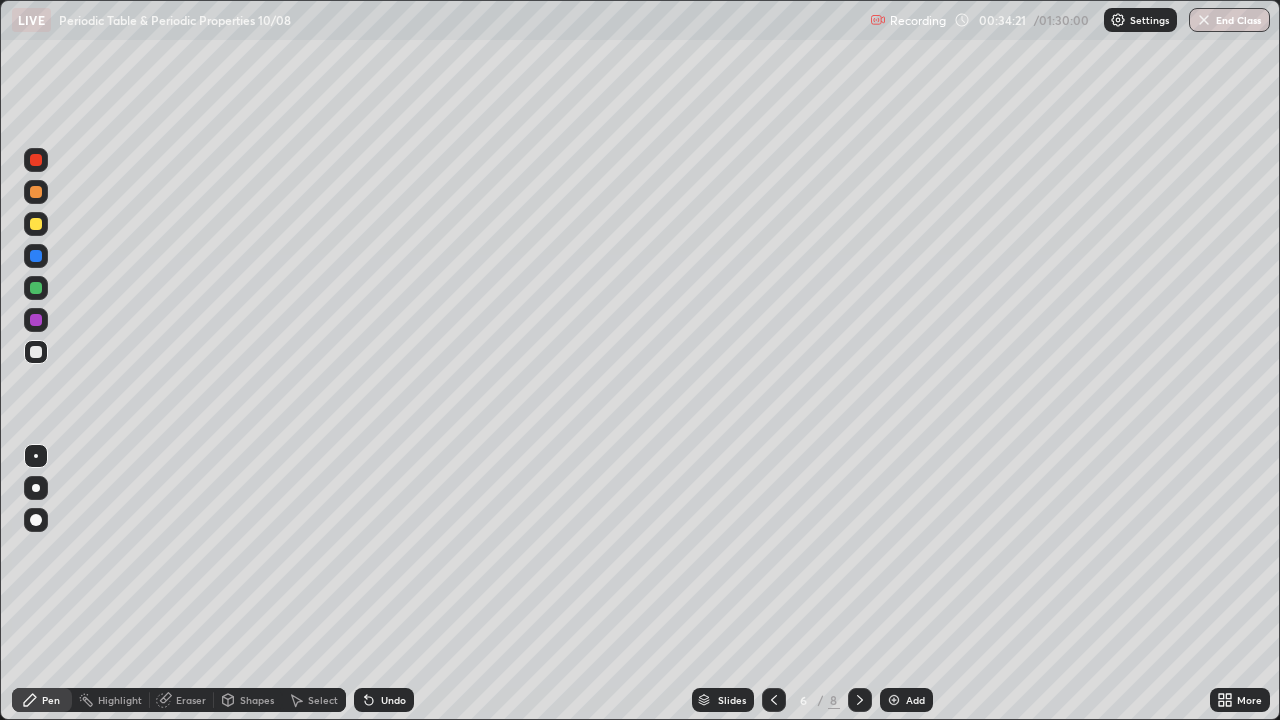 click 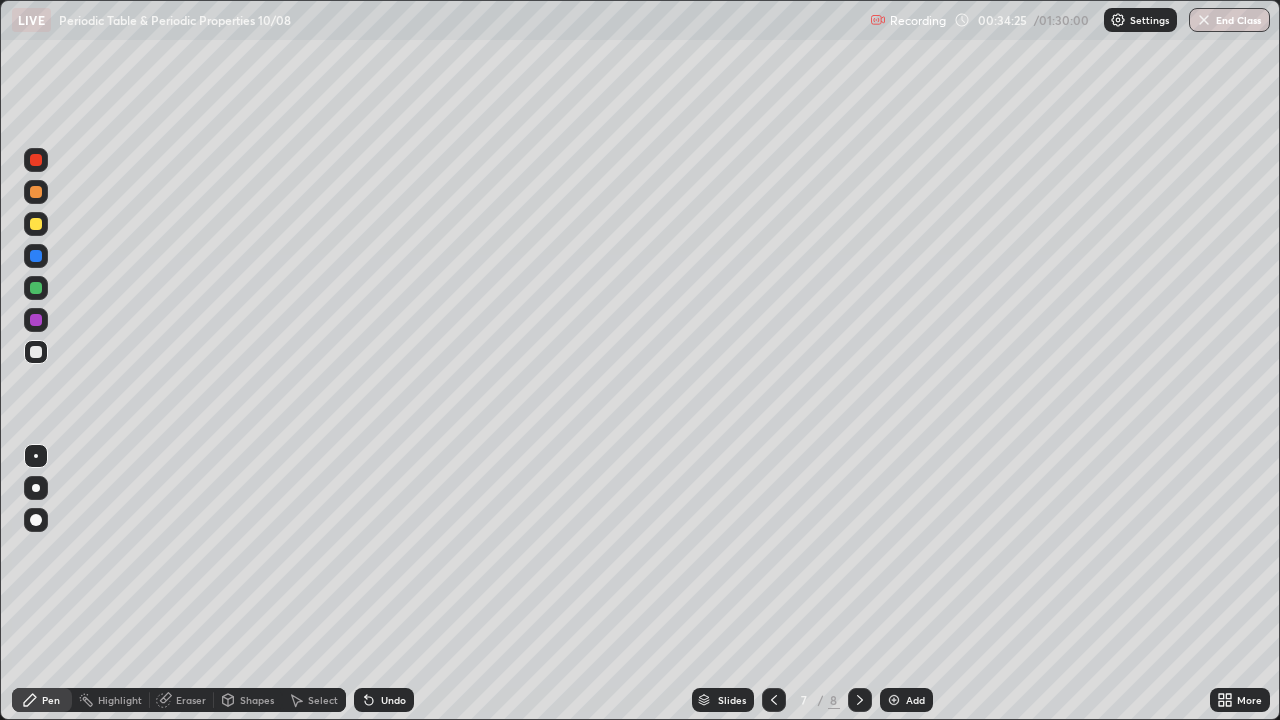 click at bounding box center (36, 224) 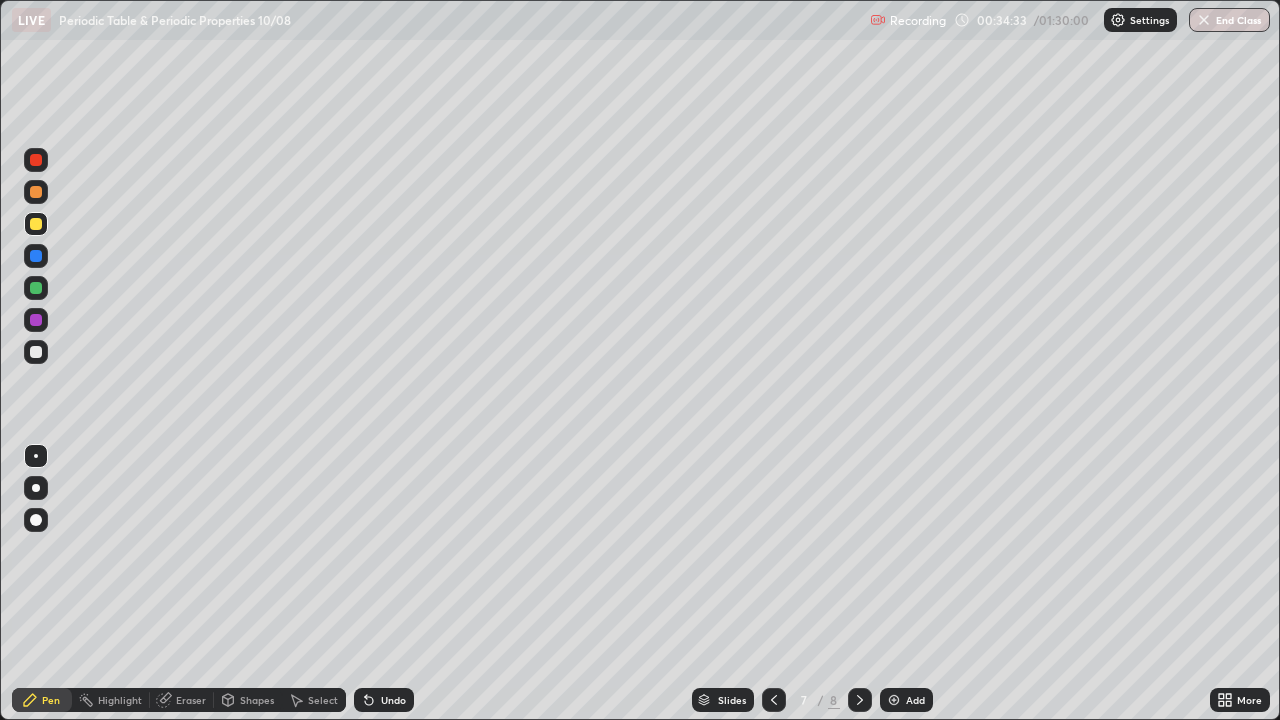 click at bounding box center (36, 192) 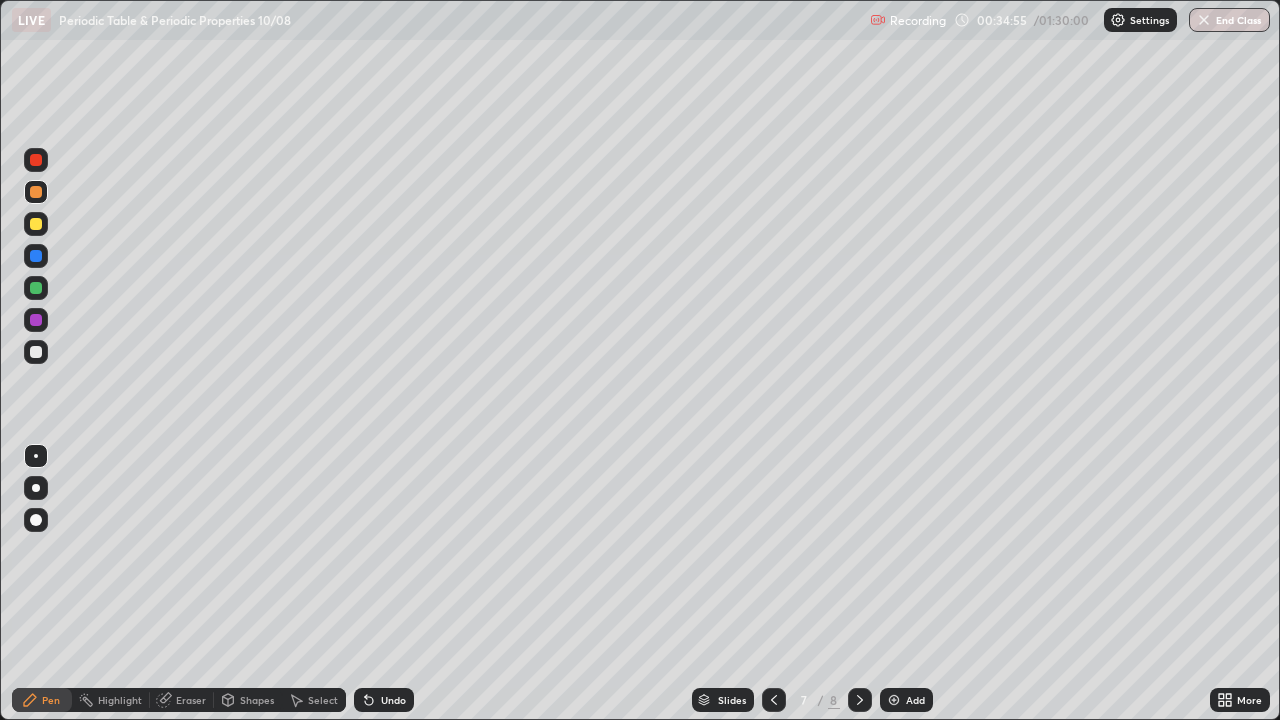 click at bounding box center (36, 352) 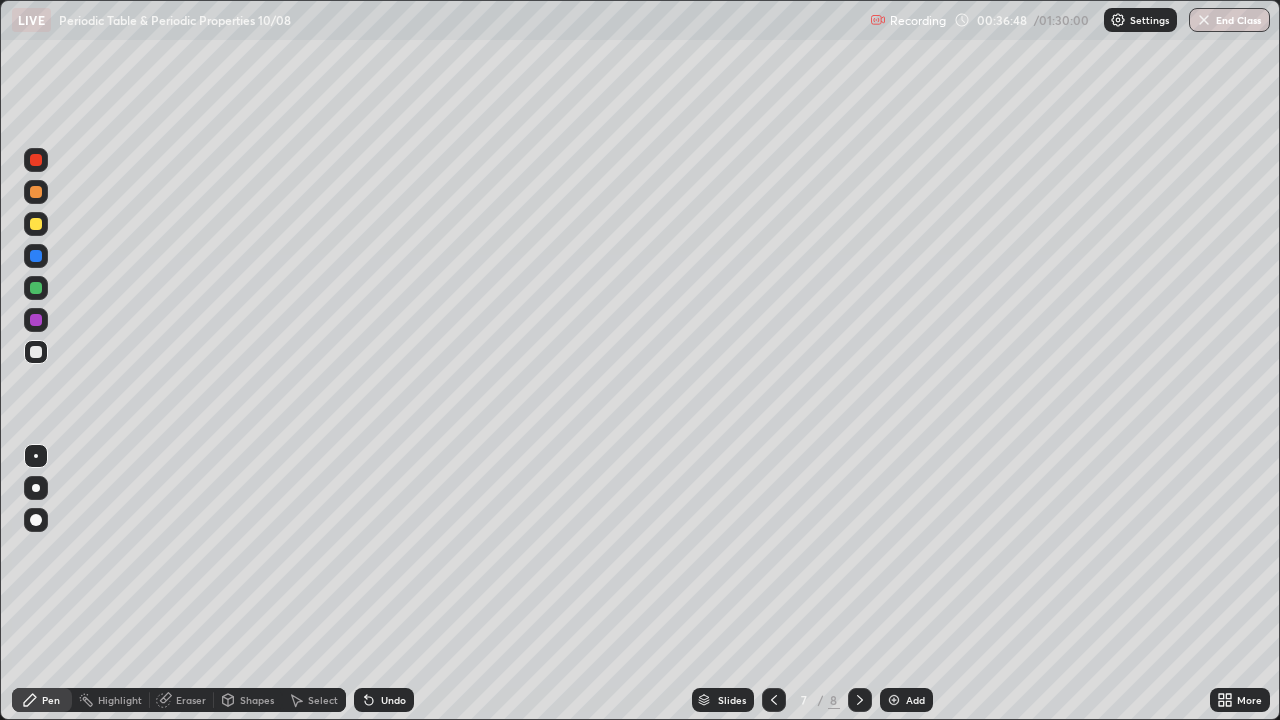 click at bounding box center (36, 224) 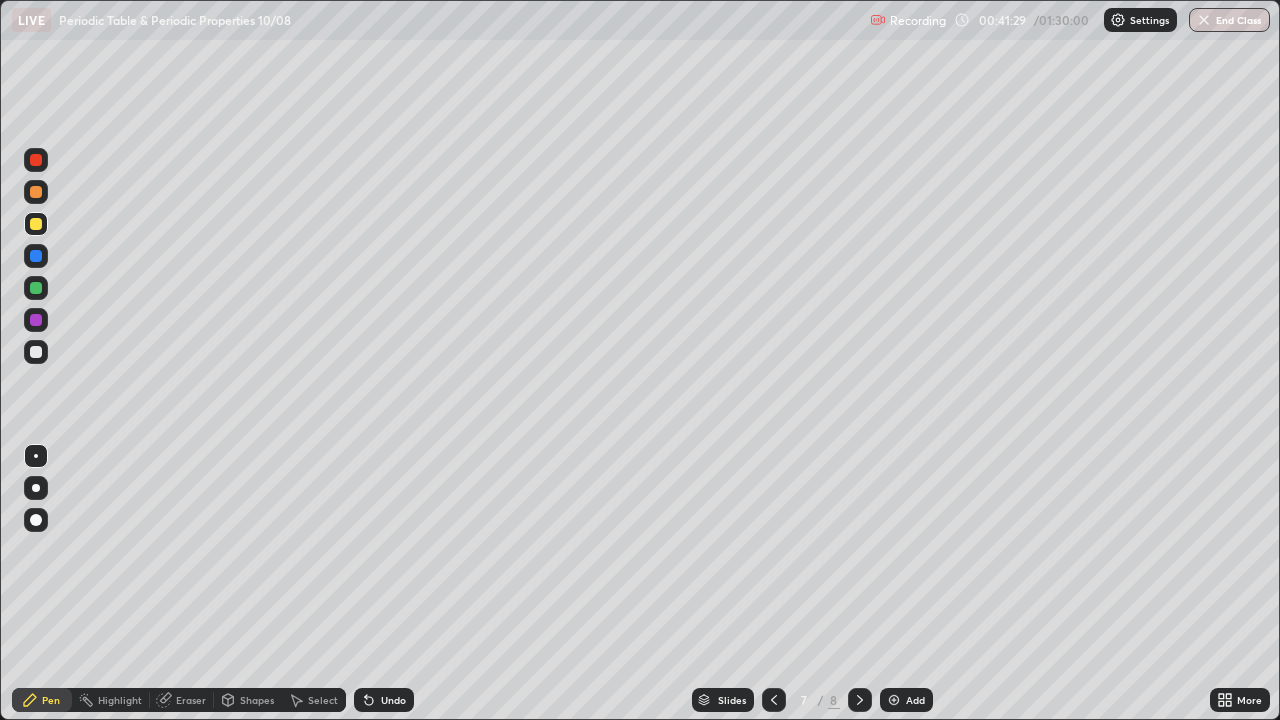 click at bounding box center (36, 352) 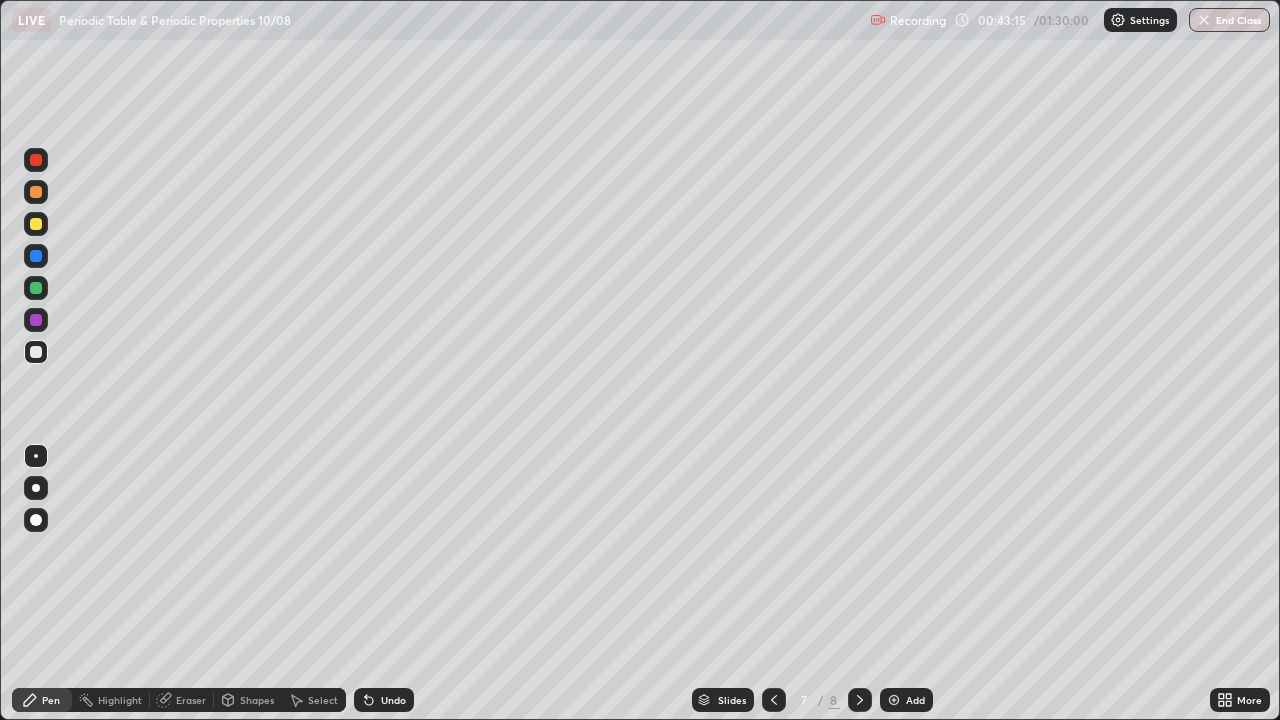 click at bounding box center (894, 700) 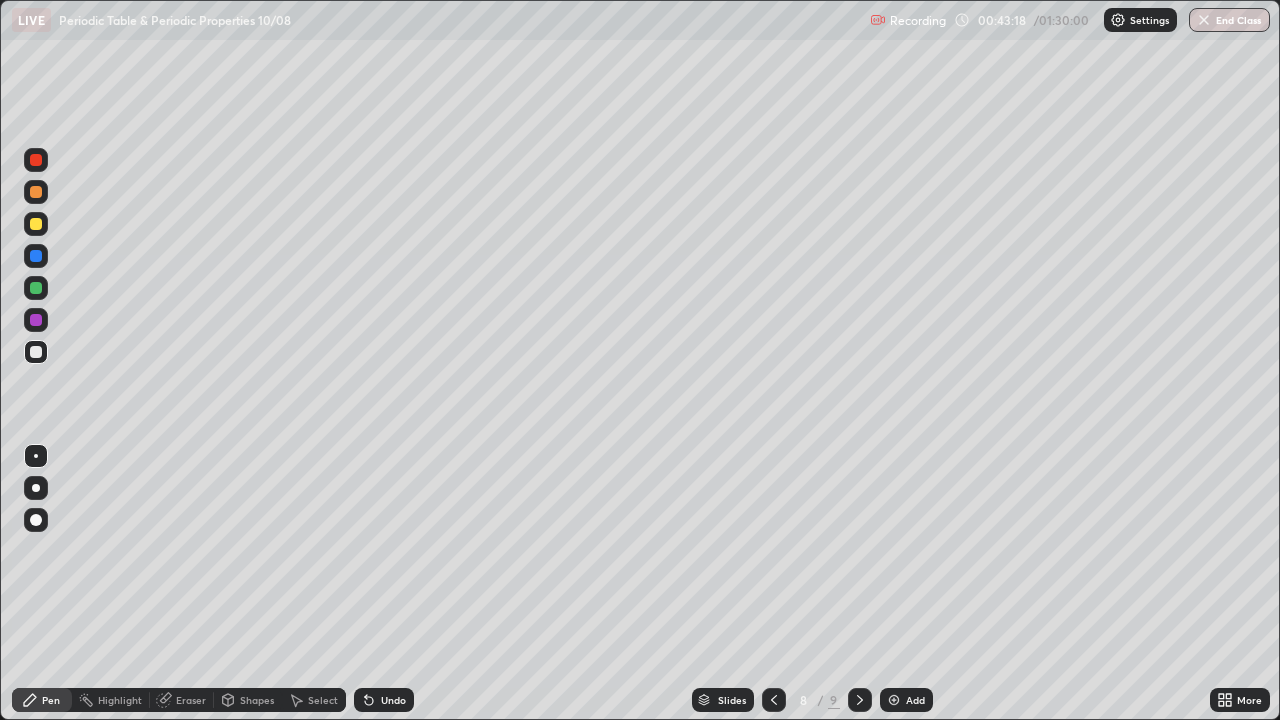 click at bounding box center [36, 352] 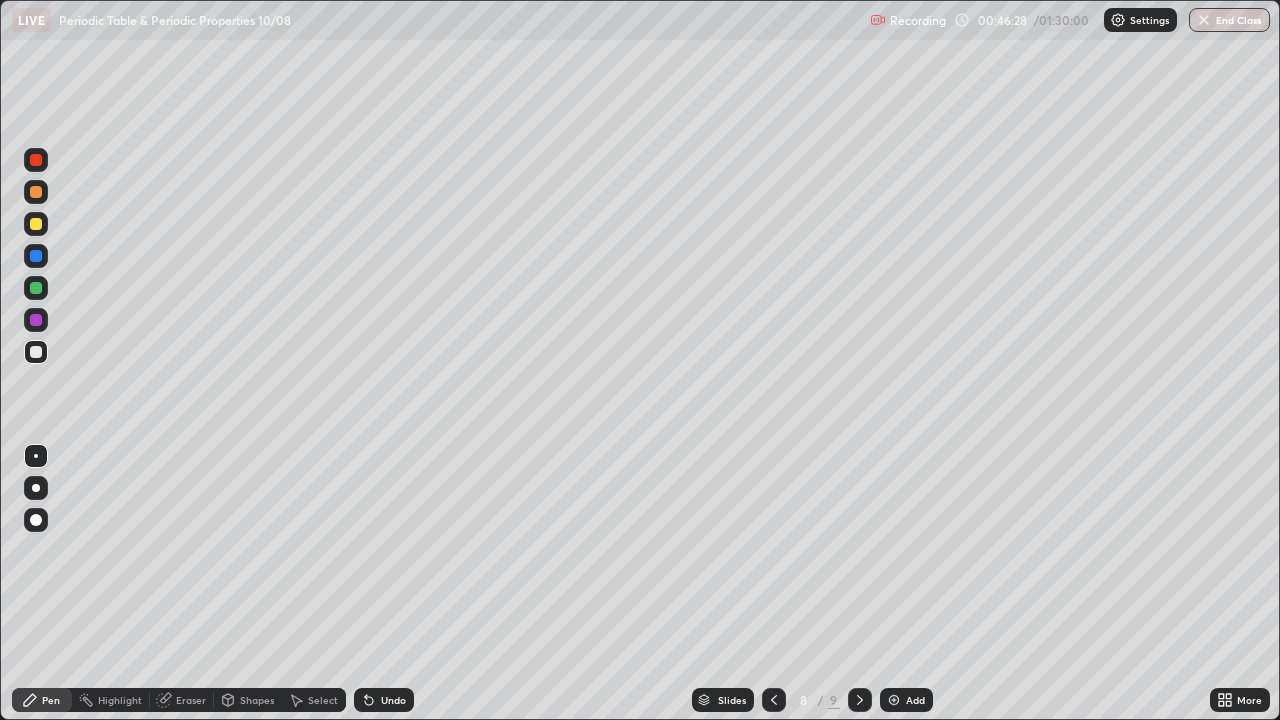 click at bounding box center [36, 352] 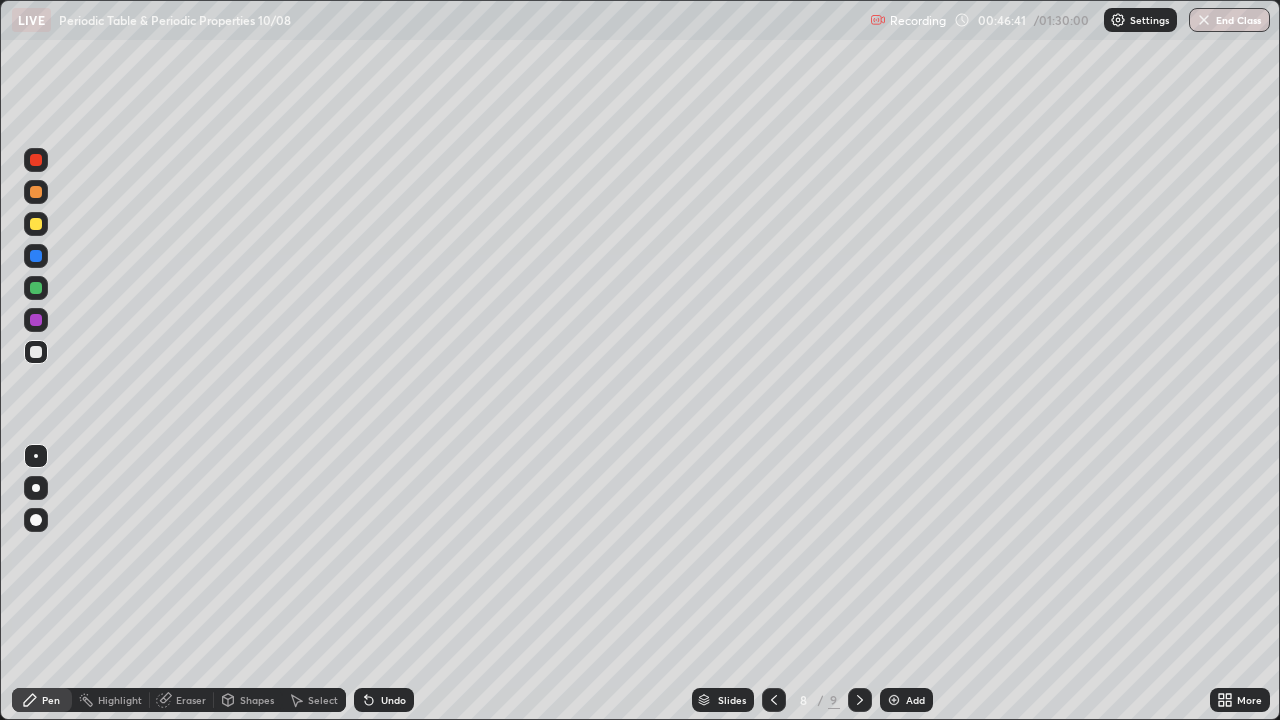 click 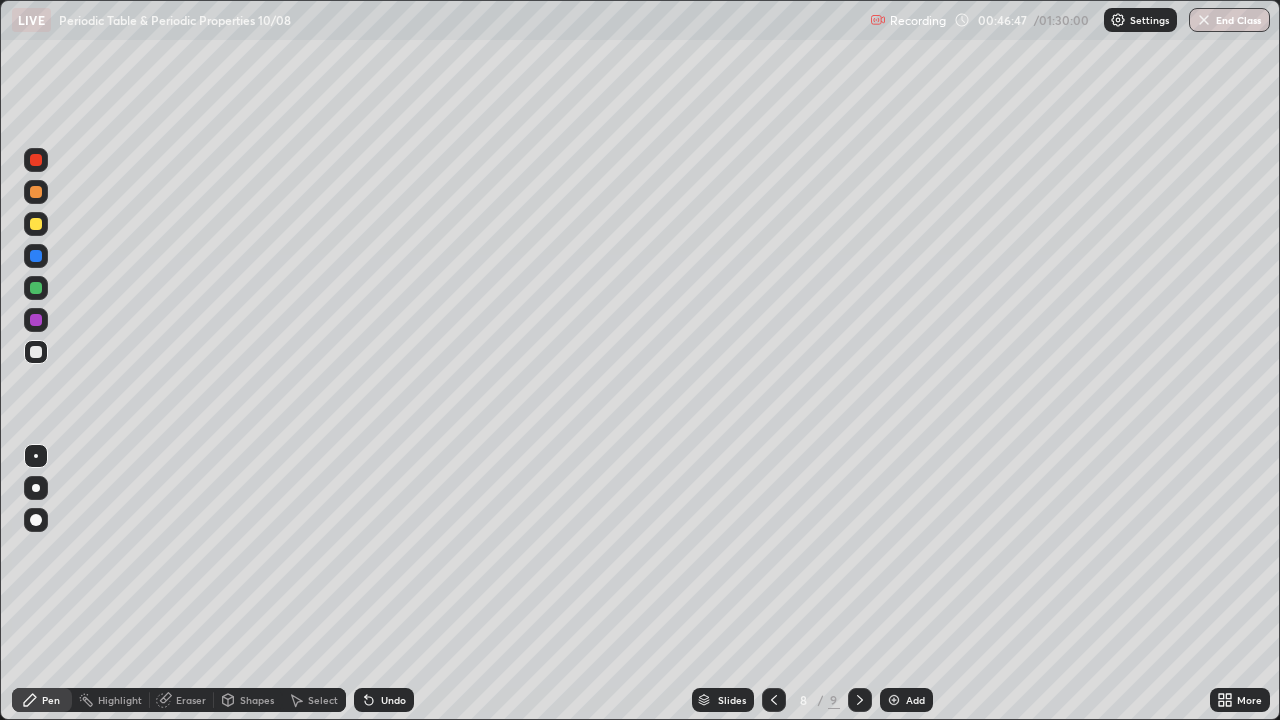click at bounding box center (36, 224) 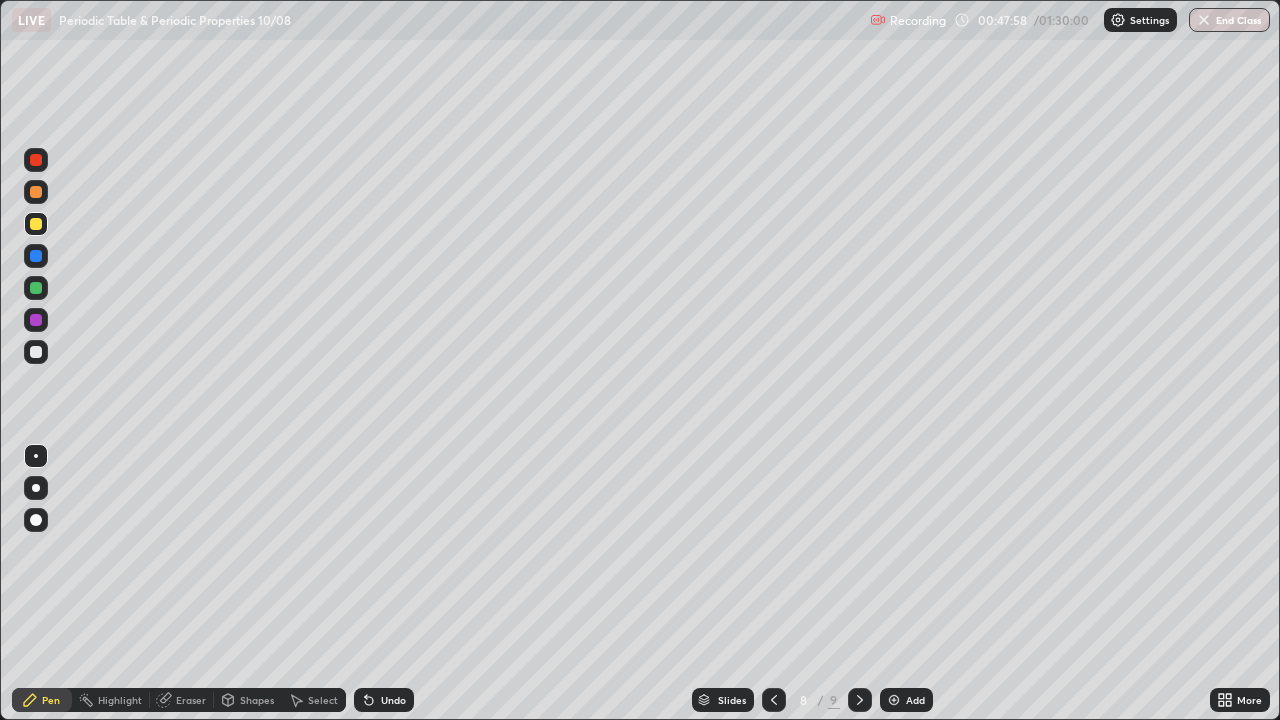 click at bounding box center [36, 192] 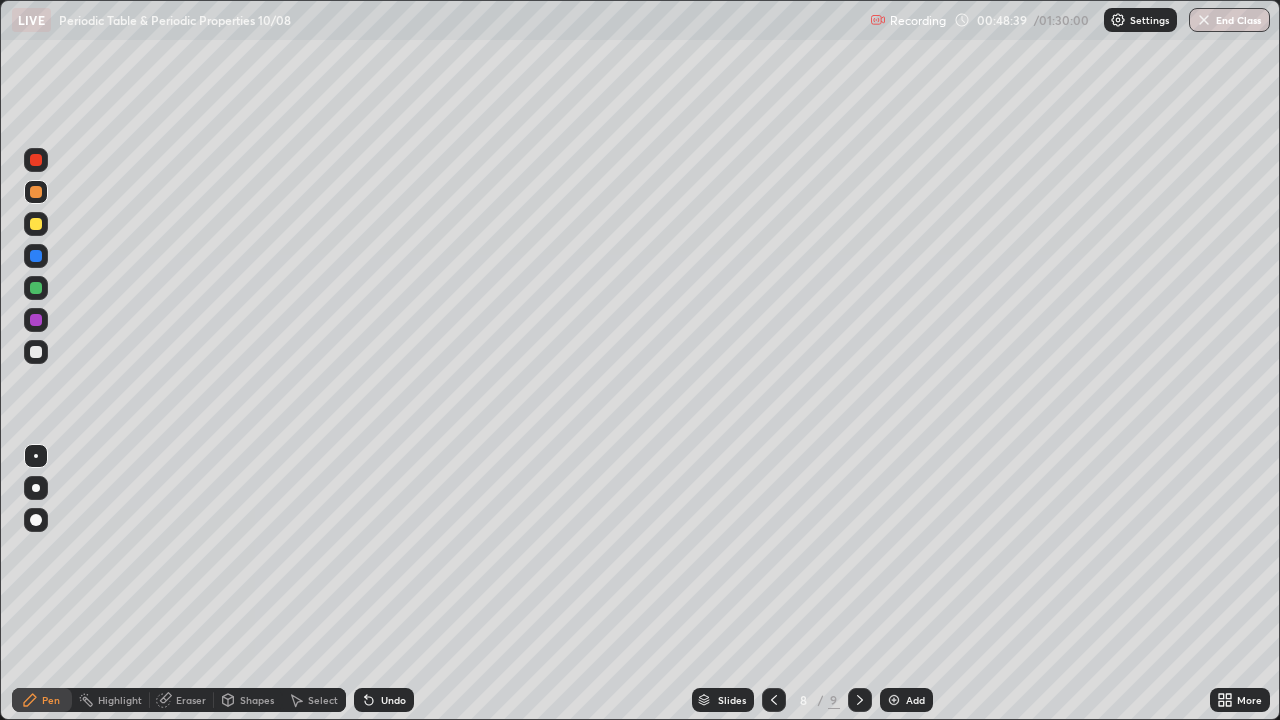 click at bounding box center [36, 352] 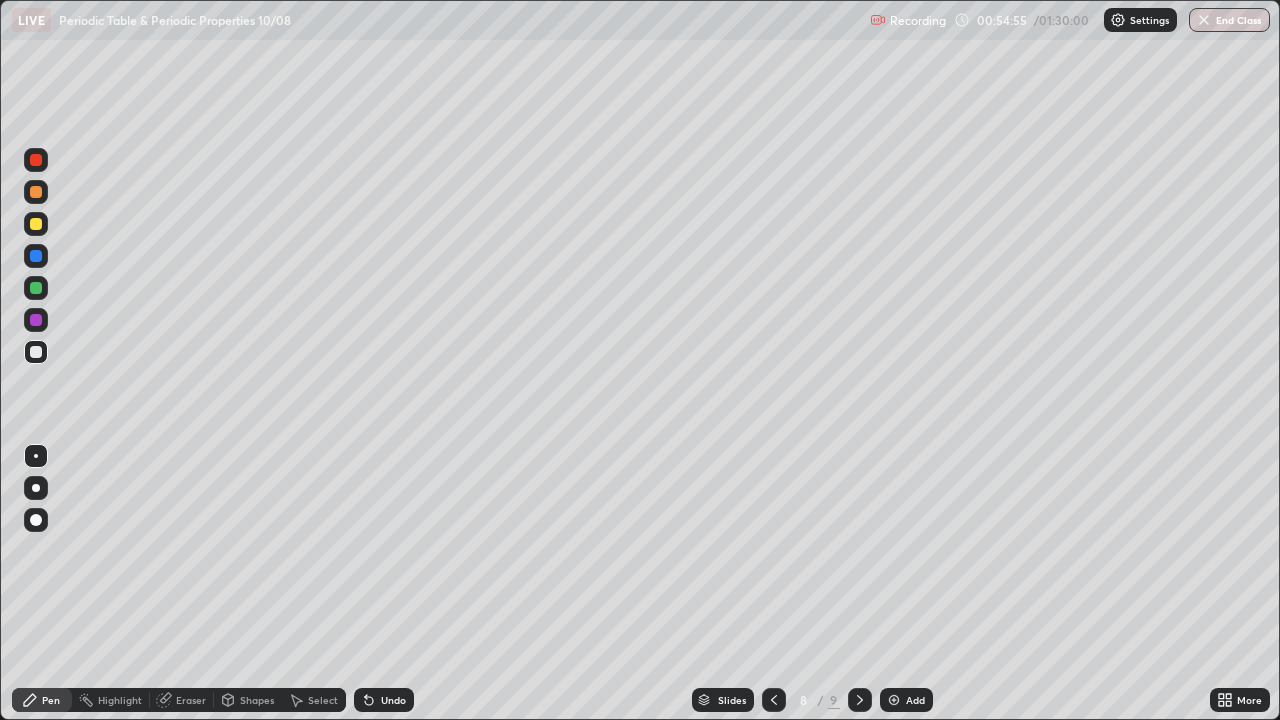 click at bounding box center [894, 700] 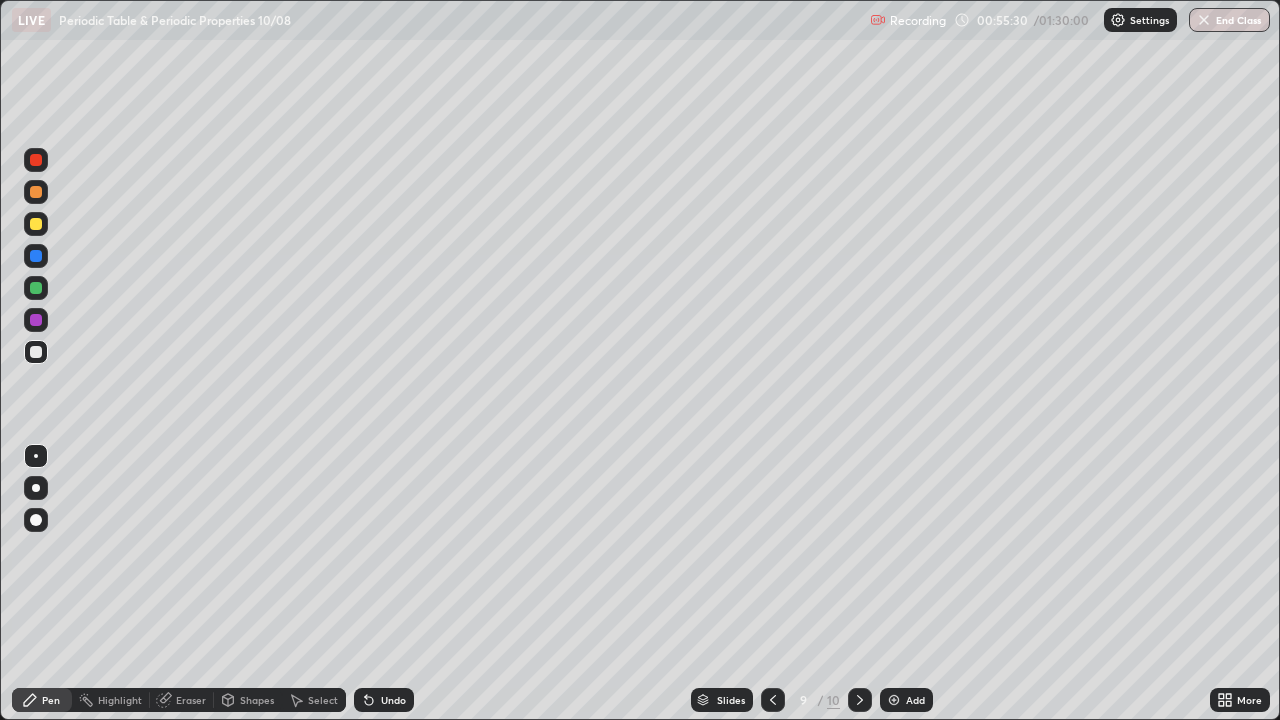 click at bounding box center [36, 352] 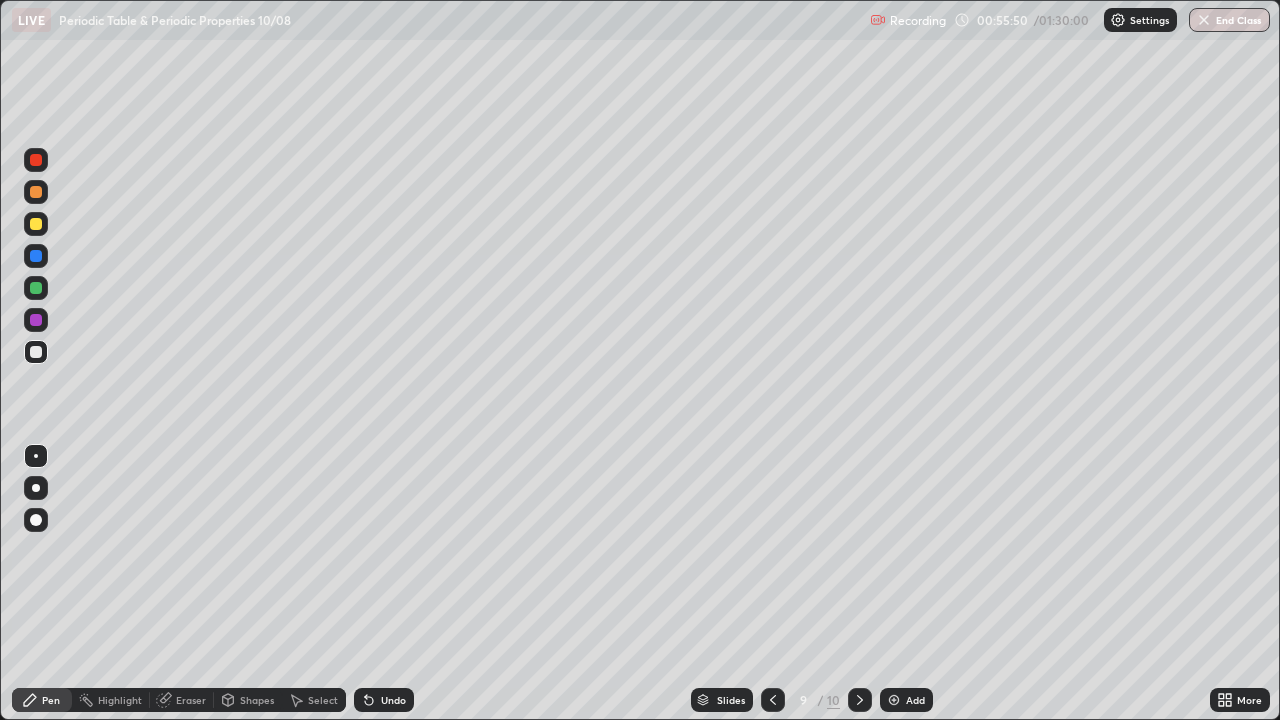 click at bounding box center (36, 352) 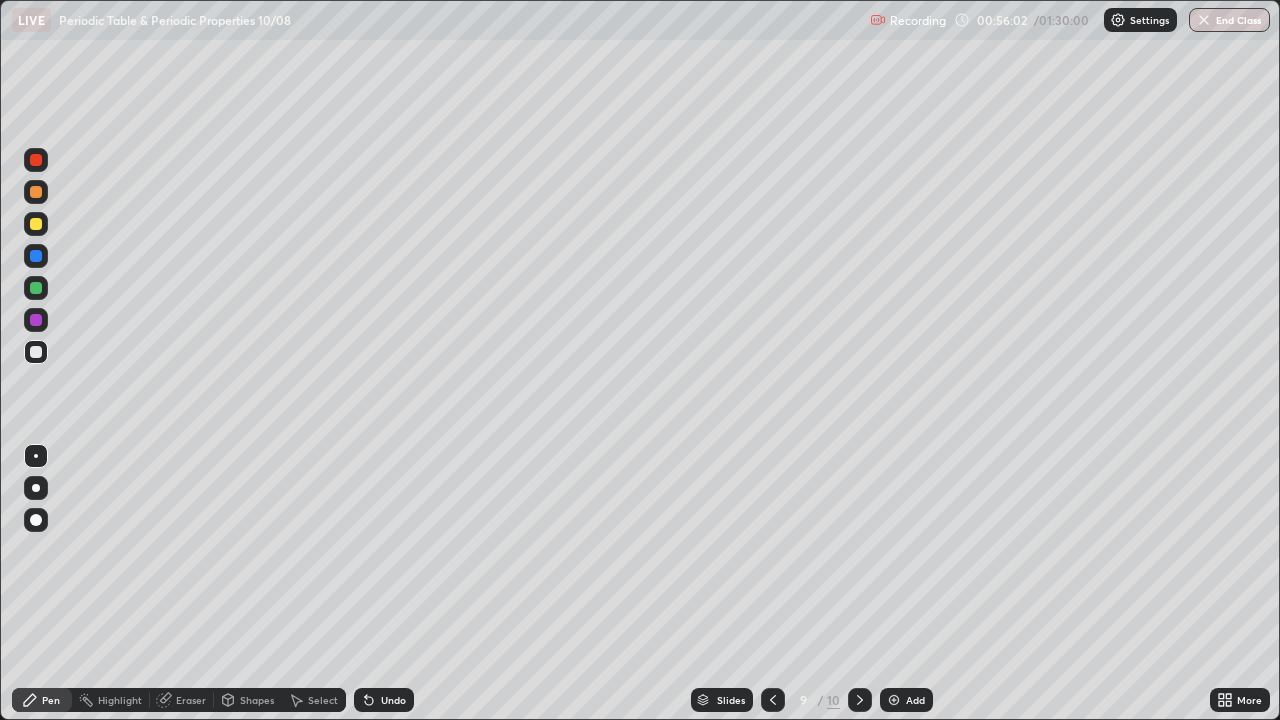 click at bounding box center [36, 352] 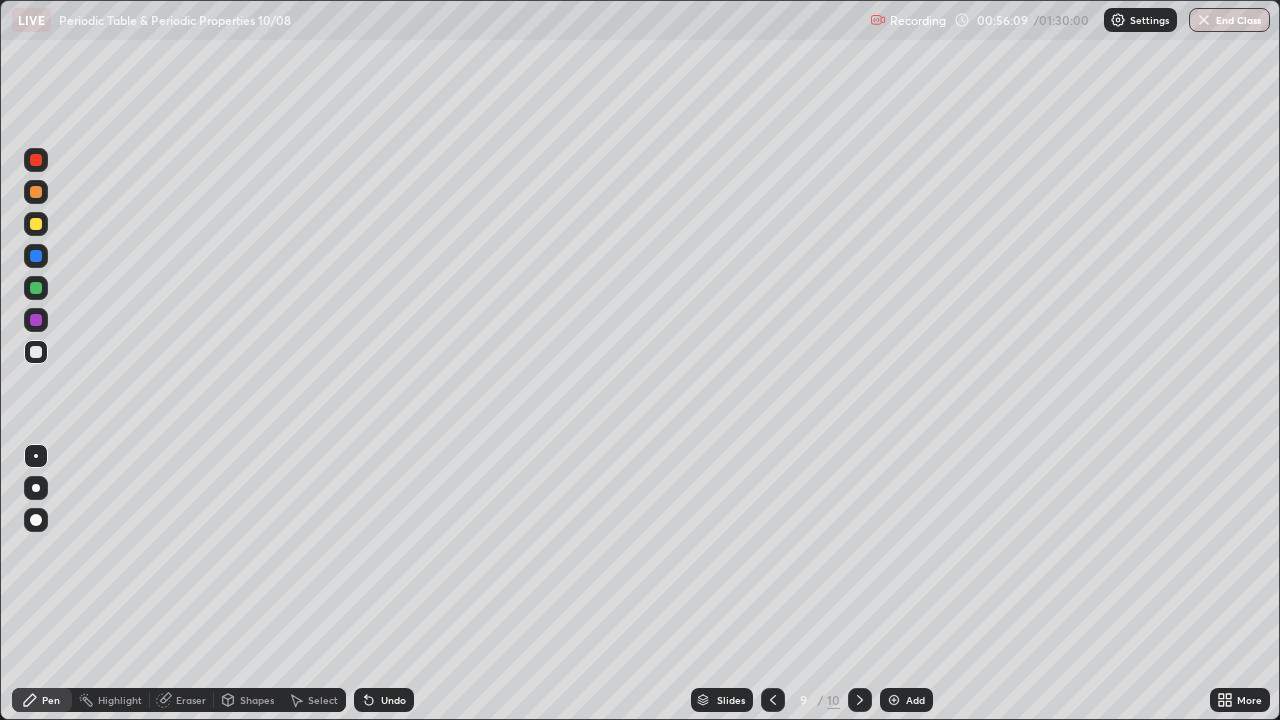 click at bounding box center (36, 224) 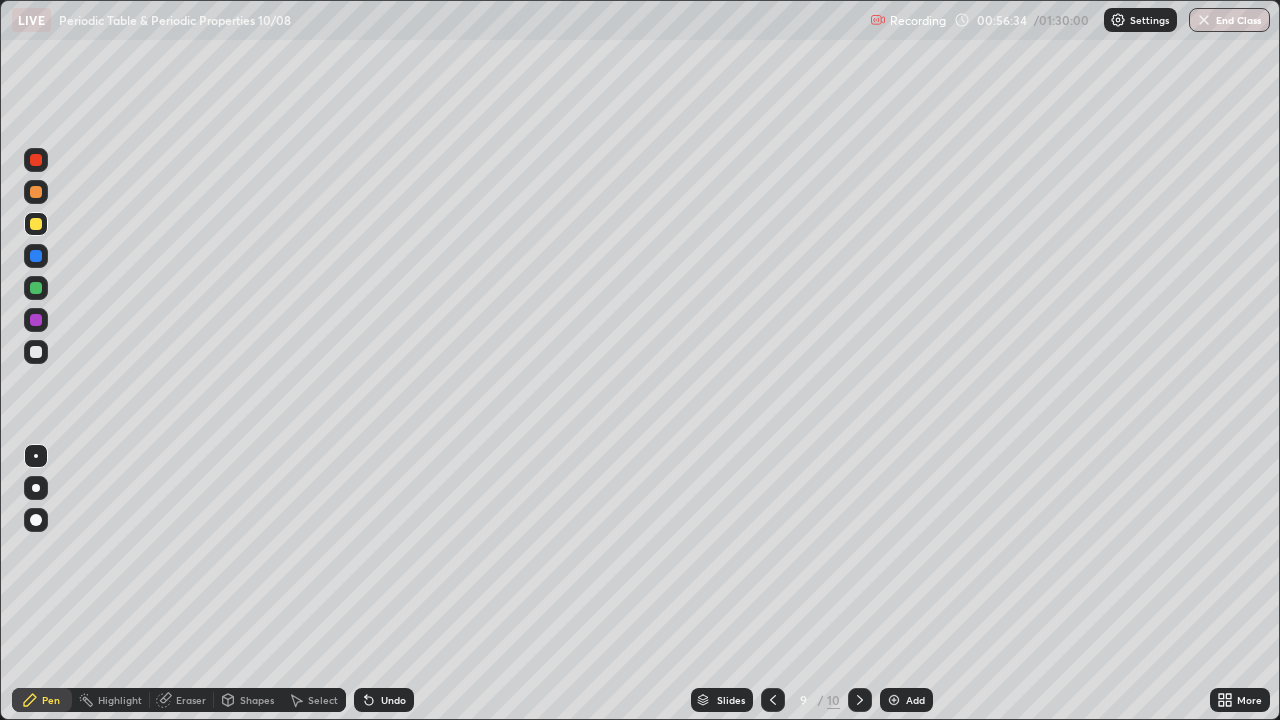 click at bounding box center [36, 352] 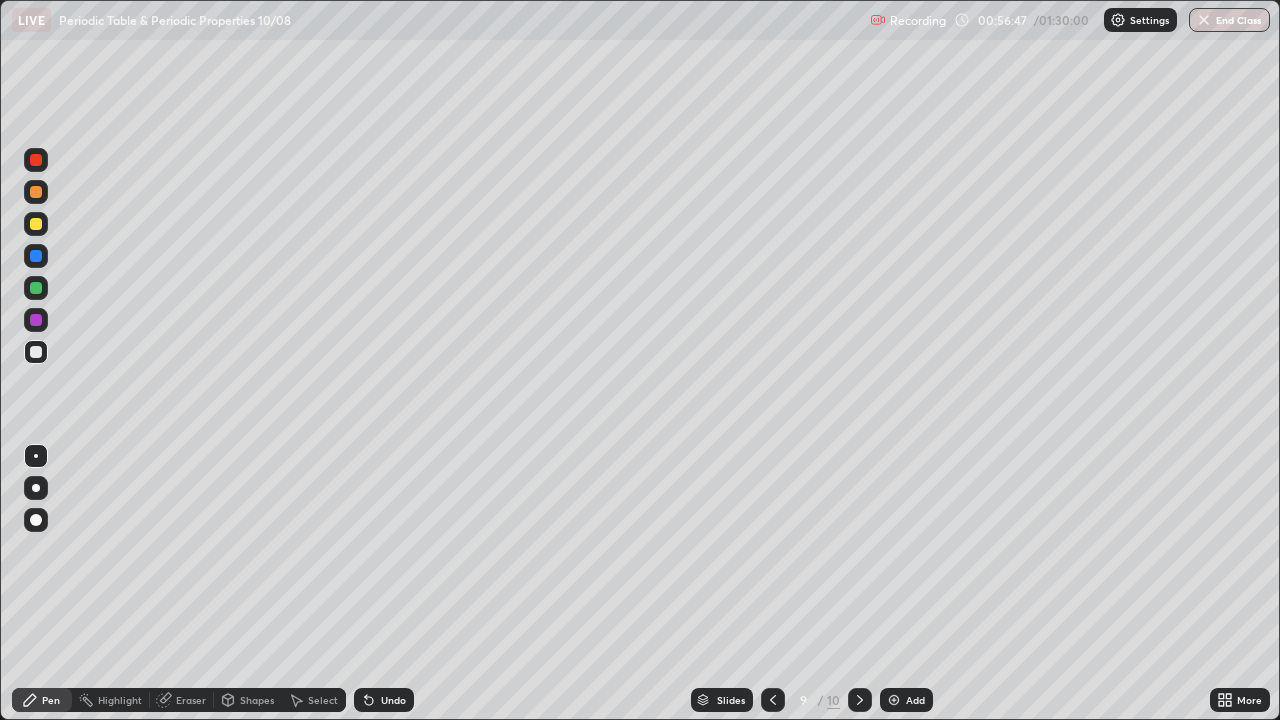 click 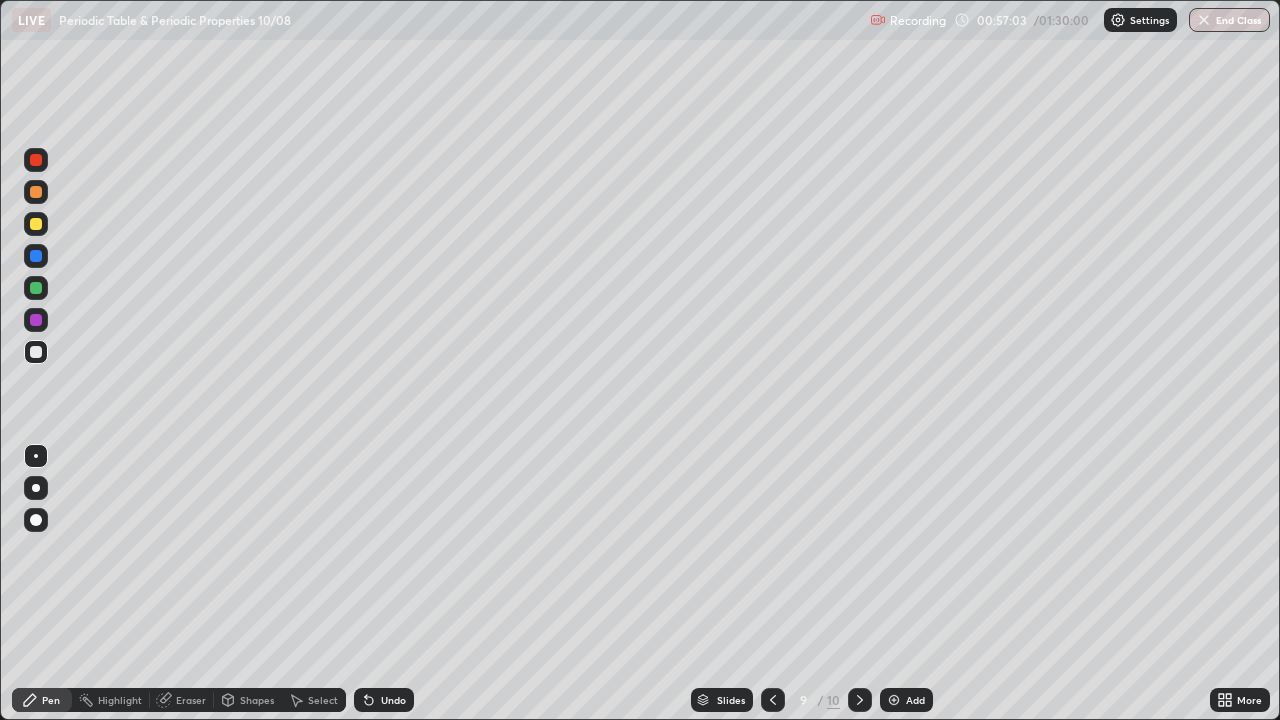 click at bounding box center [36, 288] 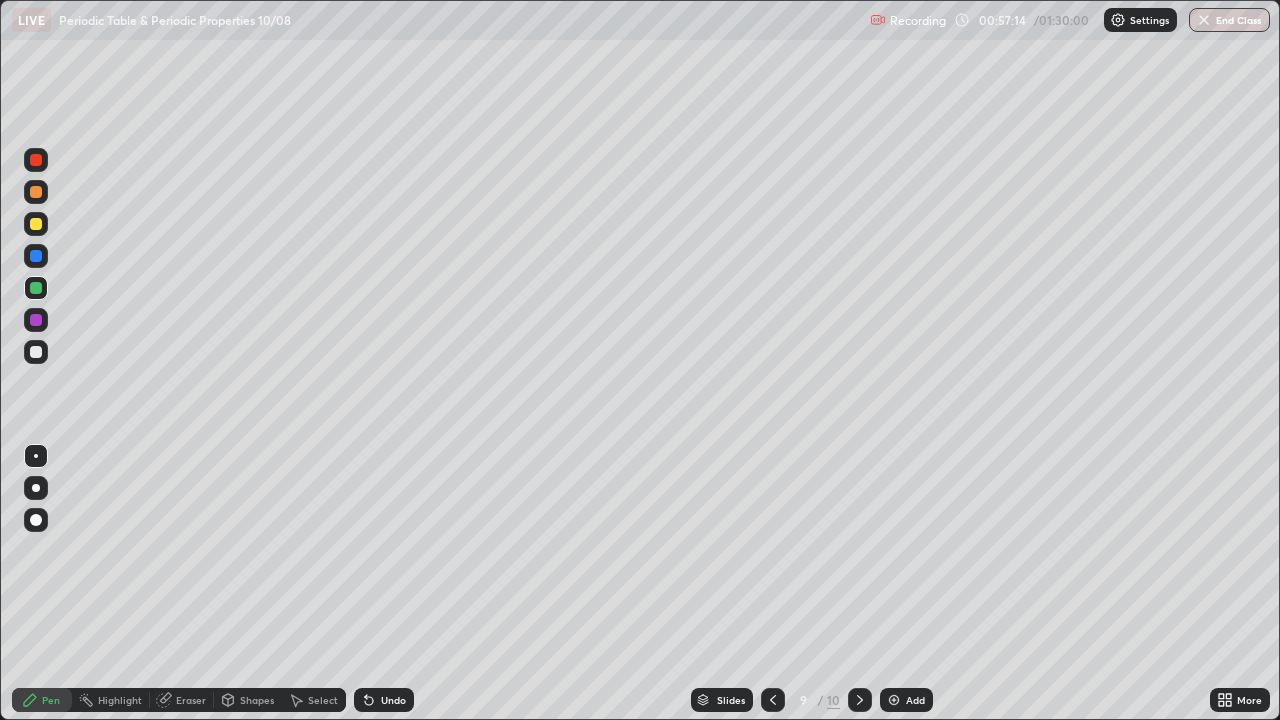click at bounding box center [36, 192] 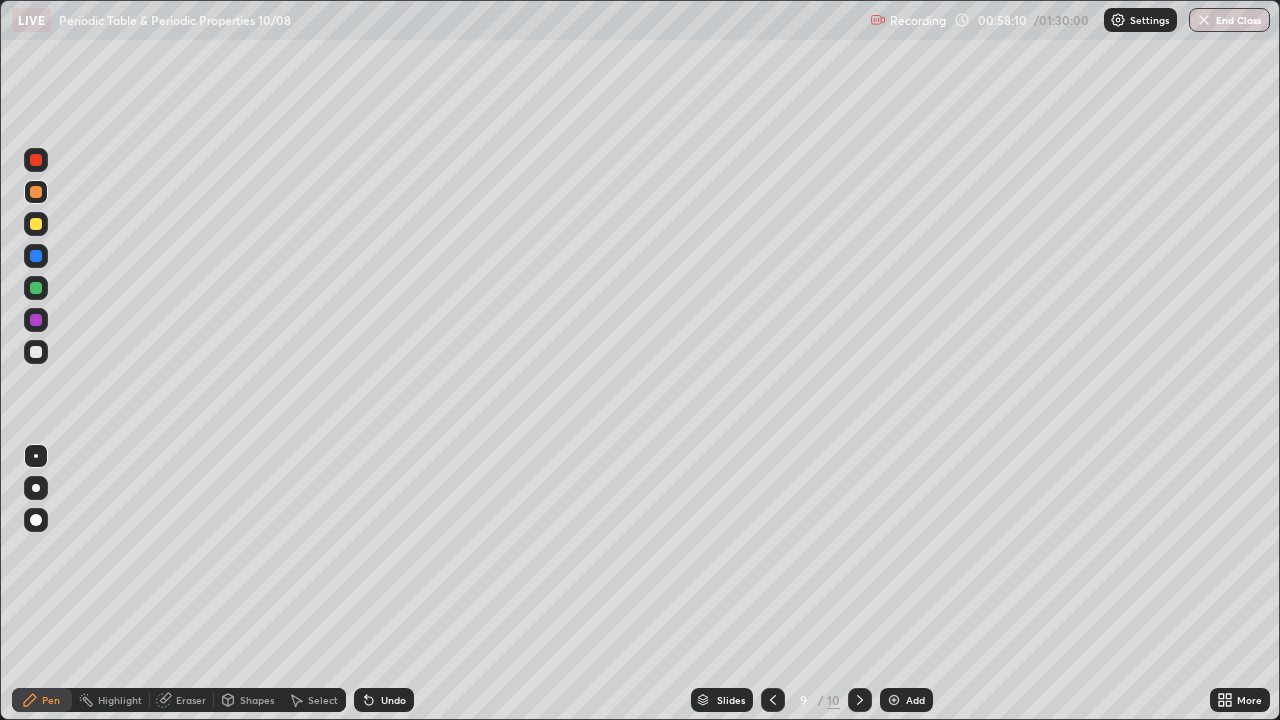 click at bounding box center [894, 700] 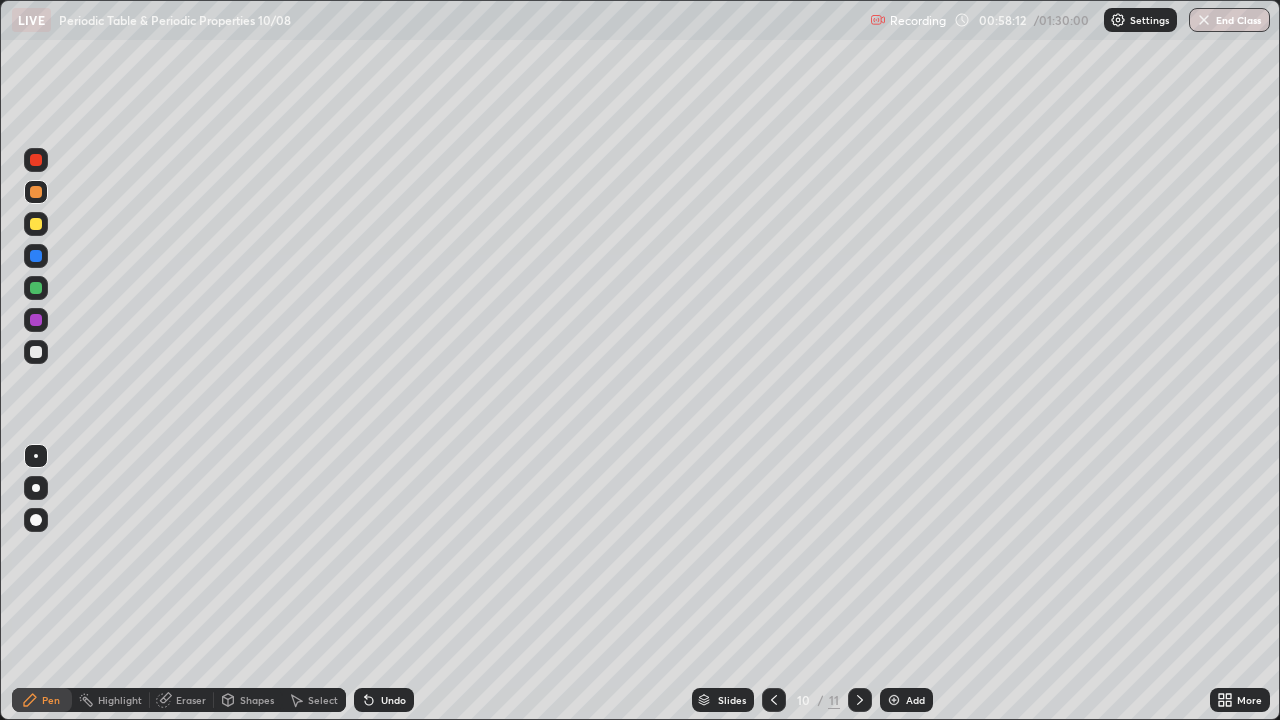 click at bounding box center [36, 352] 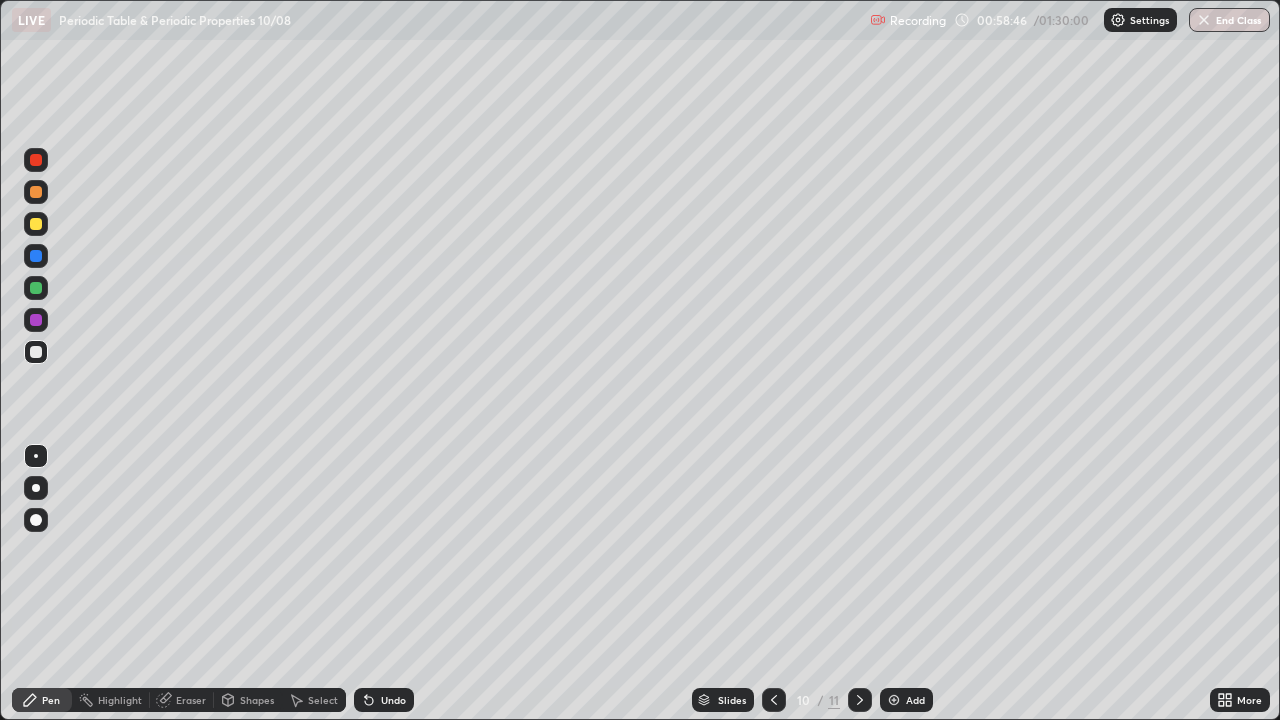 click at bounding box center (36, 192) 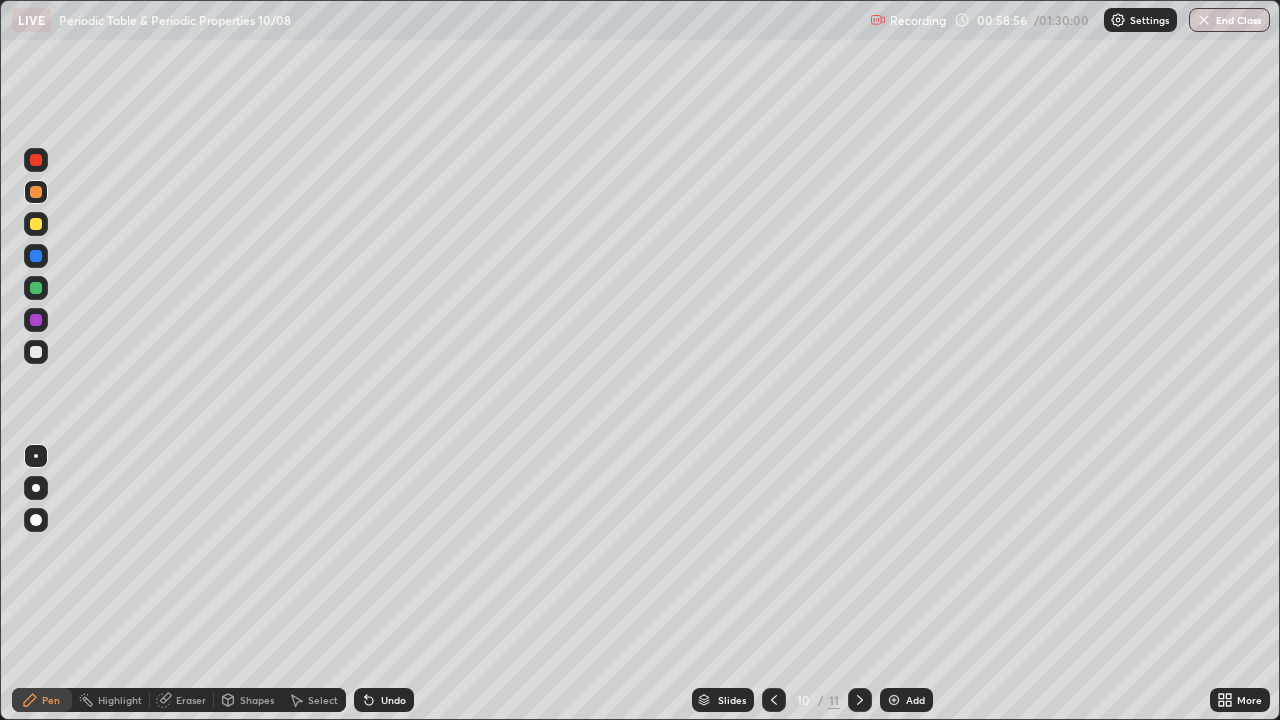 click at bounding box center (36, 288) 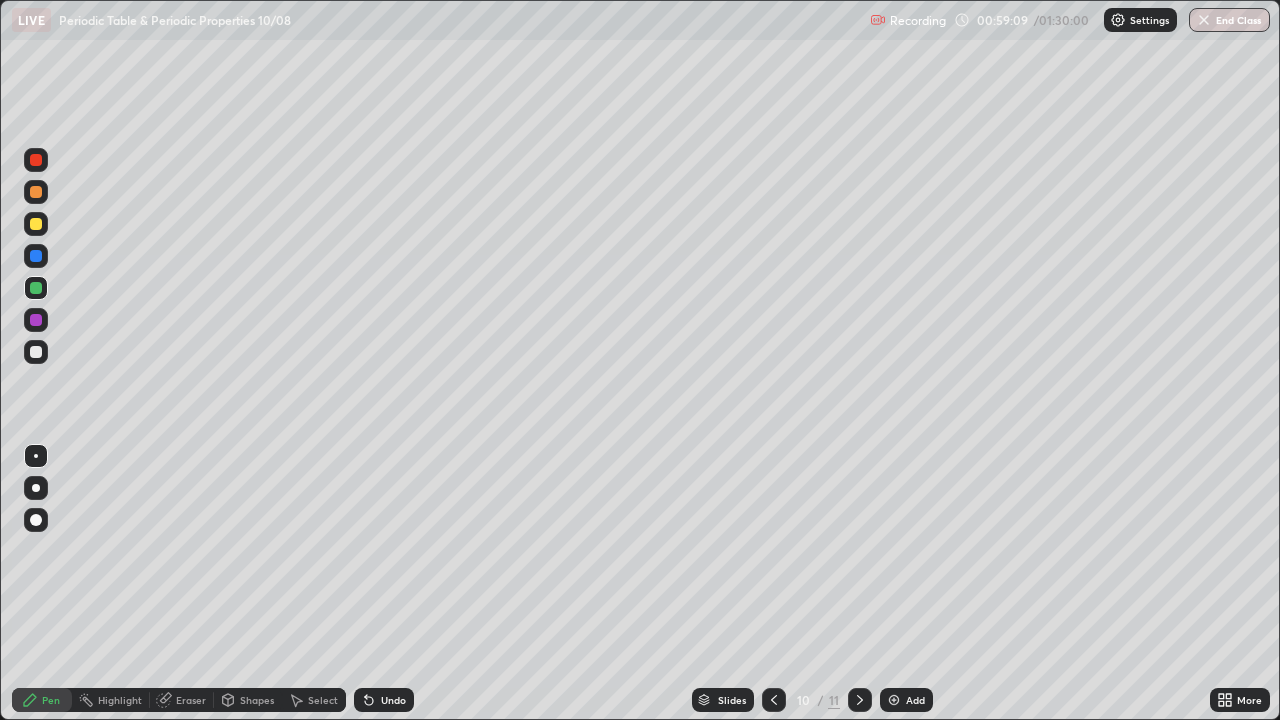click at bounding box center (36, 224) 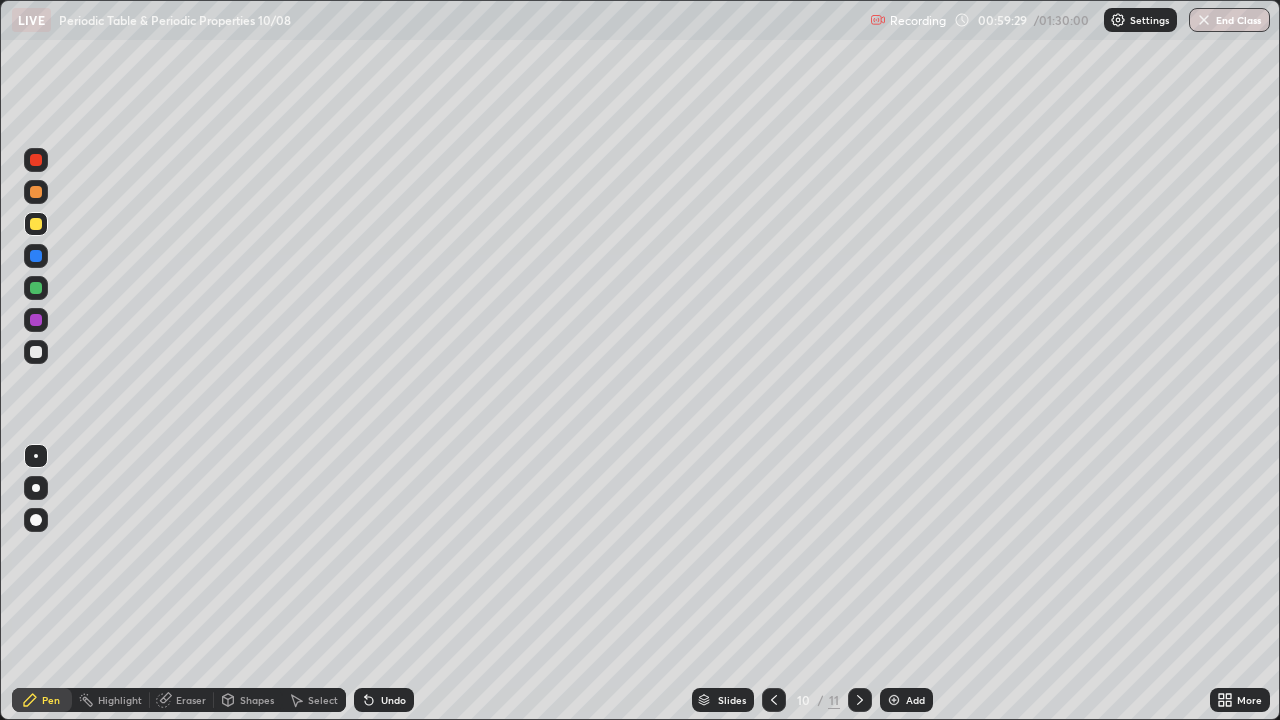 click at bounding box center [36, 352] 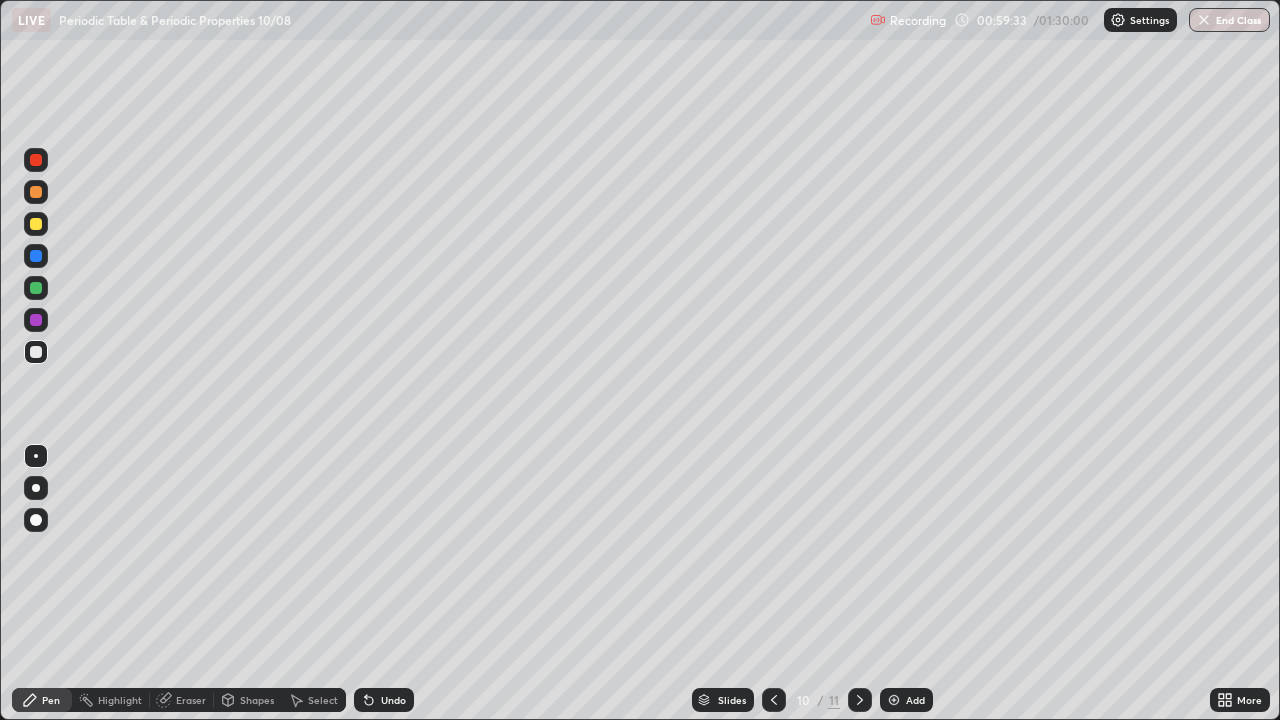 click at bounding box center (774, 700) 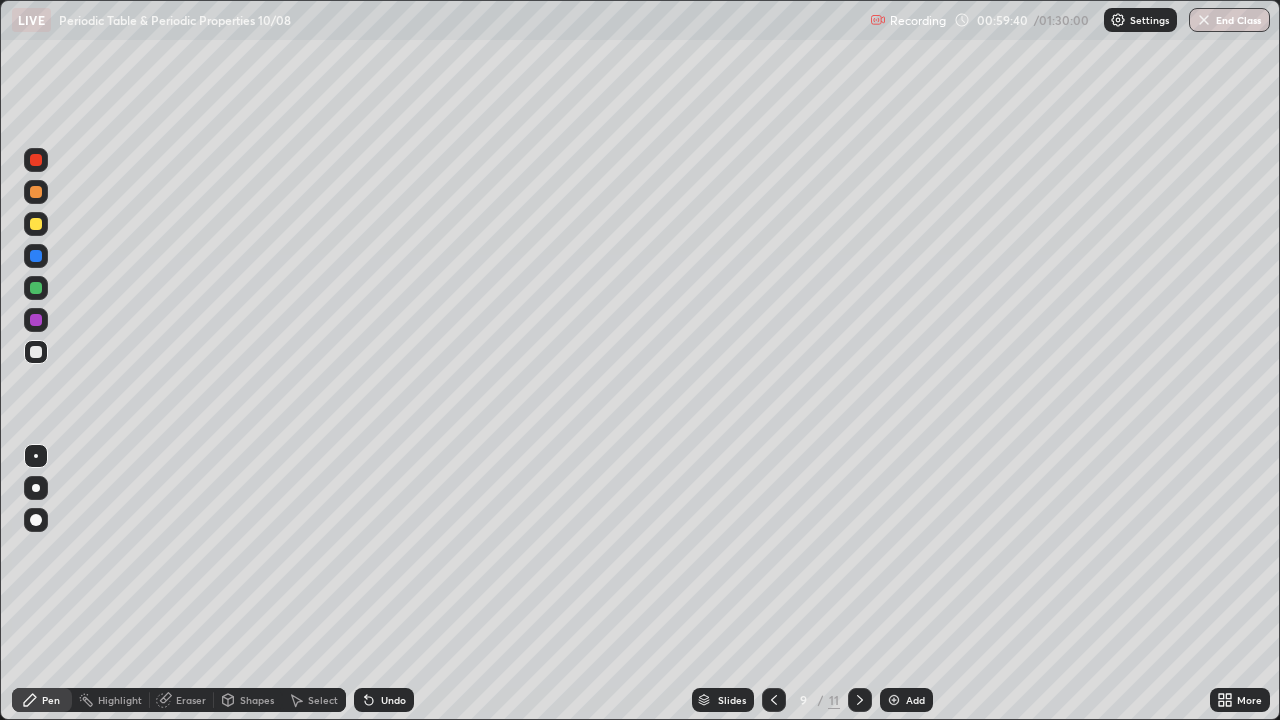 click 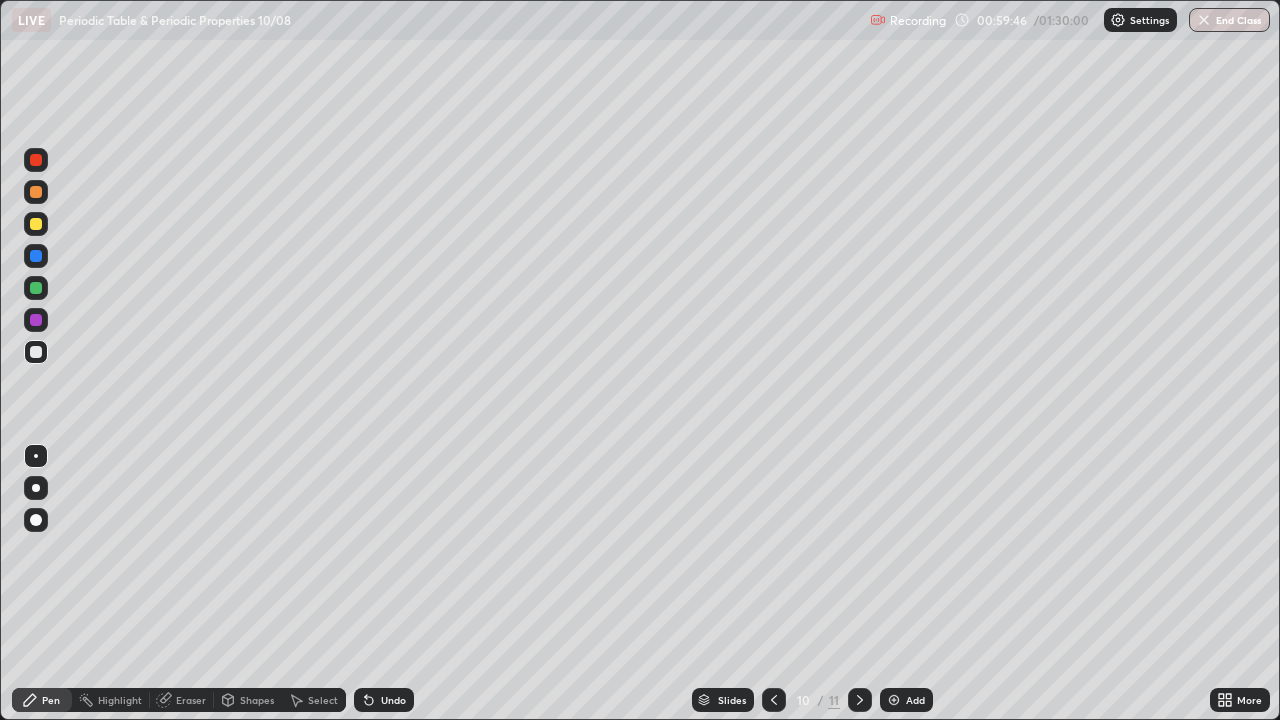 click at bounding box center (36, 352) 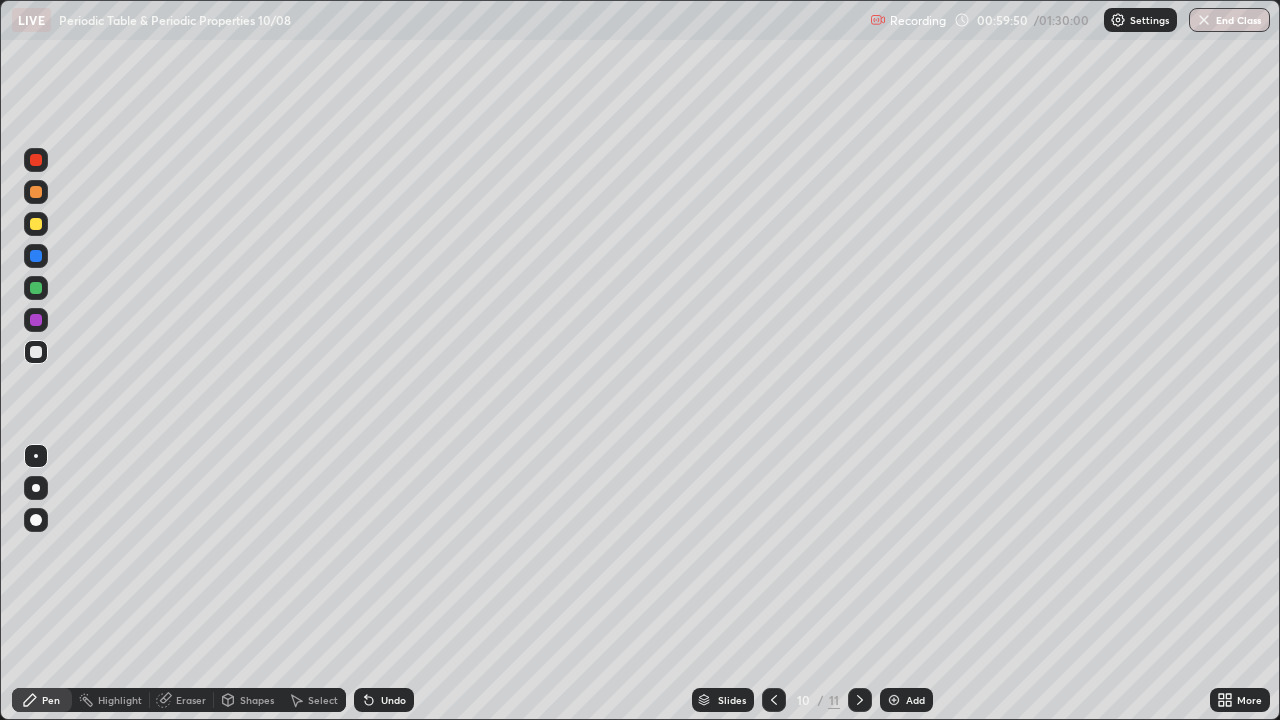 click at bounding box center [36, 192] 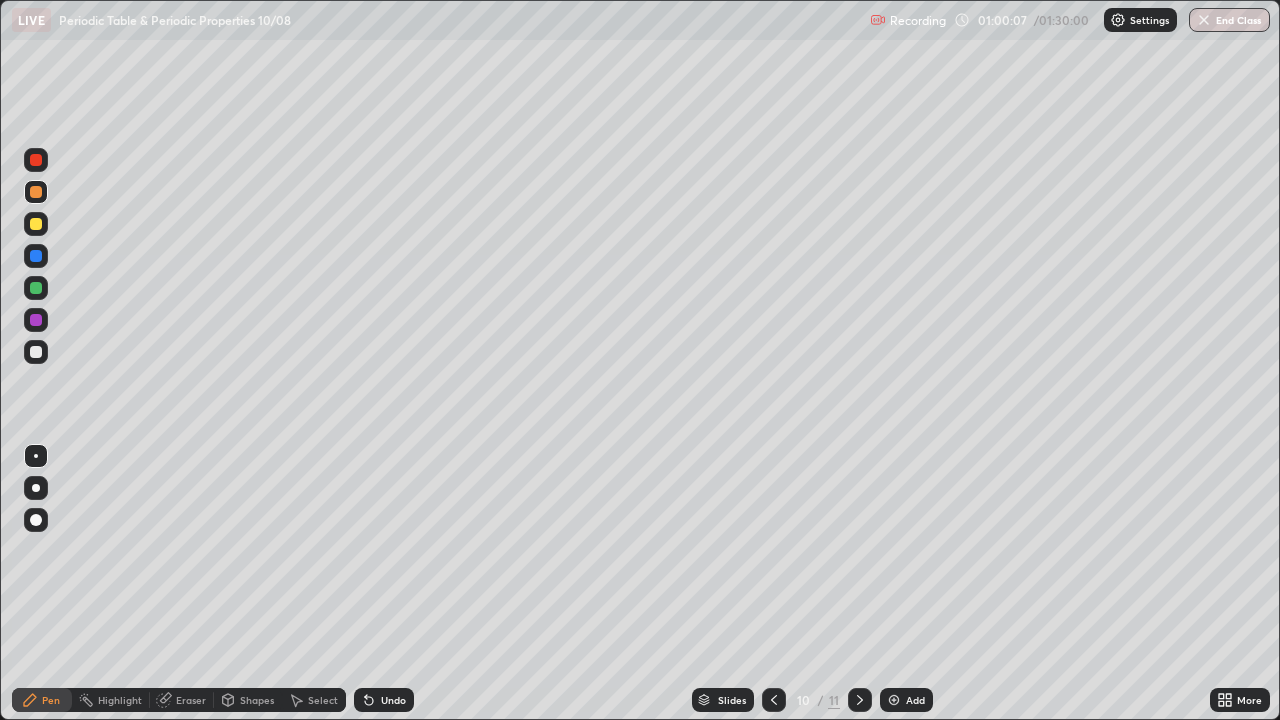 click at bounding box center [36, 352] 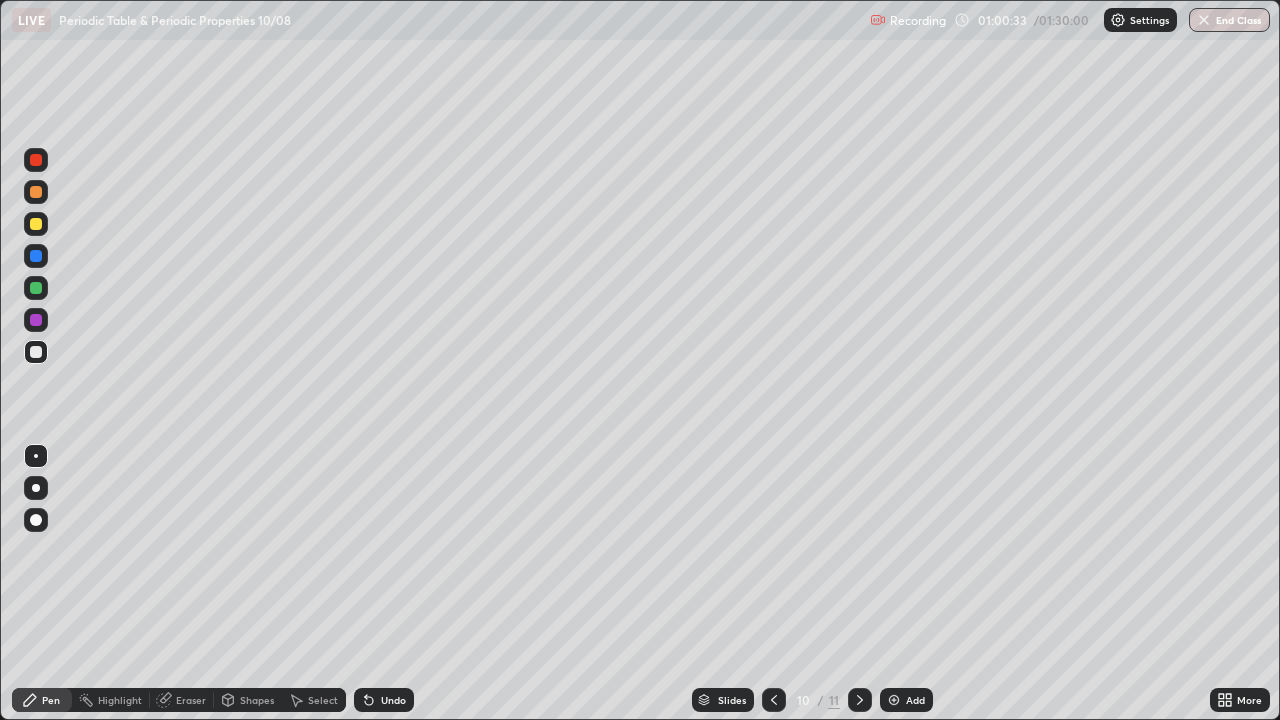 click at bounding box center [36, 224] 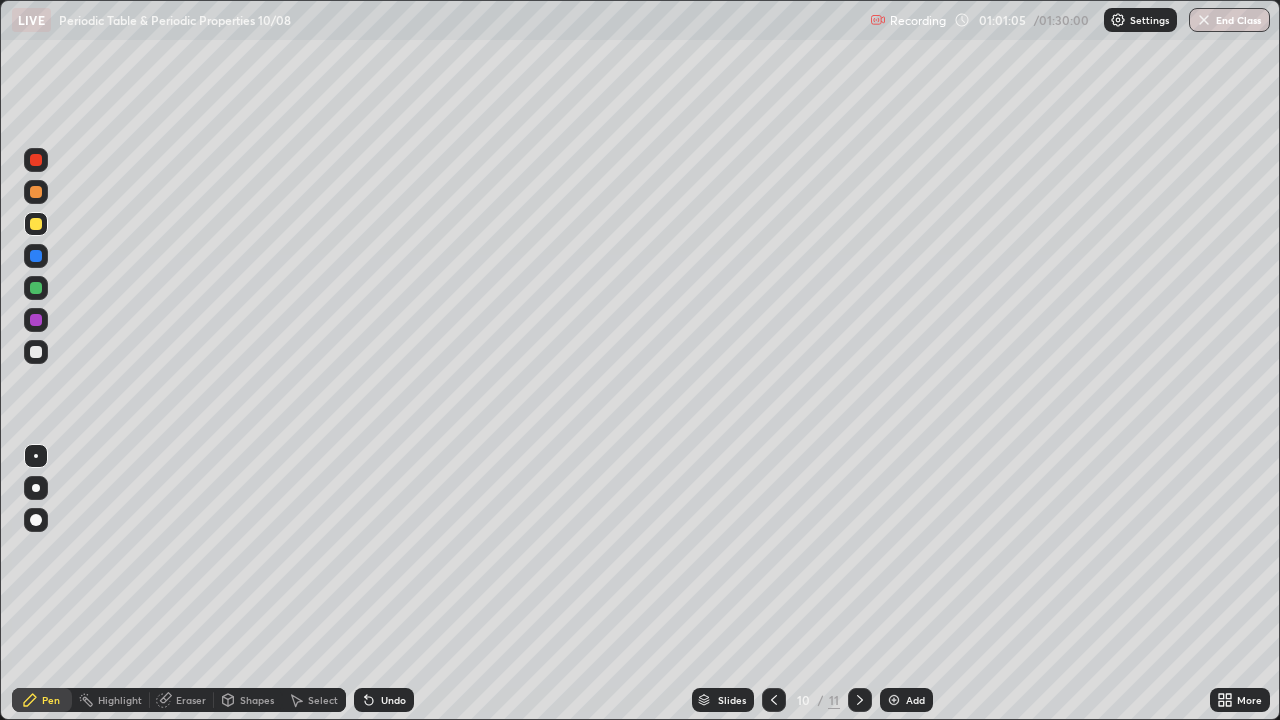 click at bounding box center [36, 352] 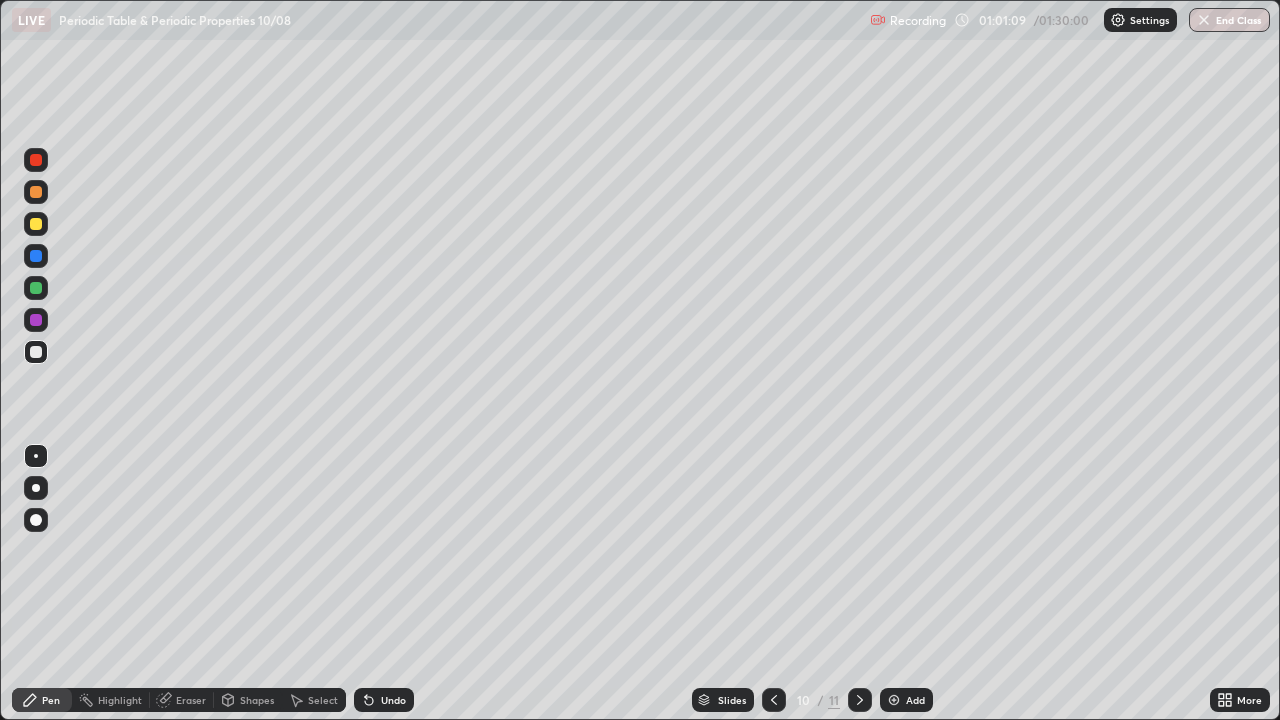 click at bounding box center [36, 288] 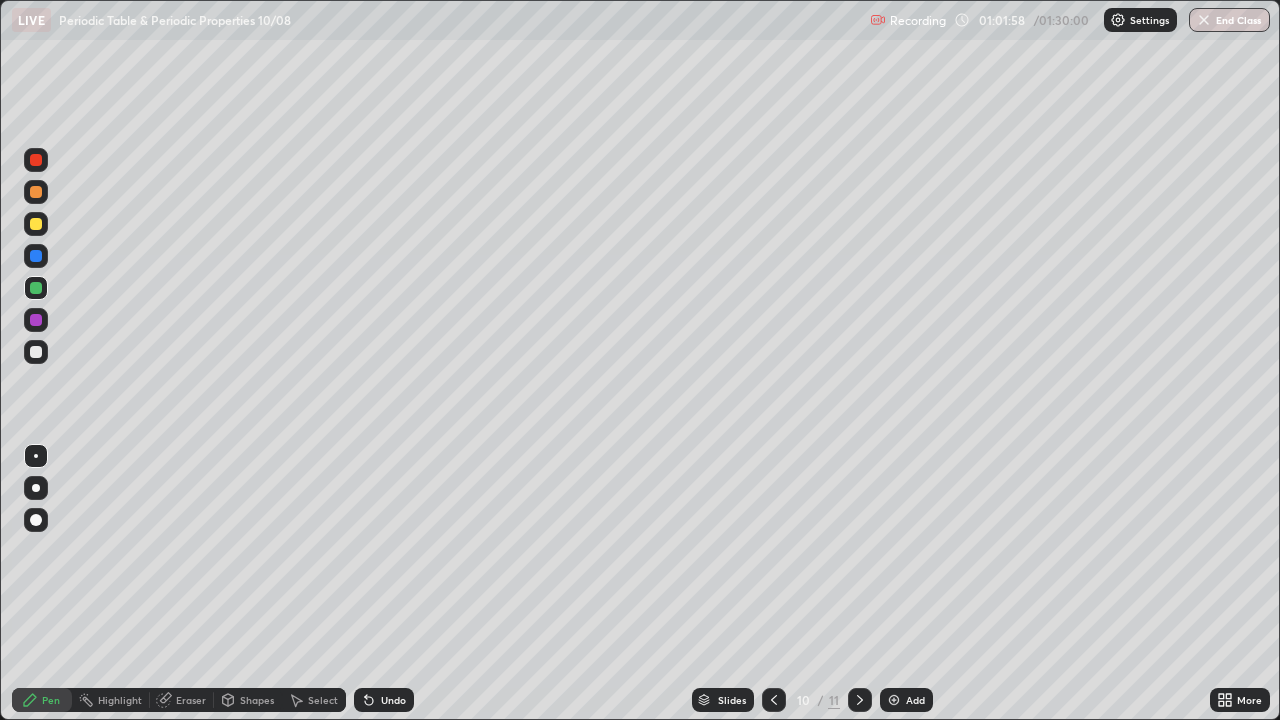 click at bounding box center (36, 224) 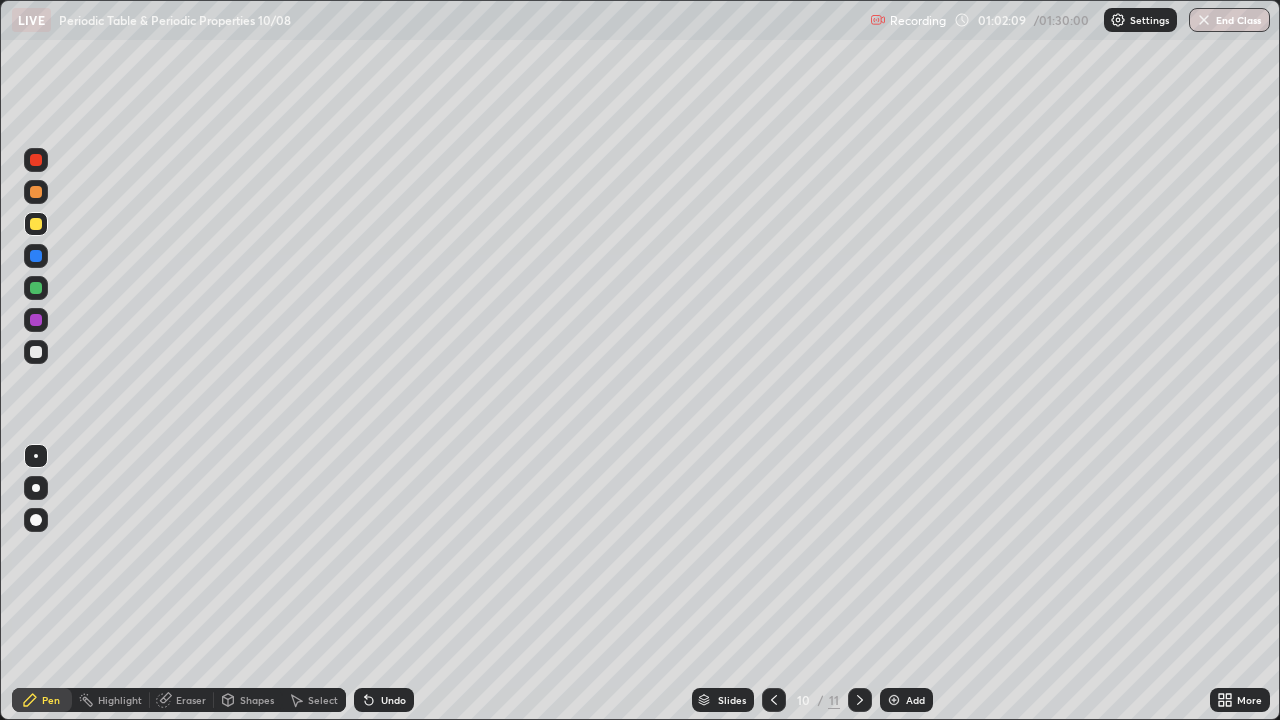 click at bounding box center (36, 192) 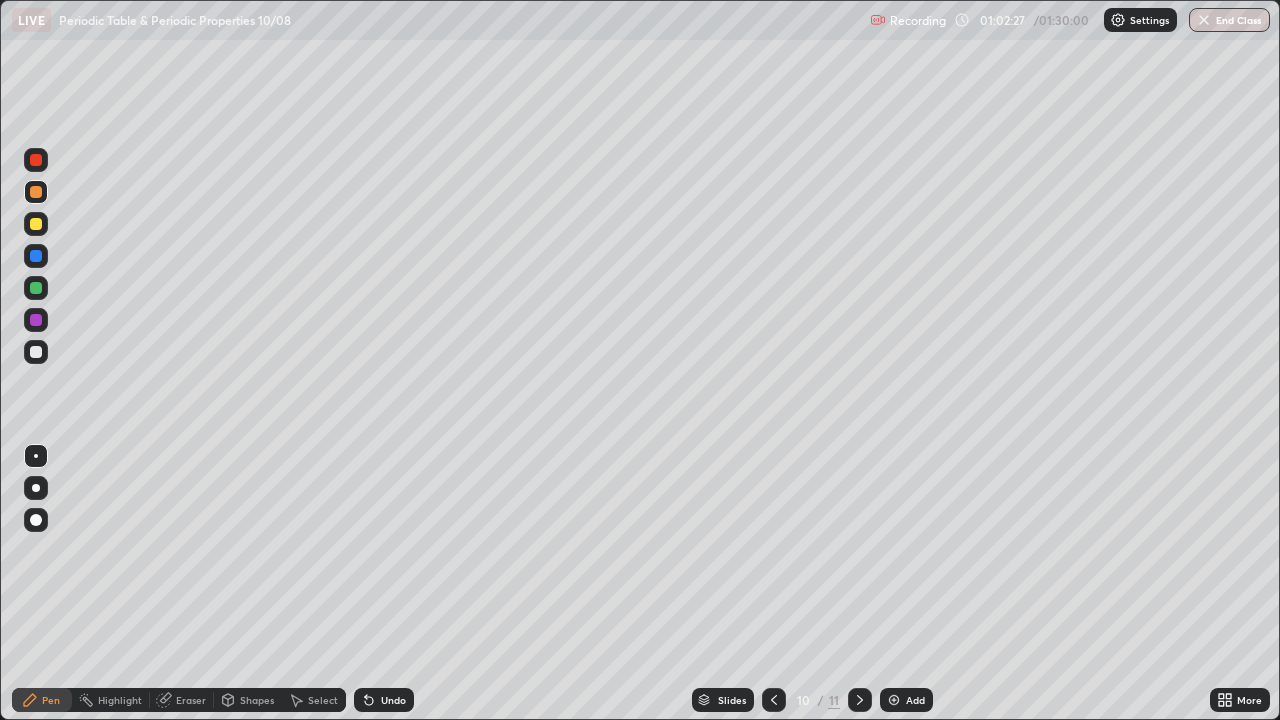 click 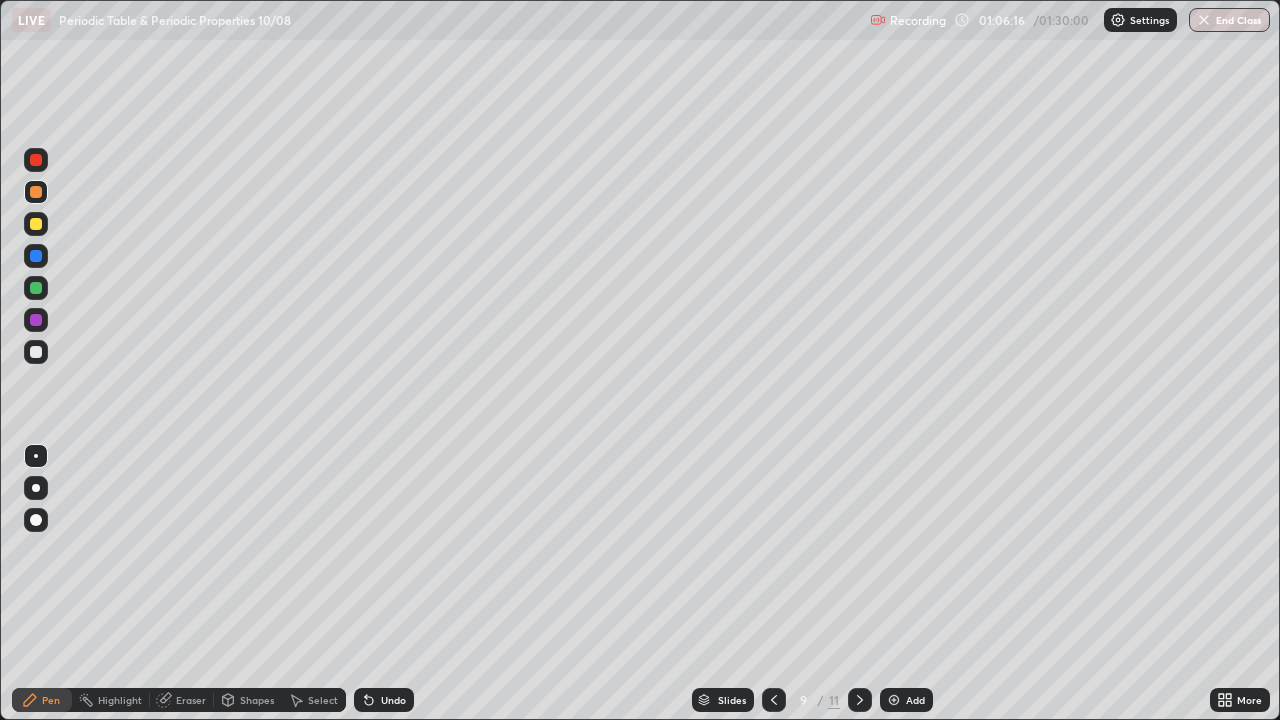 click 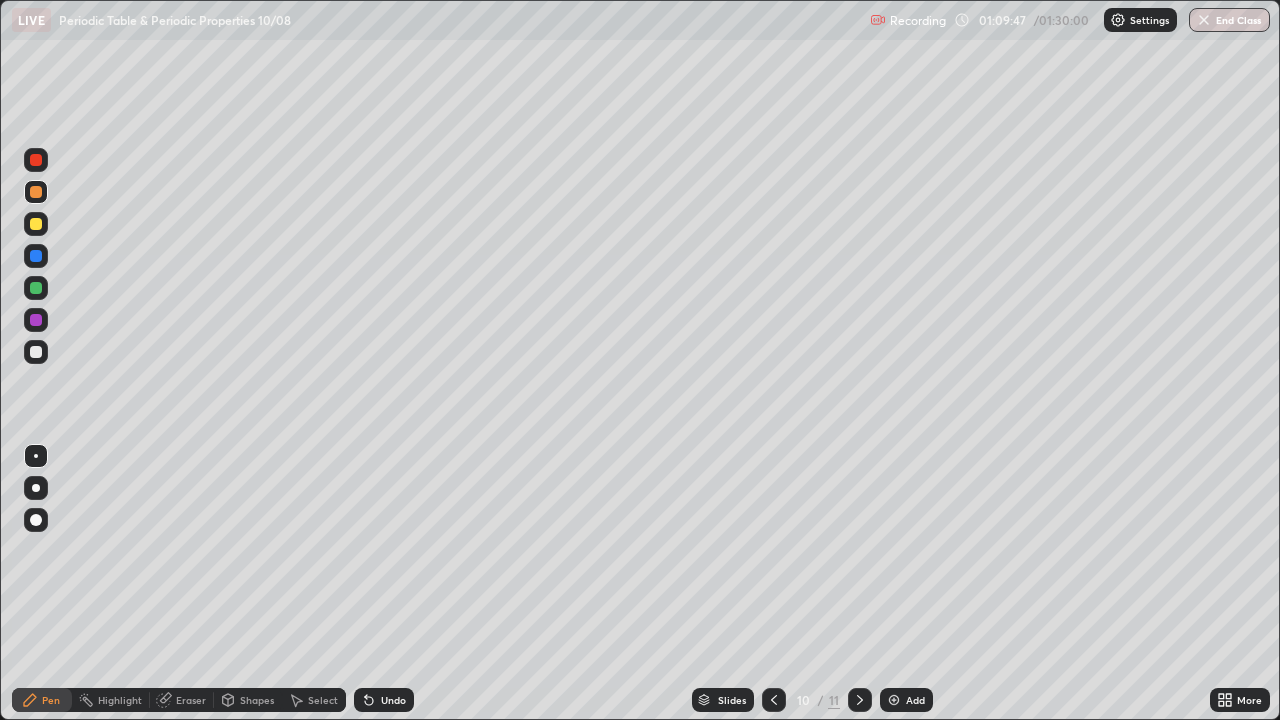 click on "Add" at bounding box center (906, 700) 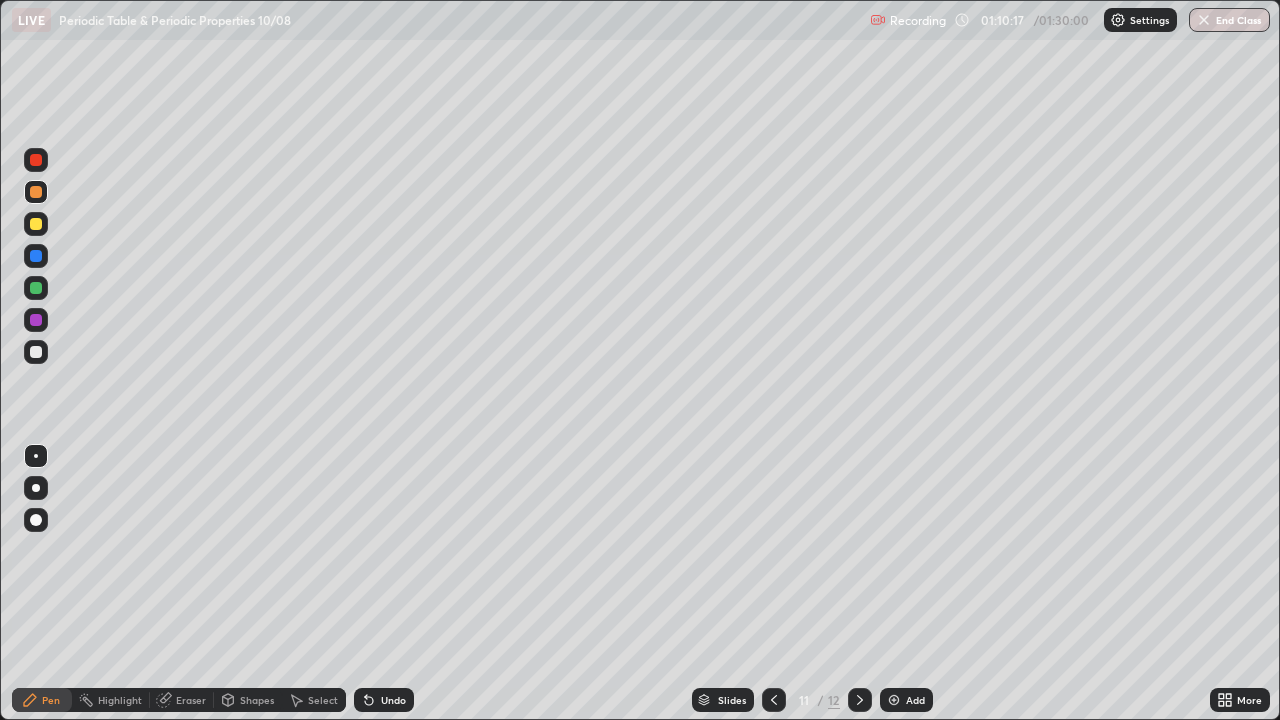 click at bounding box center [36, 352] 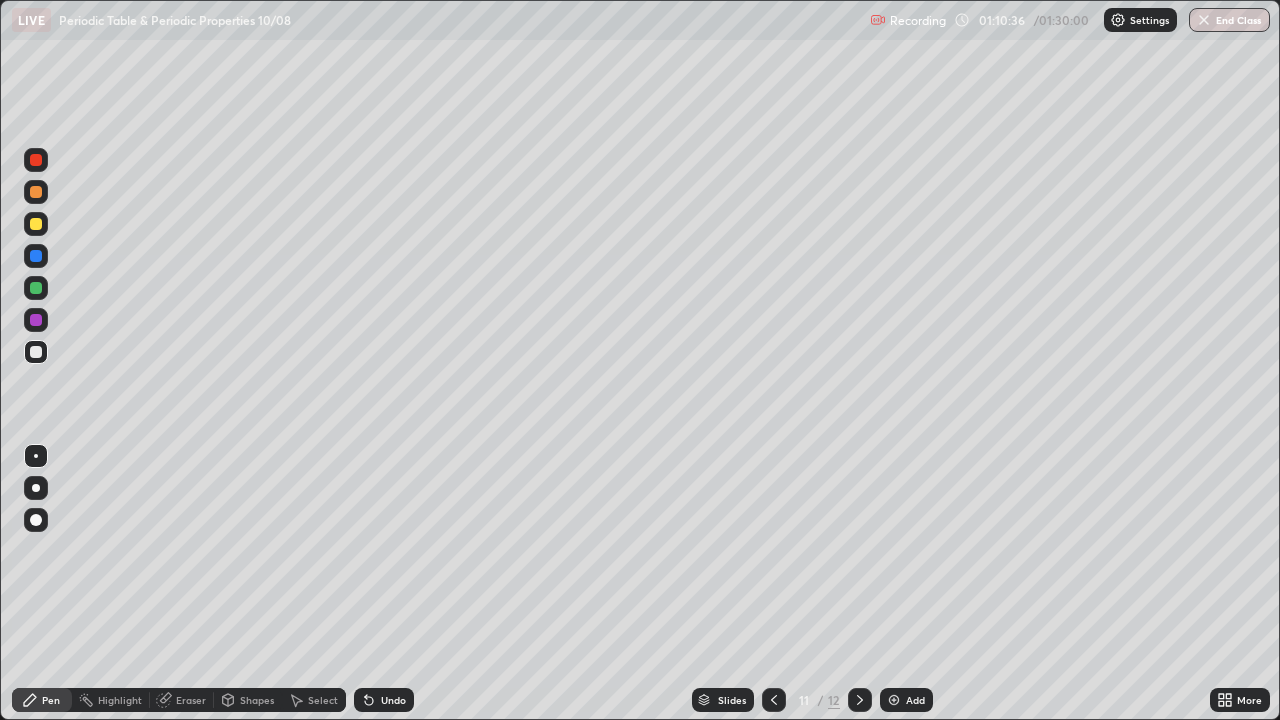click 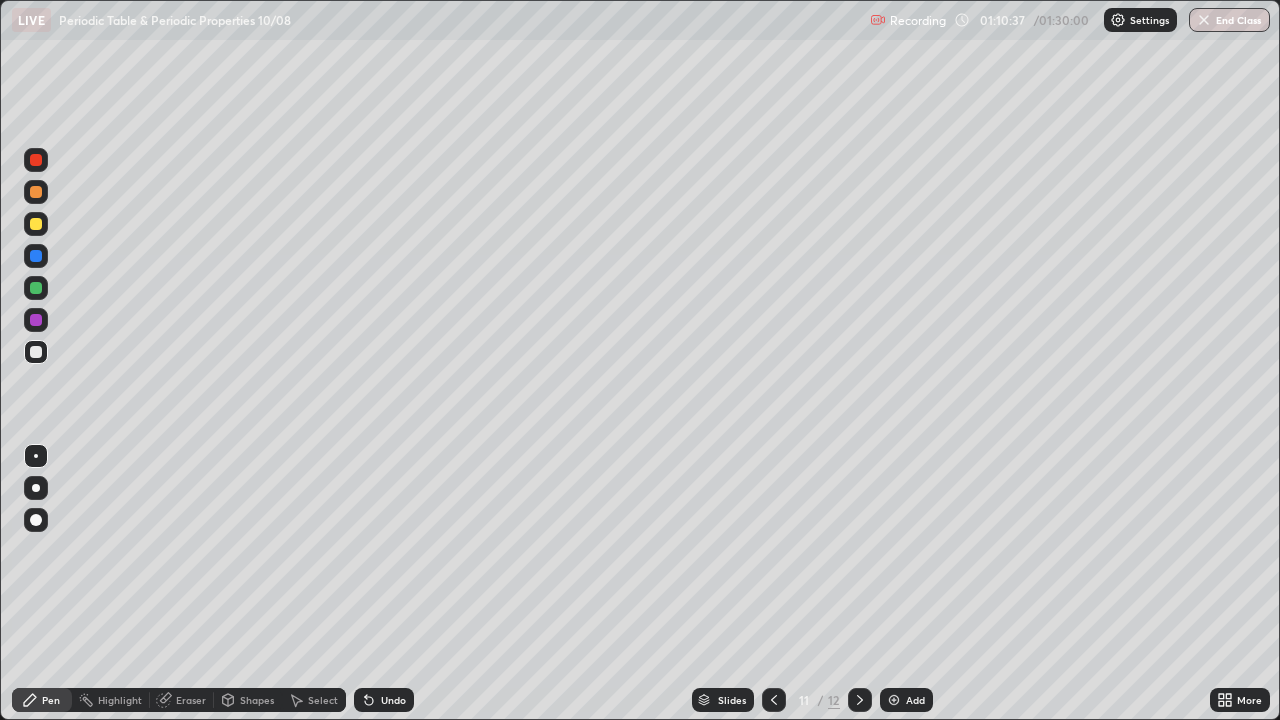 click 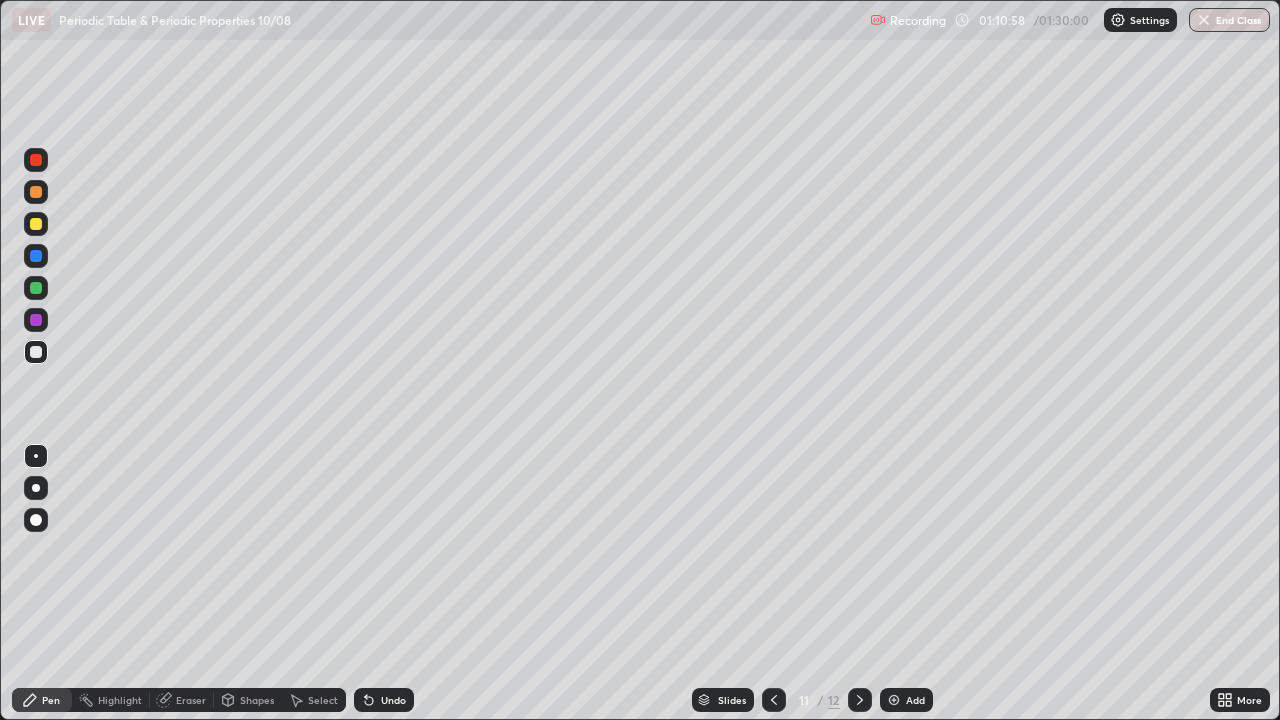 click at bounding box center (36, 224) 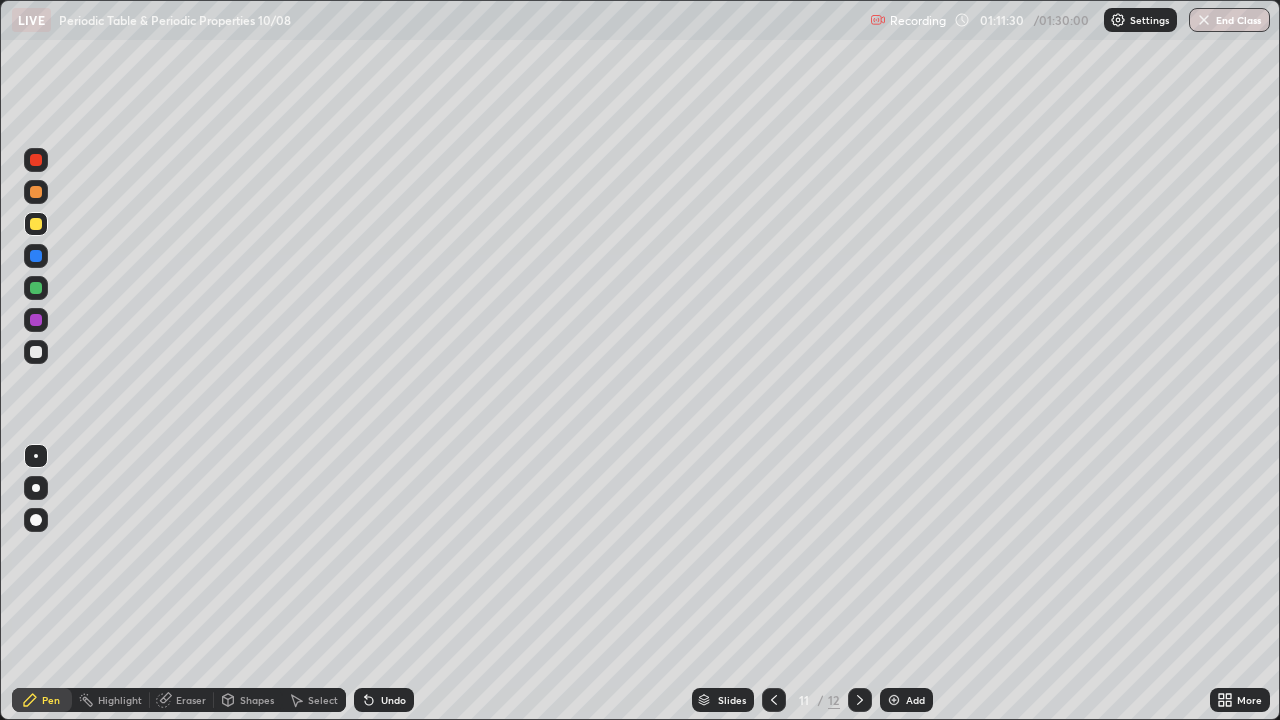 click at bounding box center (36, 352) 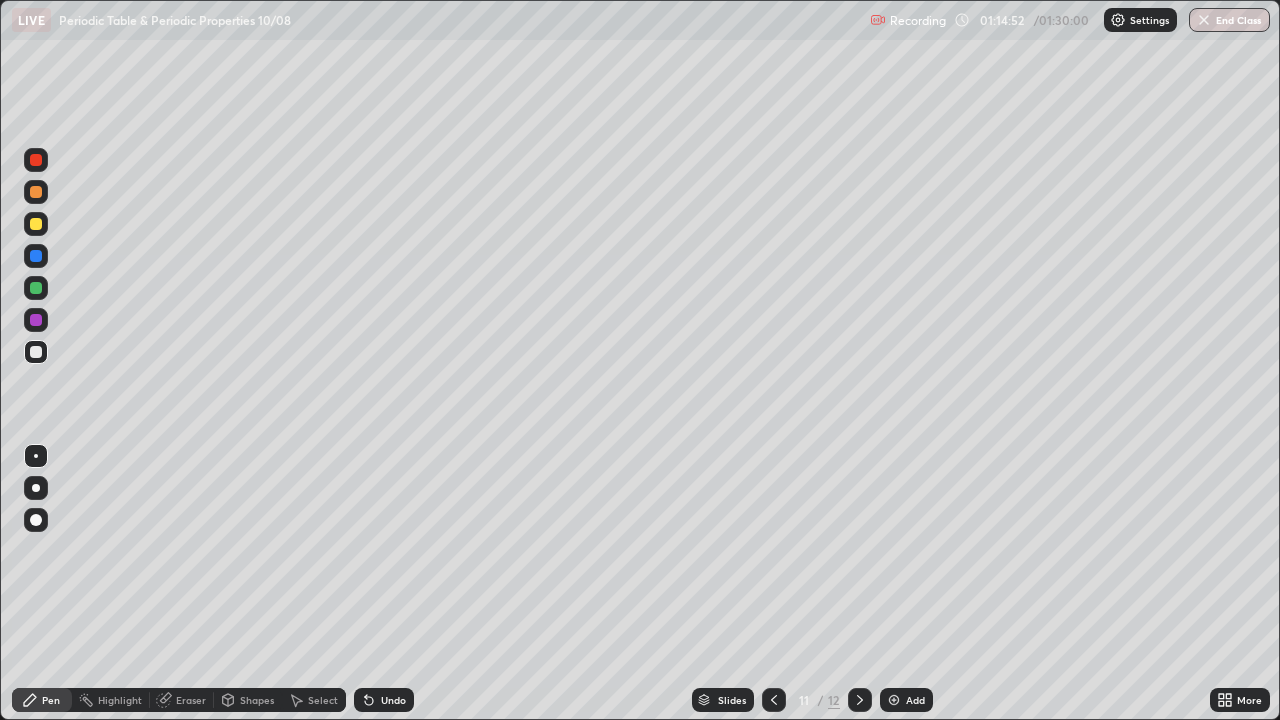 click at bounding box center (894, 700) 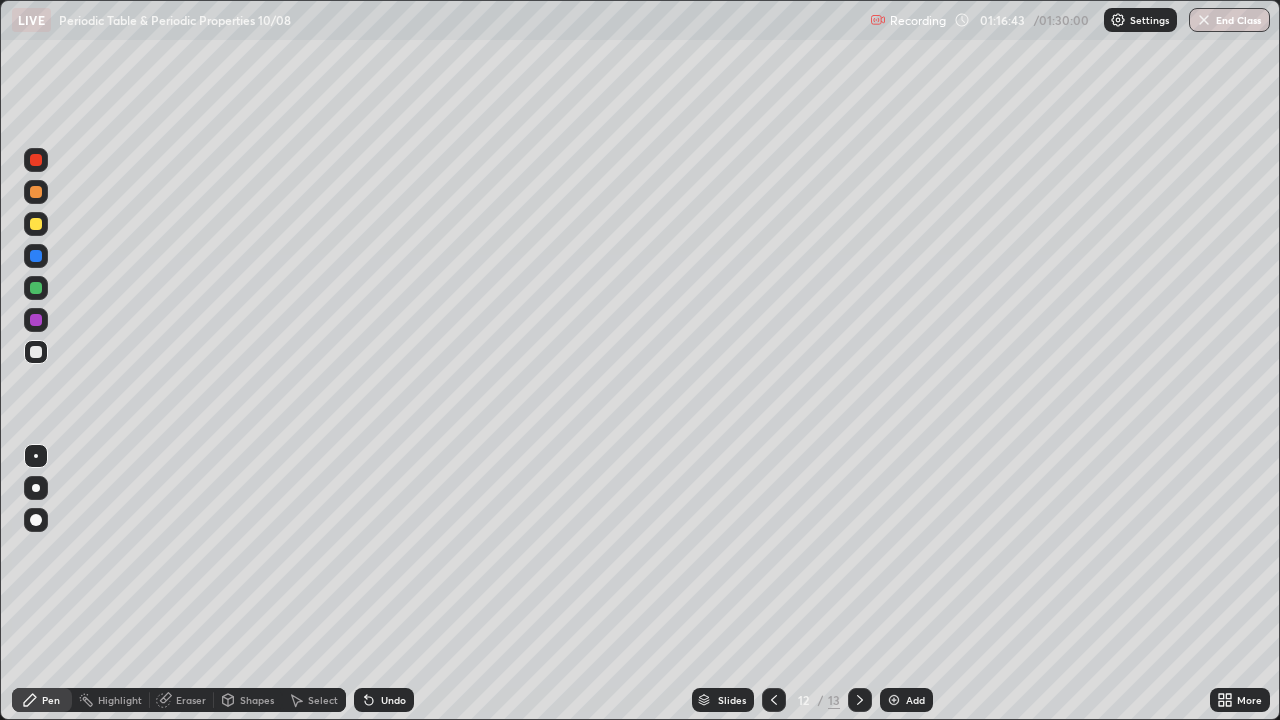 click at bounding box center (36, 224) 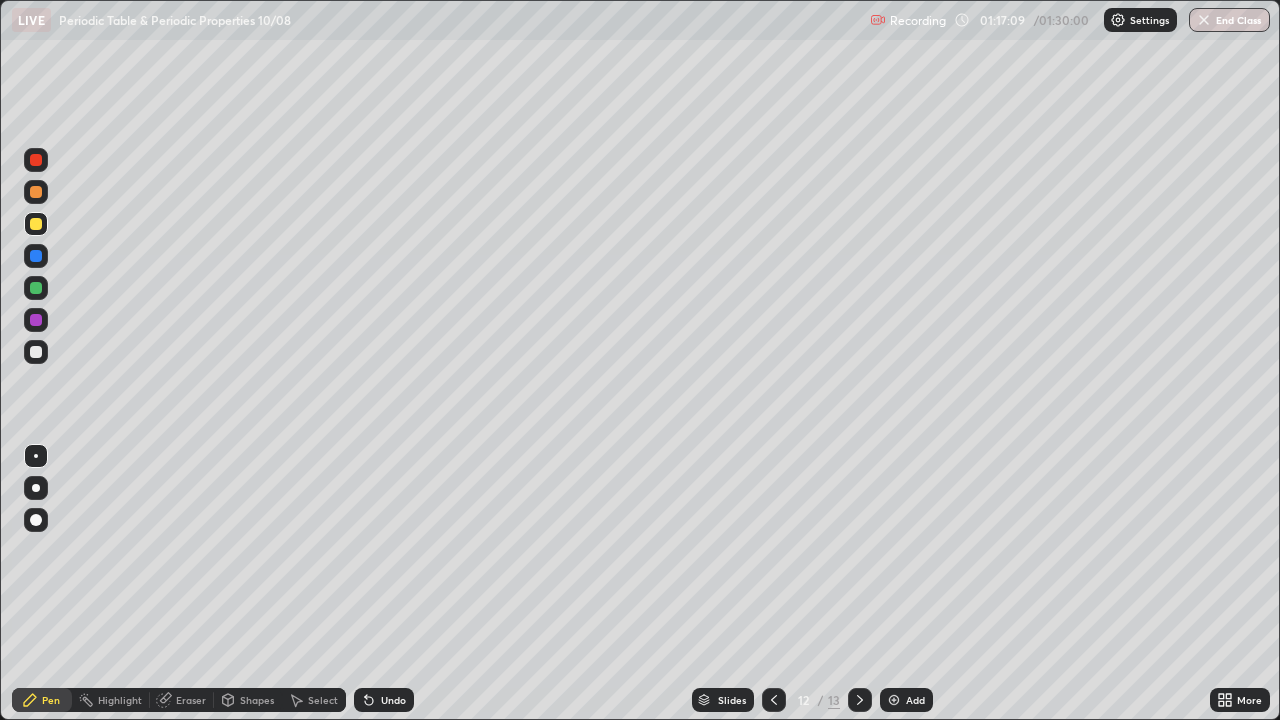 click at bounding box center [36, 288] 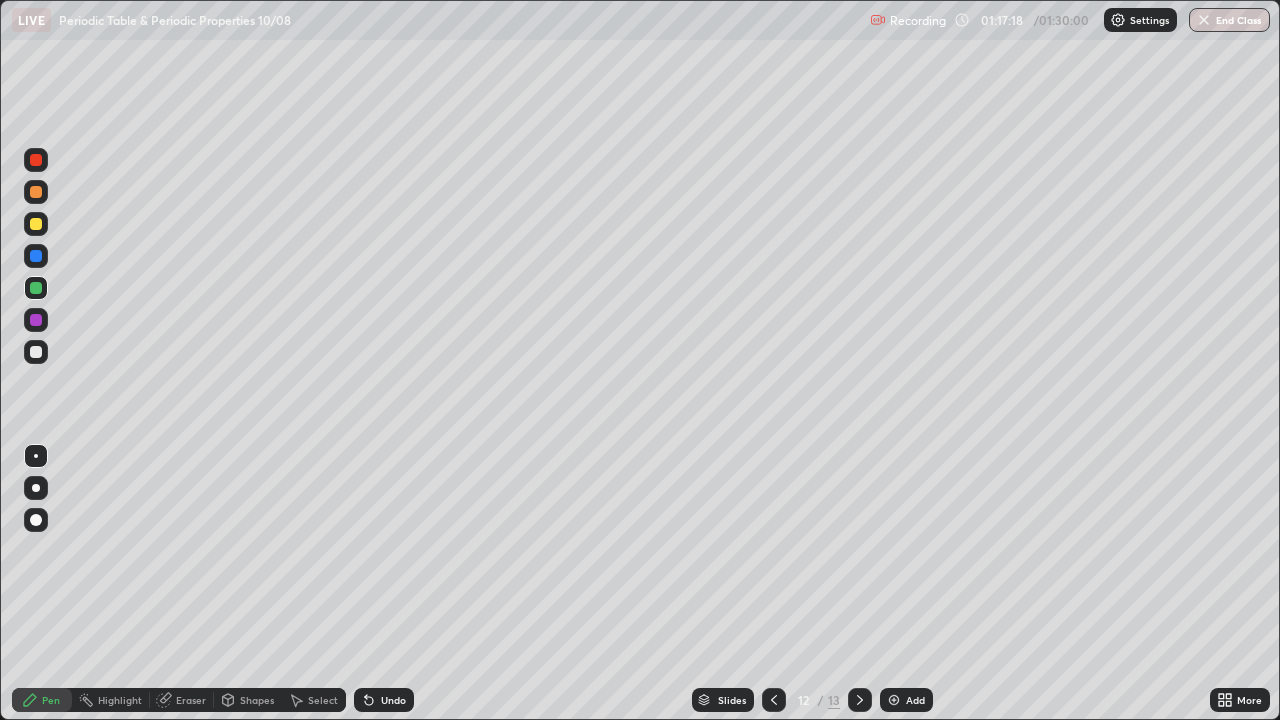 click at bounding box center (36, 352) 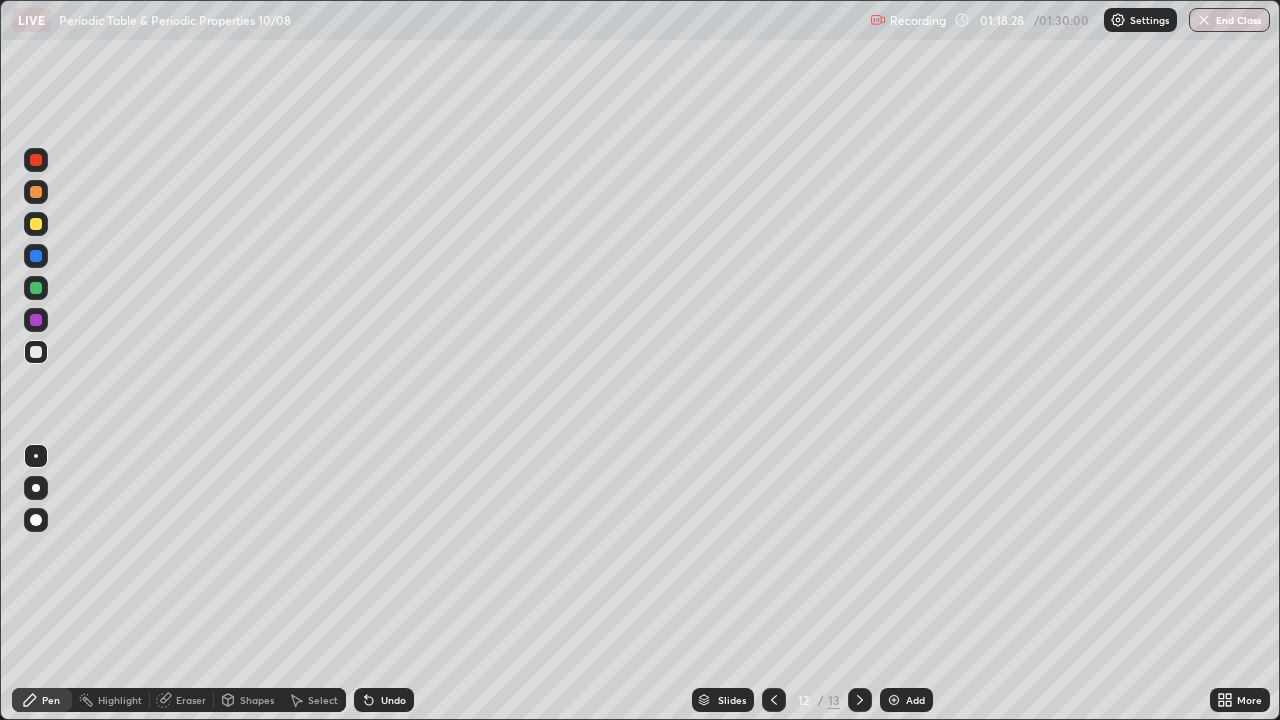 click at bounding box center (36, 352) 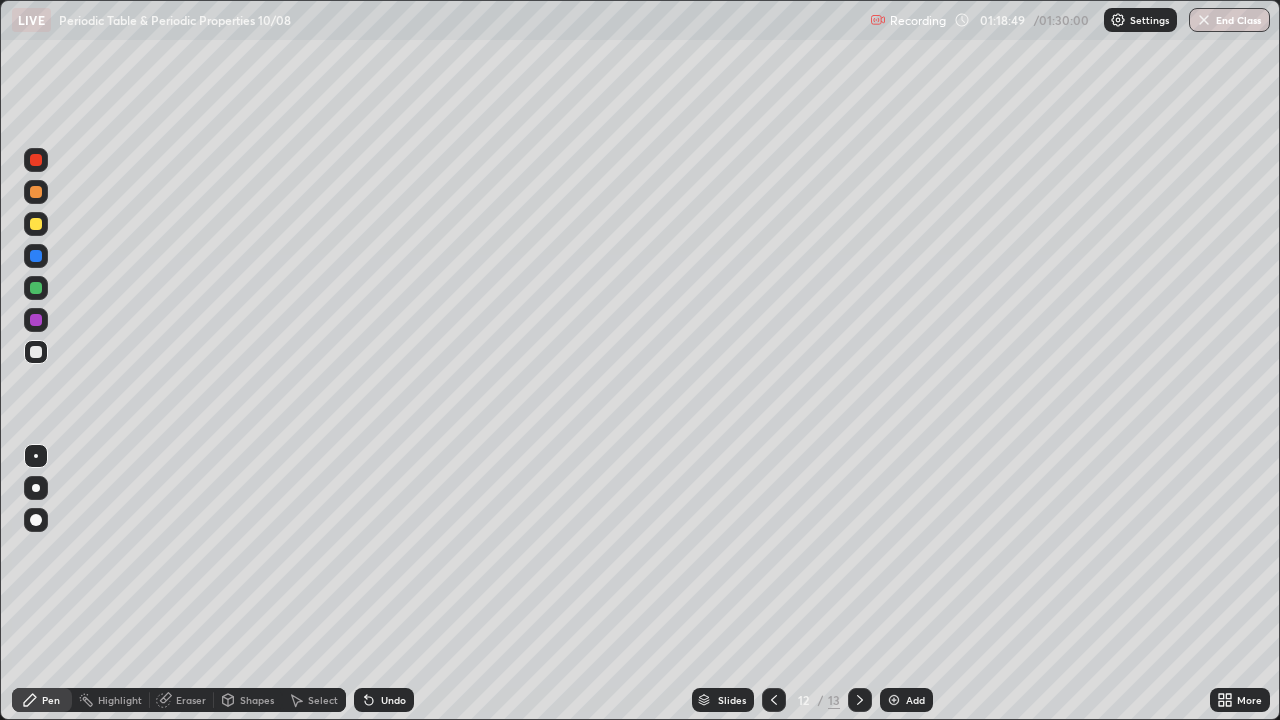 click at bounding box center (36, 352) 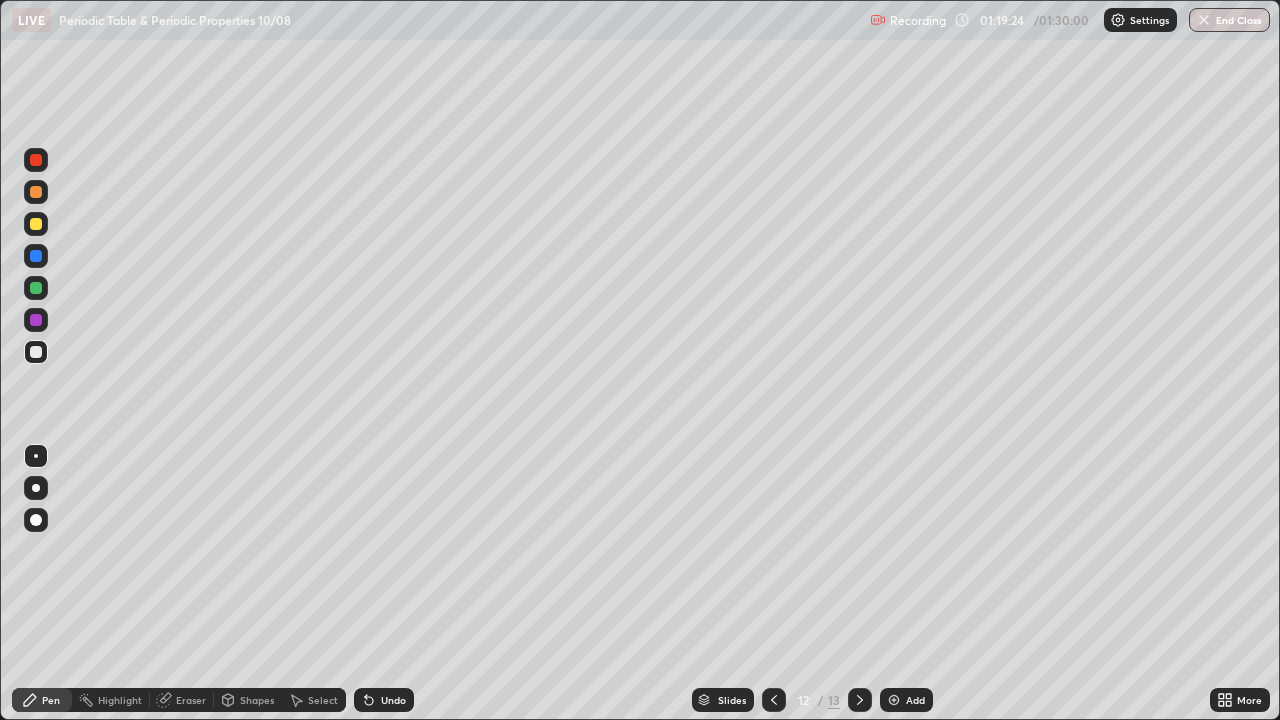 click at bounding box center (894, 700) 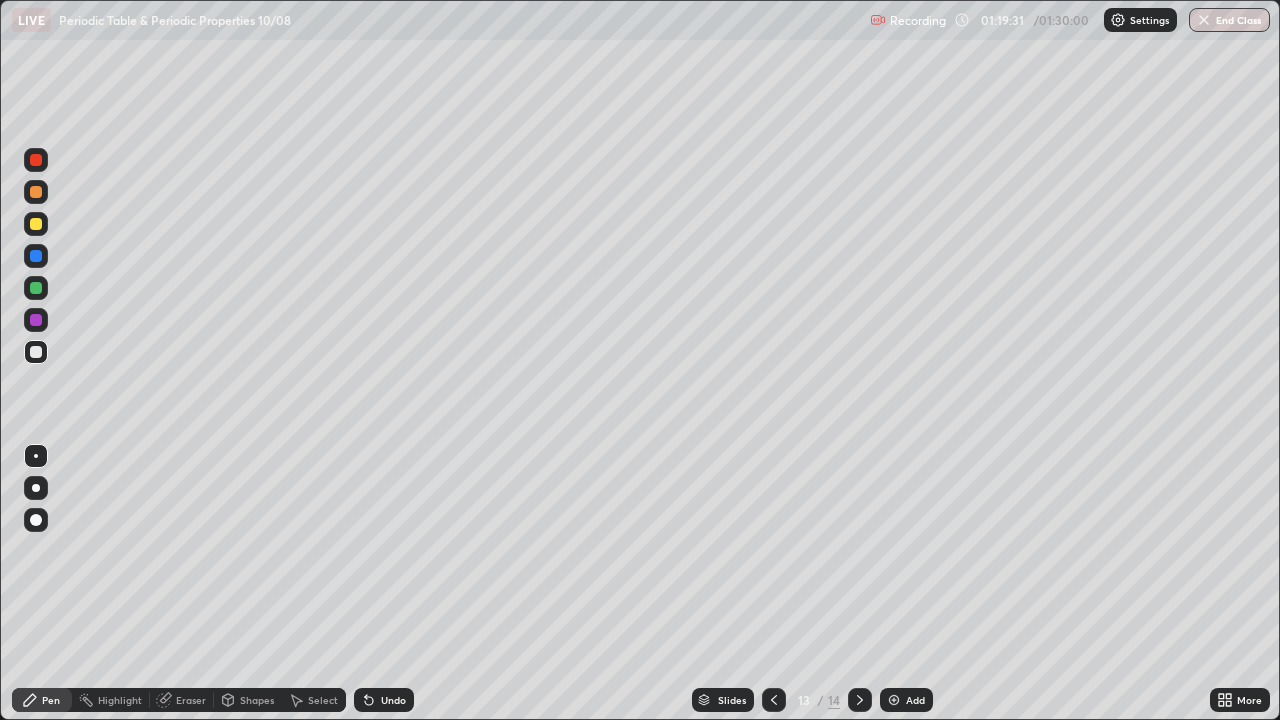 click at bounding box center (36, 352) 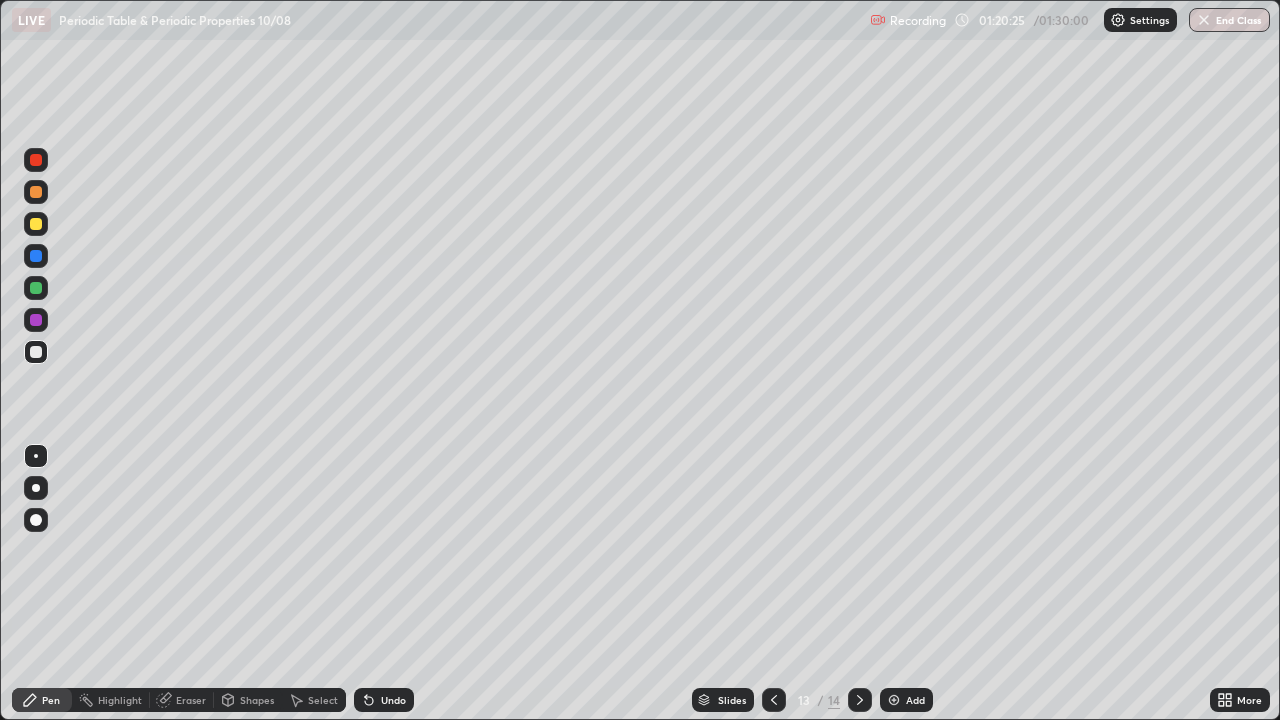 click at bounding box center [36, 352] 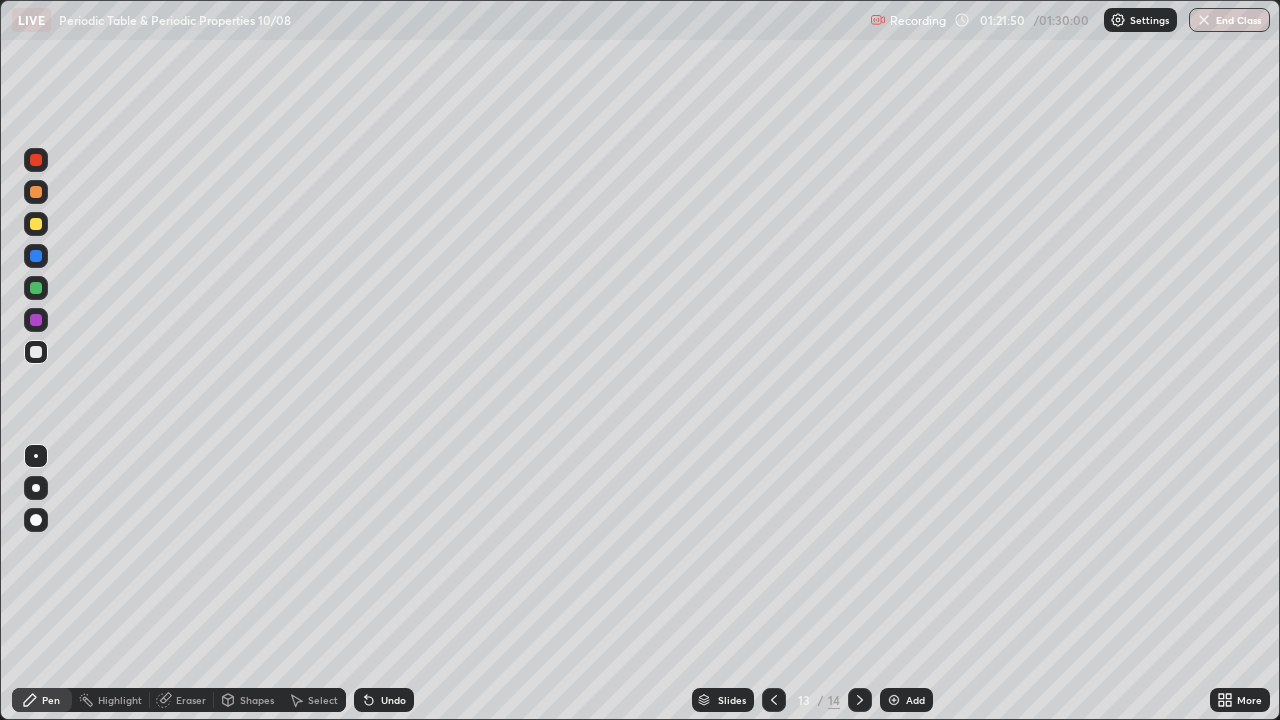 click at bounding box center [36, 224] 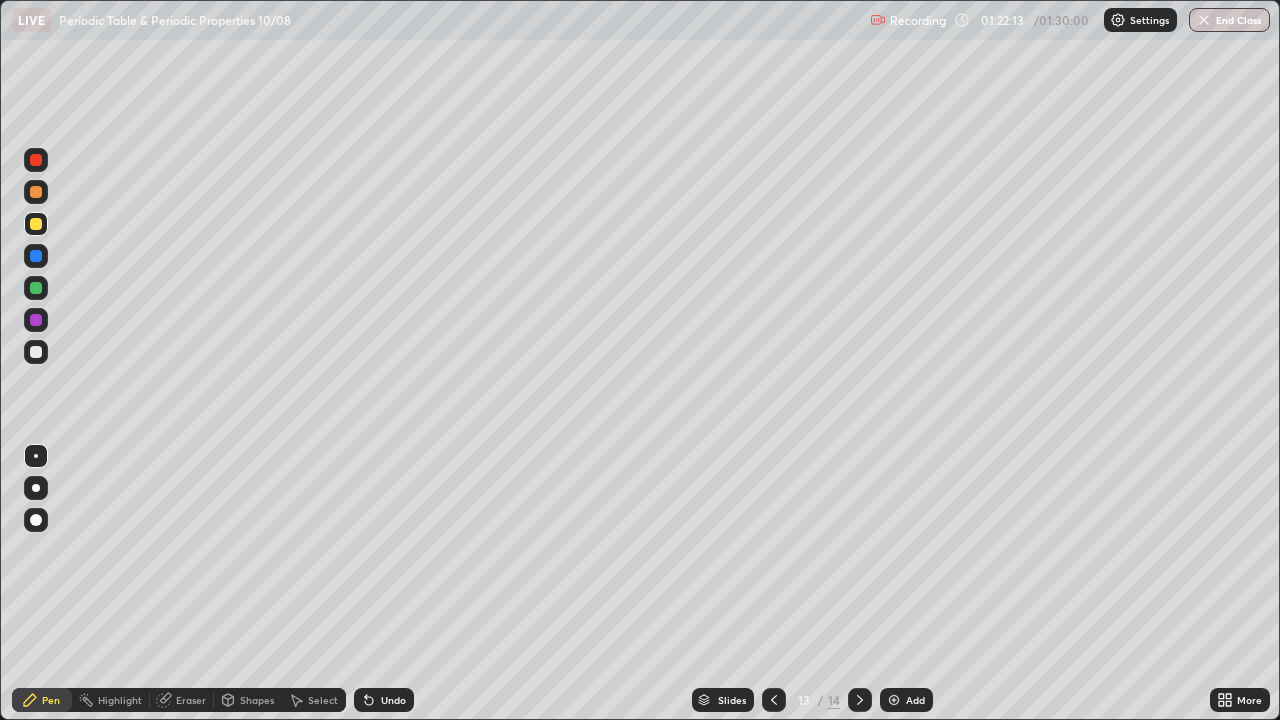 click at bounding box center (36, 192) 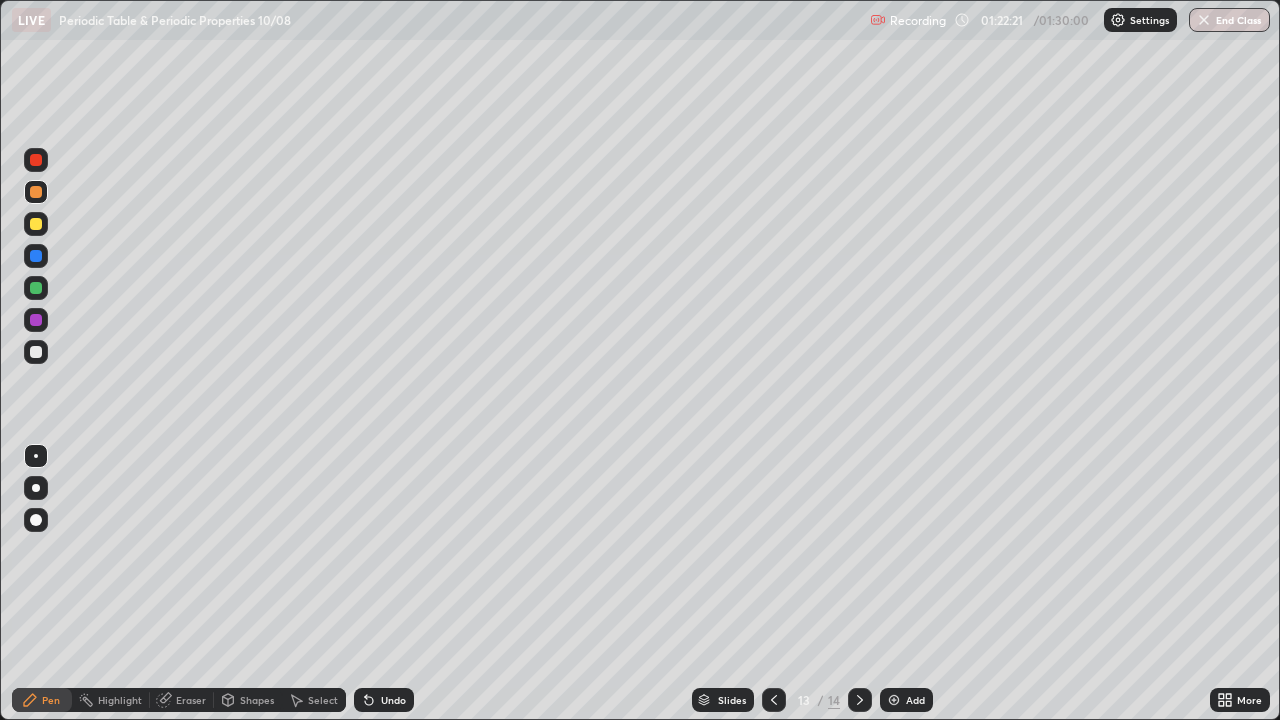 click at bounding box center (36, 288) 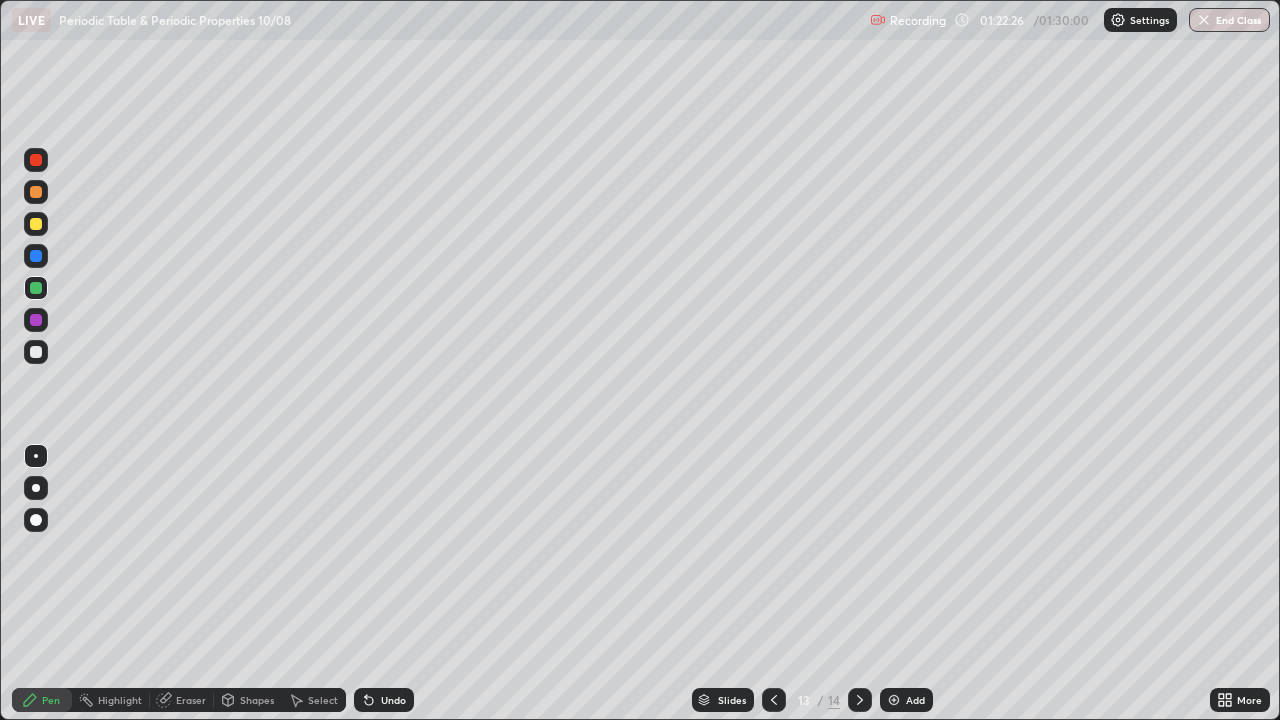 click at bounding box center [36, 192] 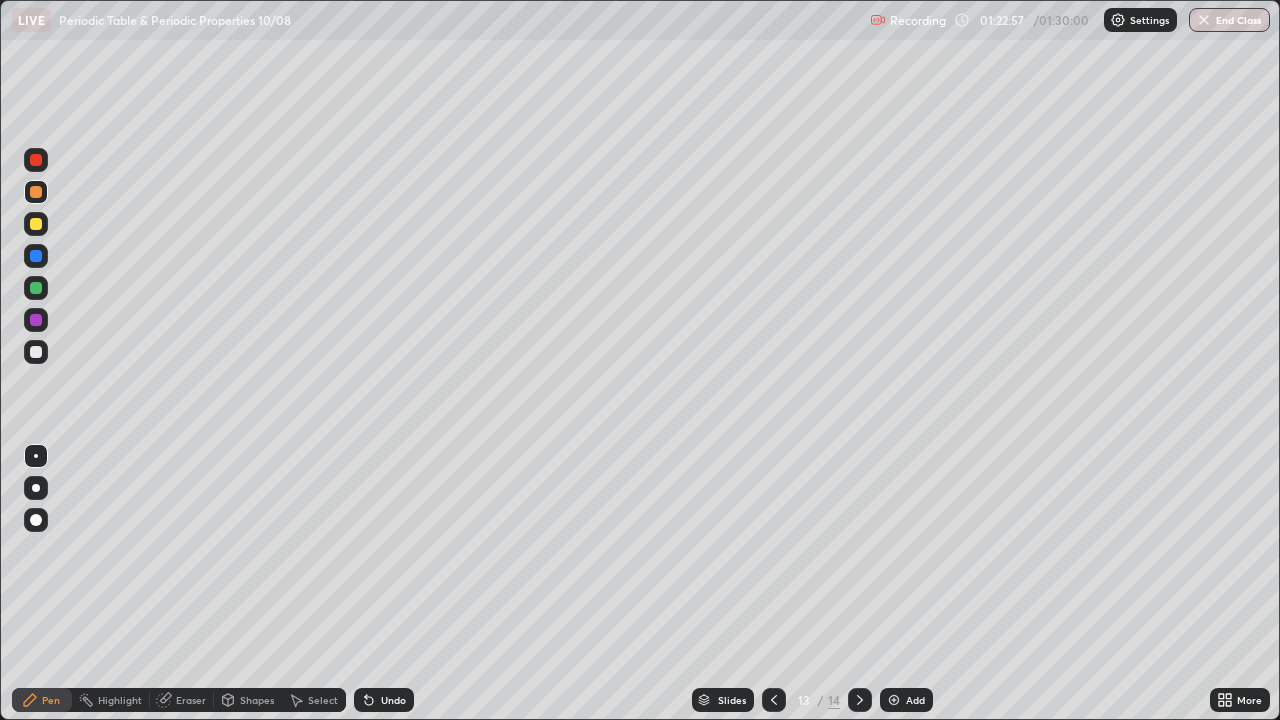 click at bounding box center [36, 352] 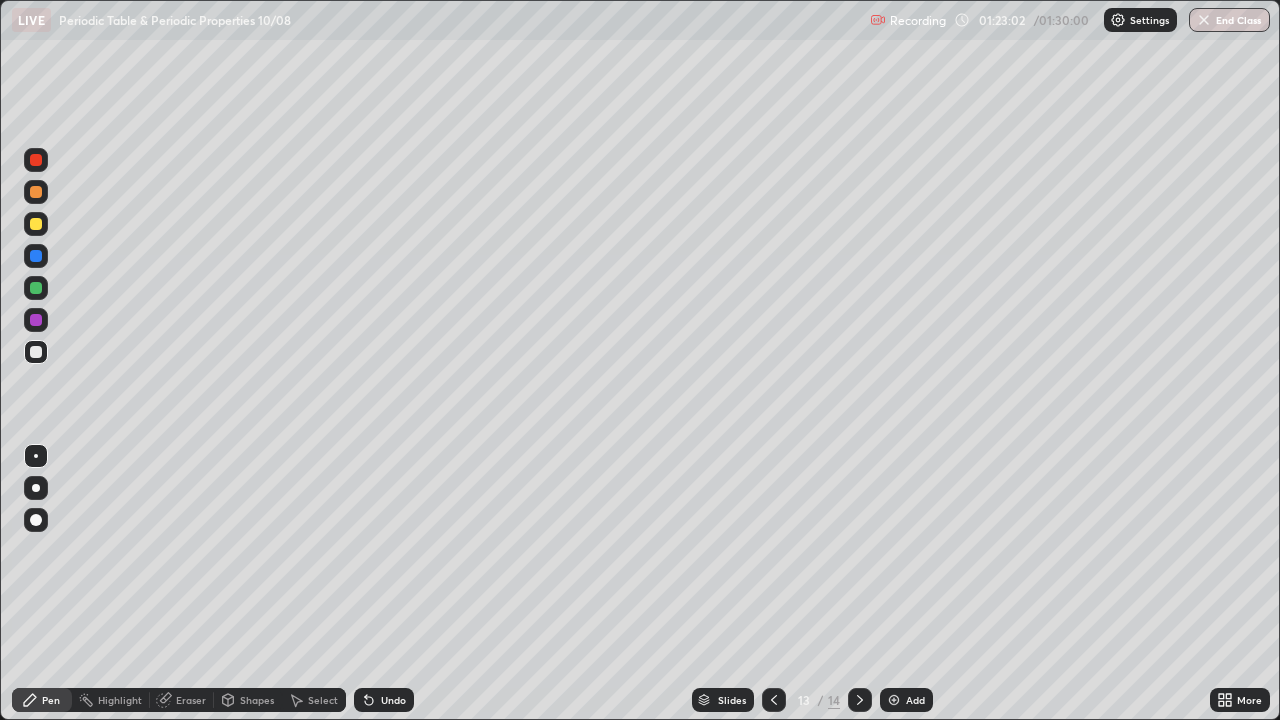 click at bounding box center (36, 256) 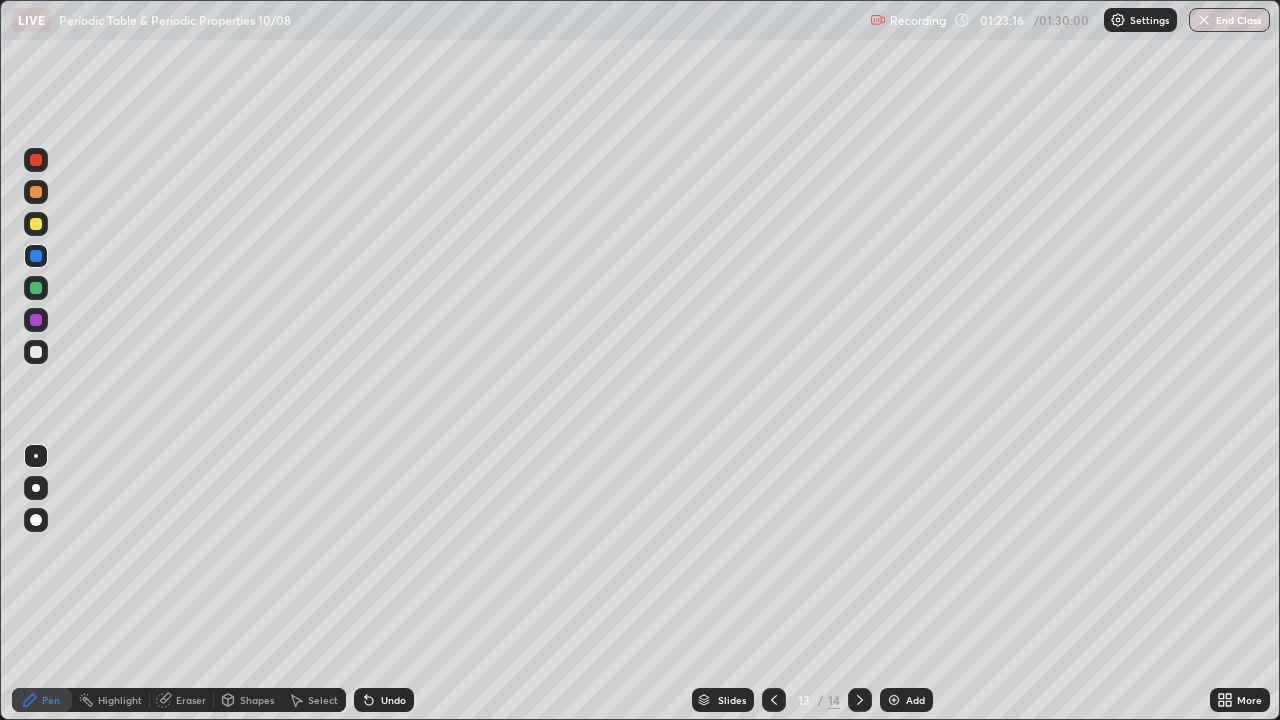 click at bounding box center [36, 160] 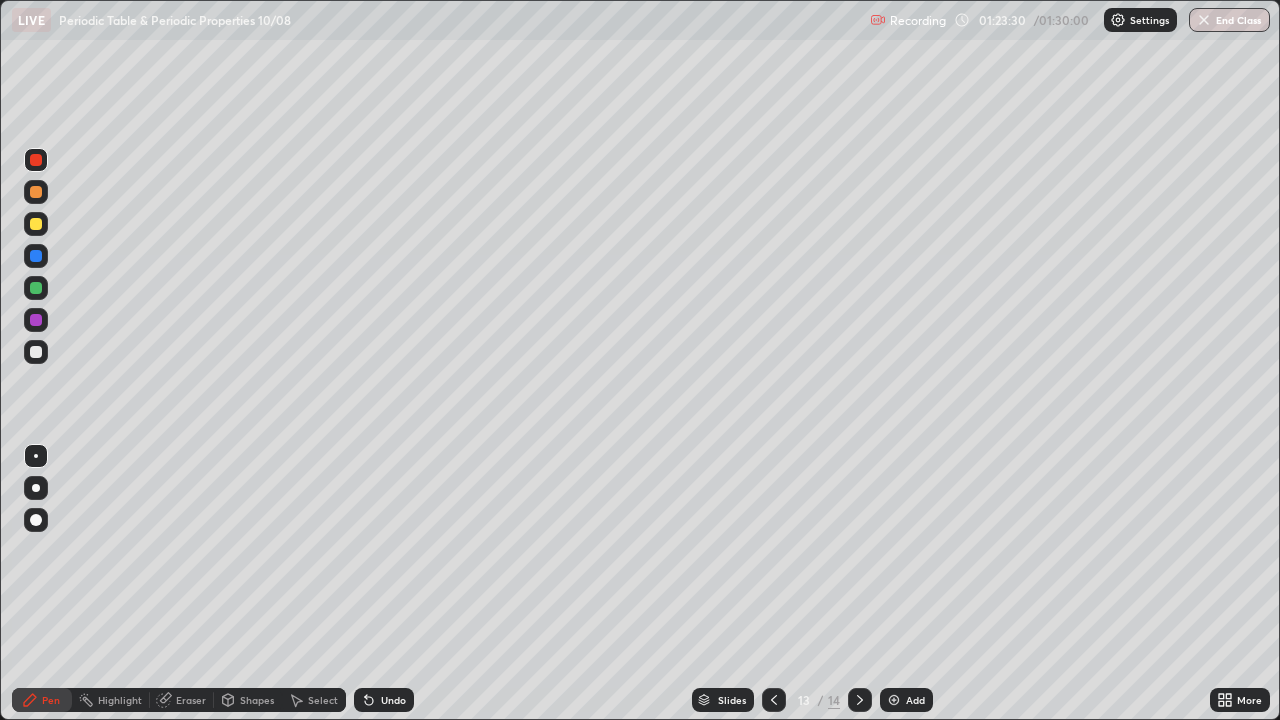 click at bounding box center (36, 352) 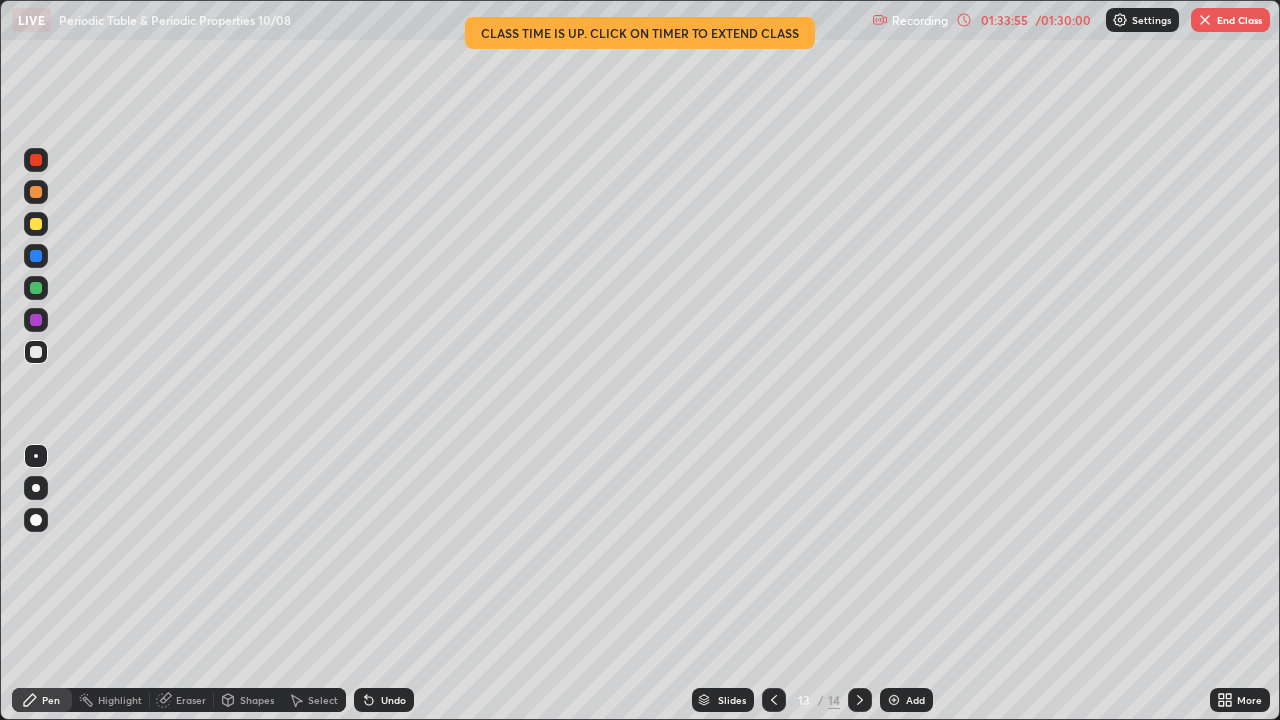 click on "End Class" at bounding box center (1230, 20) 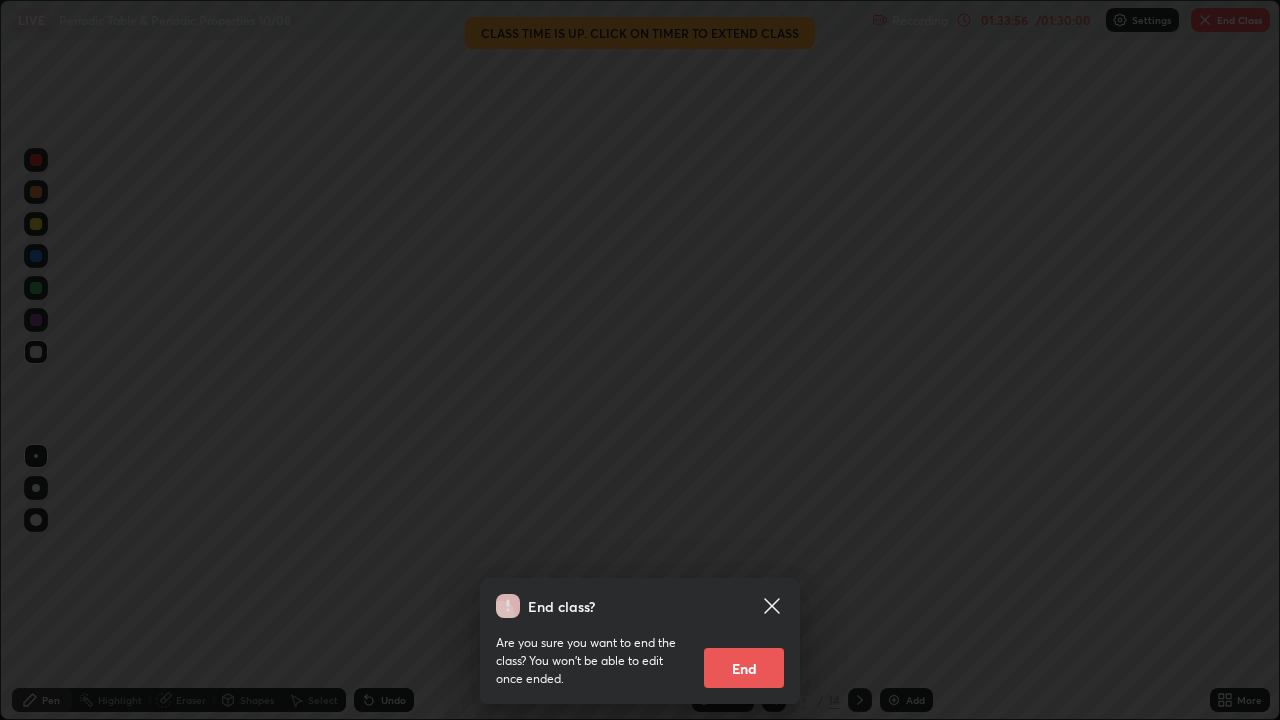 click on "End" at bounding box center (744, 668) 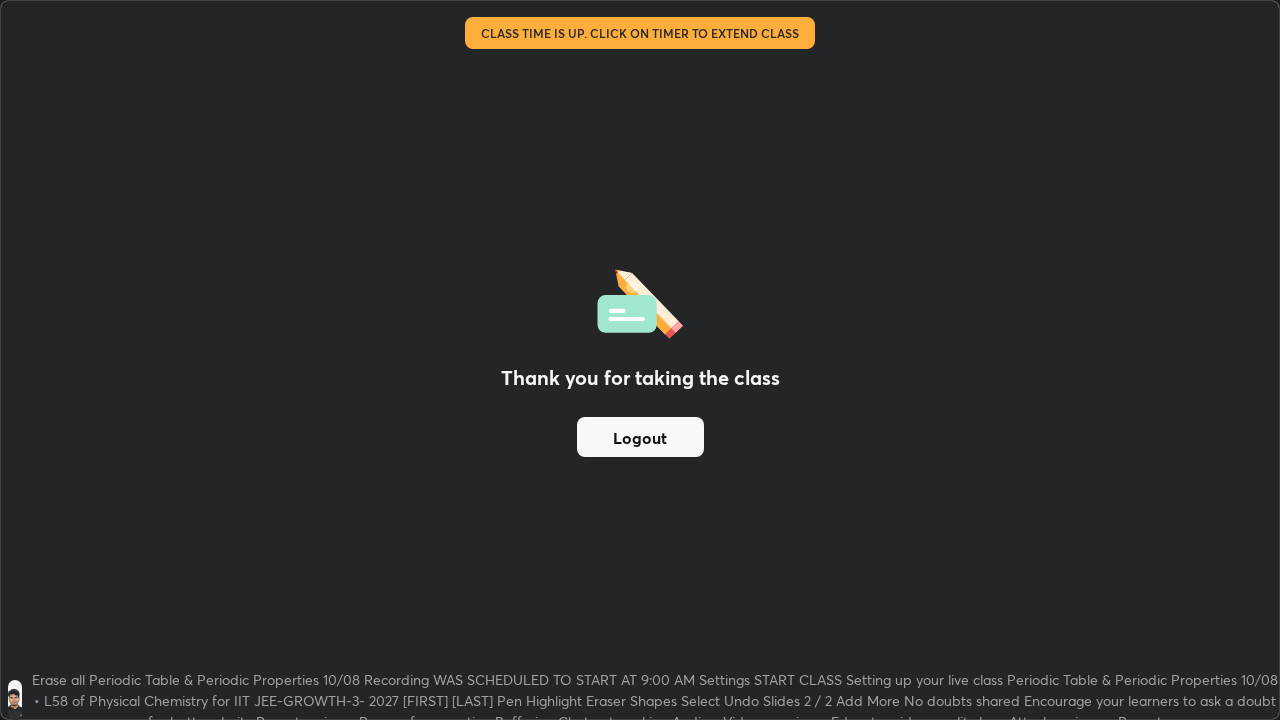 click on "Logout" at bounding box center (640, 437) 